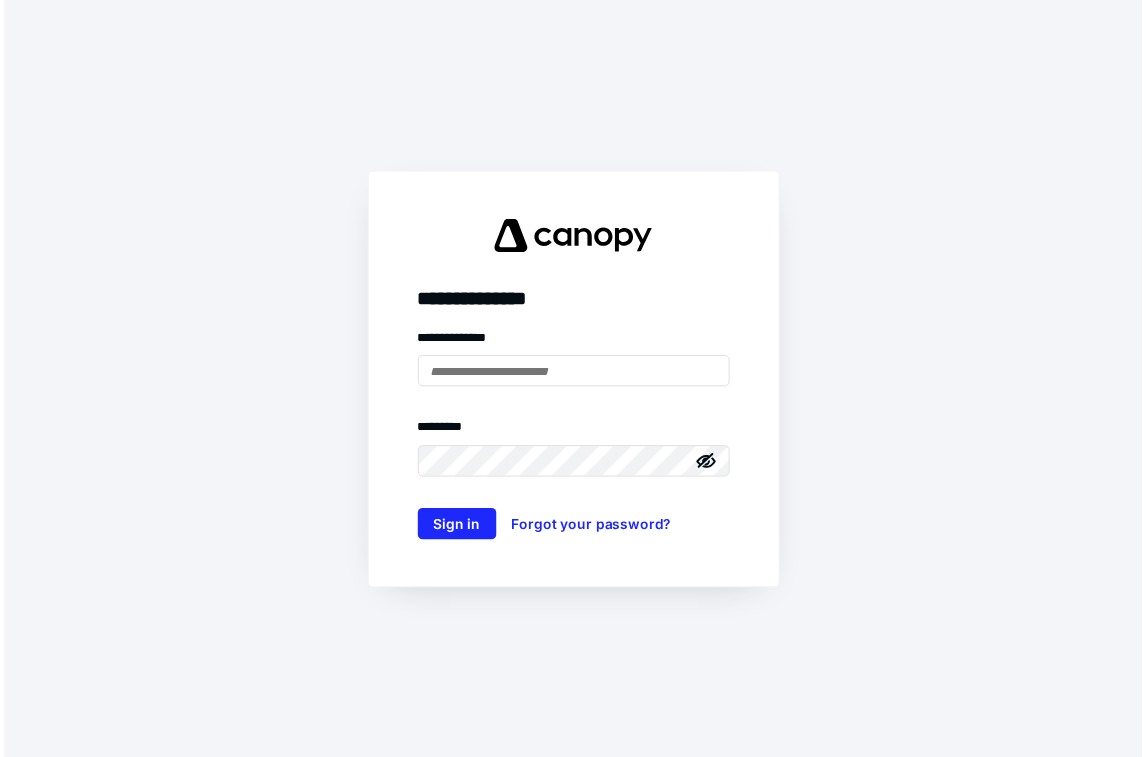 scroll, scrollTop: 0, scrollLeft: 0, axis: both 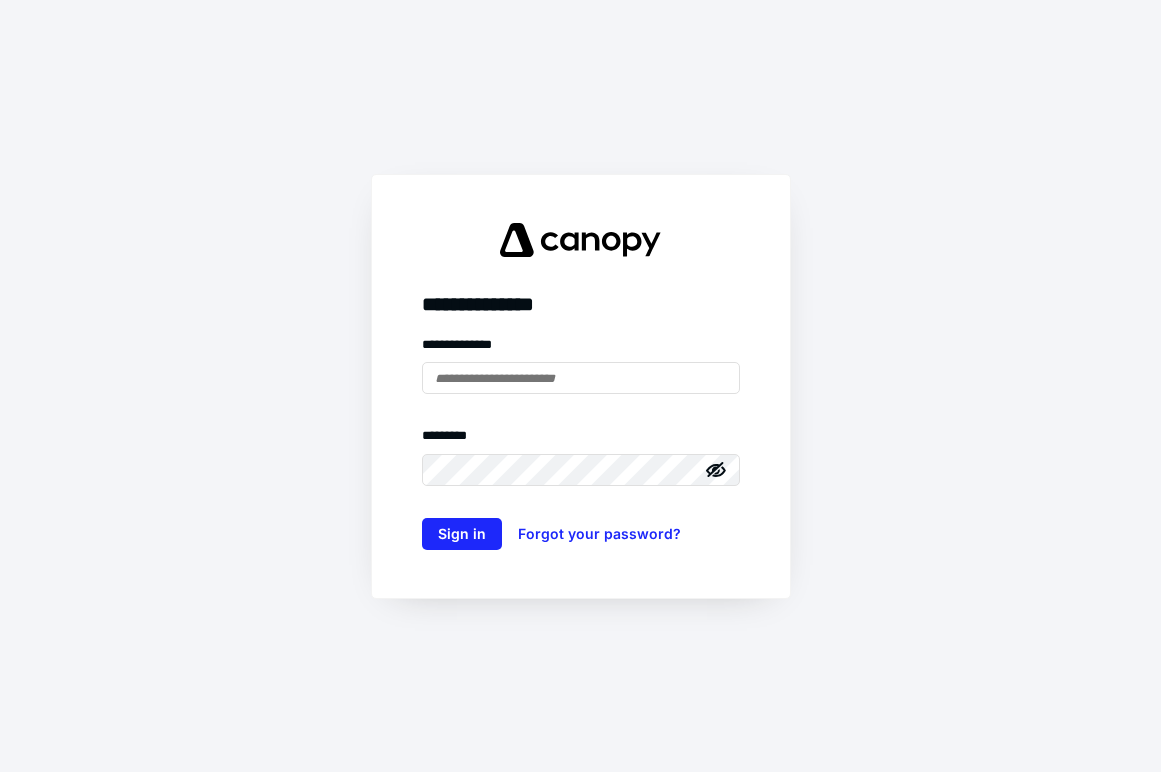 type on "**********" 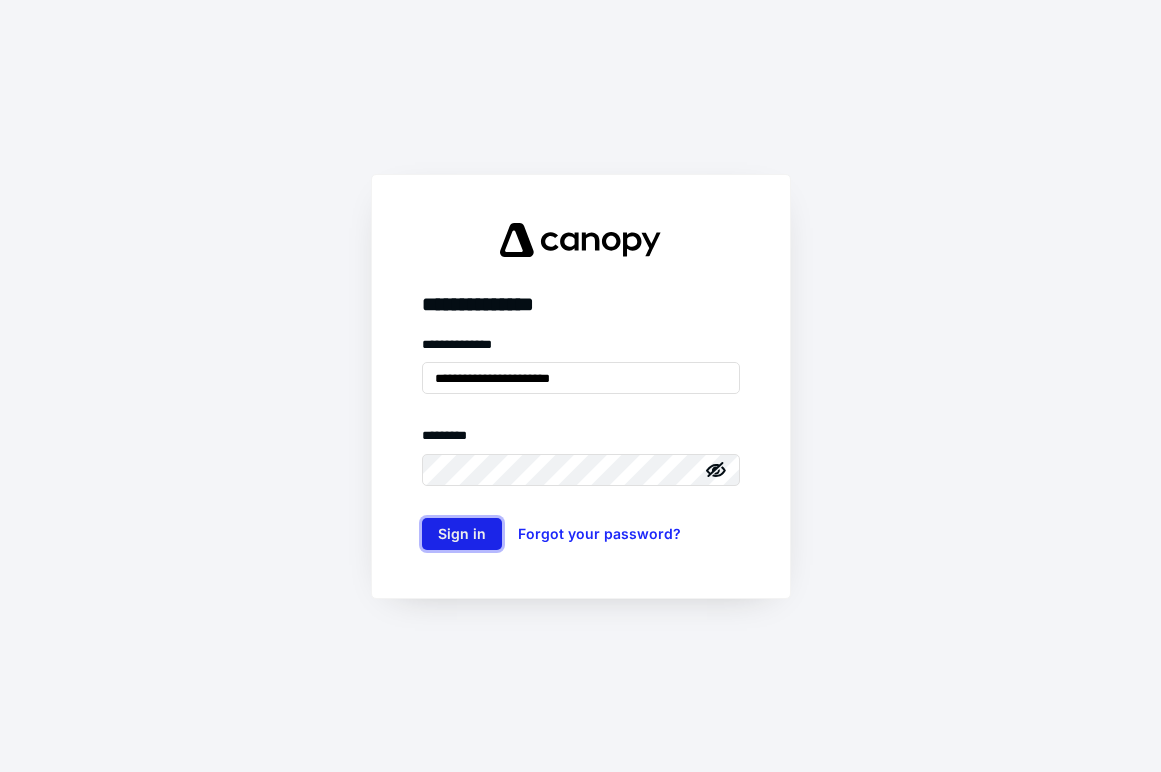 click on "Sign in" at bounding box center [462, 534] 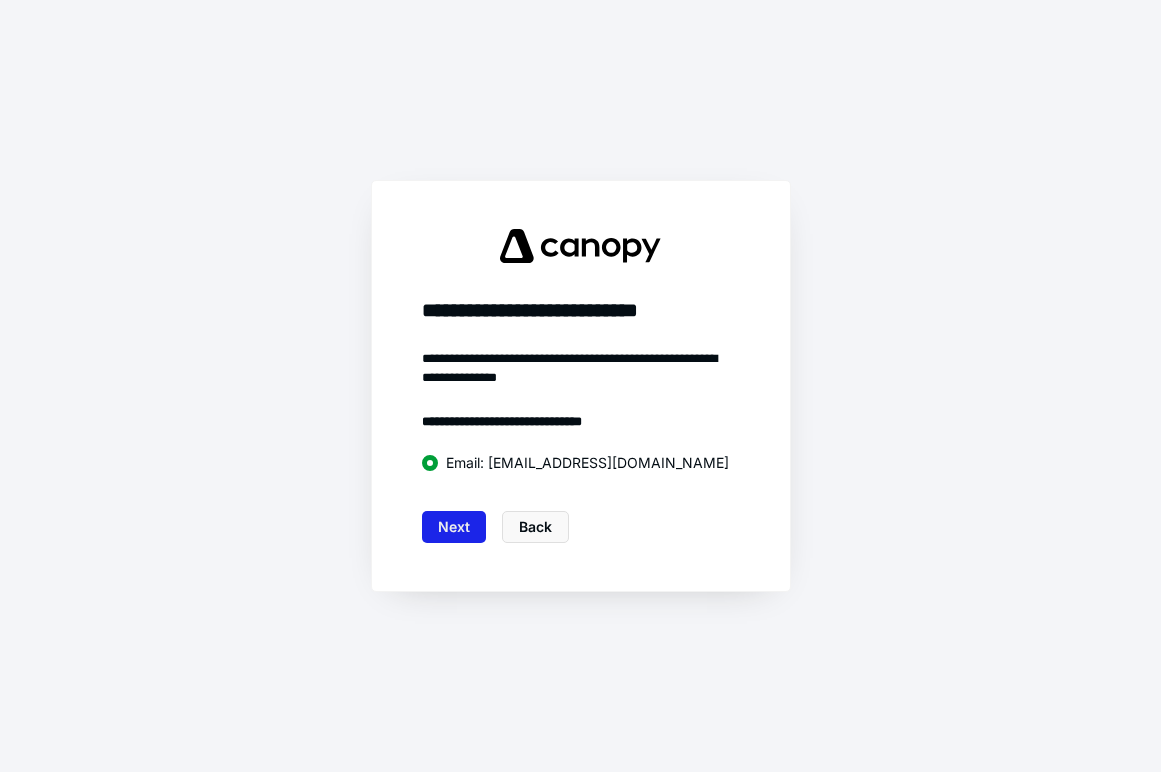click on "Next" at bounding box center [454, 527] 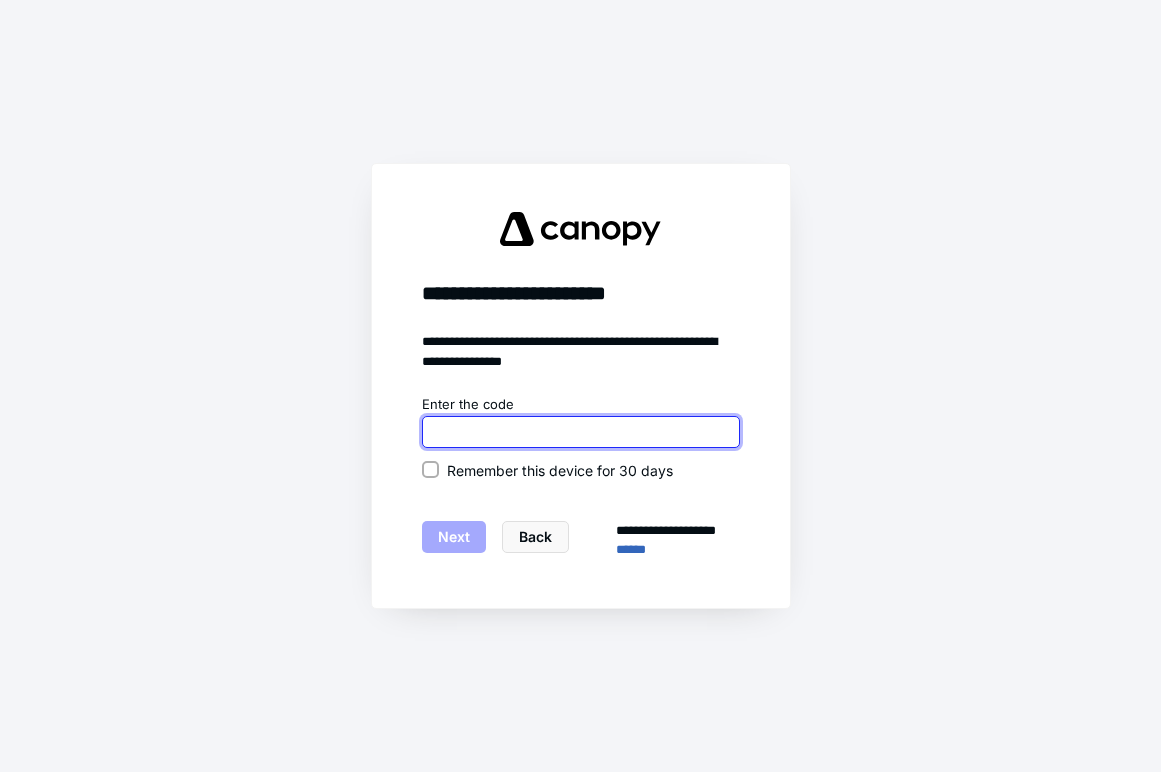 click at bounding box center (581, 432) 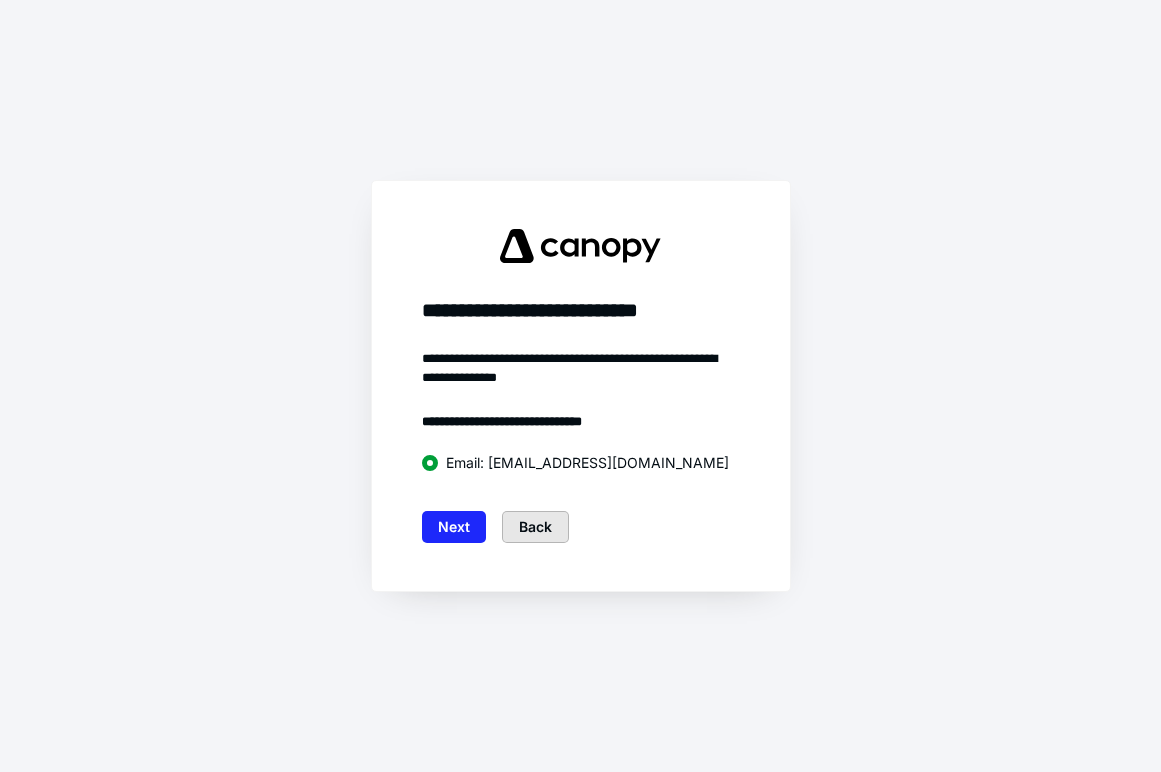 click on "Back" at bounding box center (535, 527) 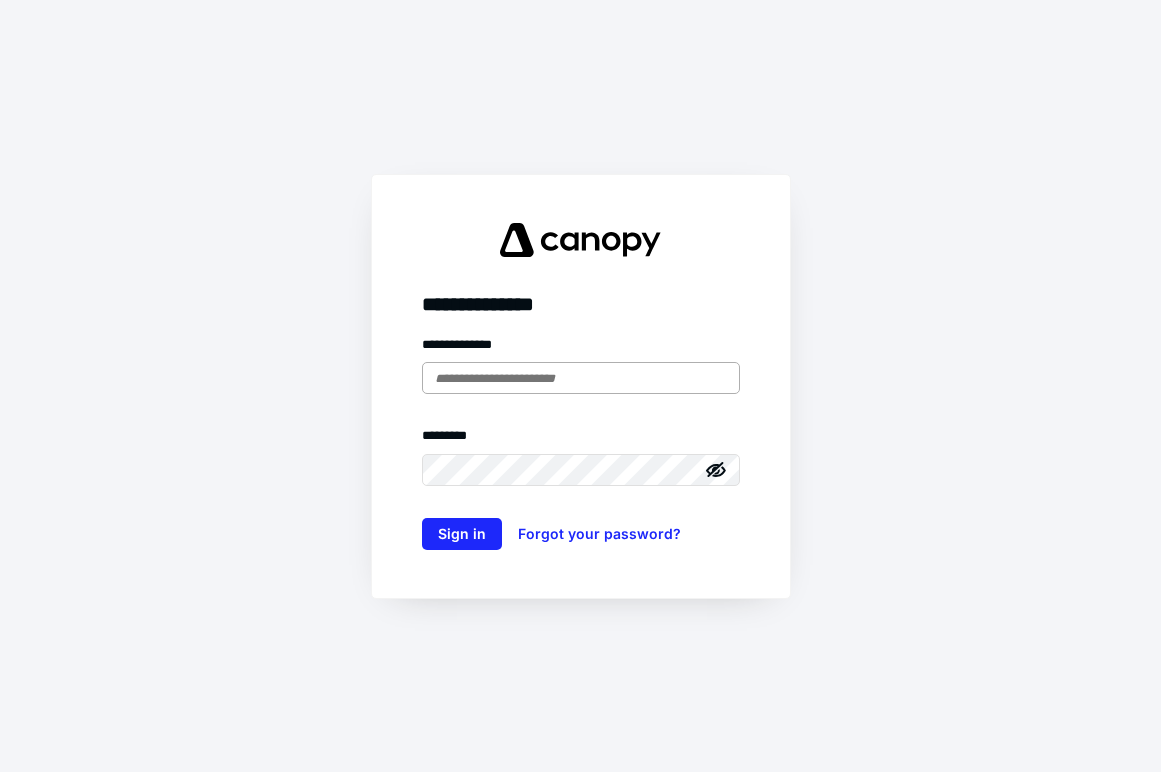 type on "**********" 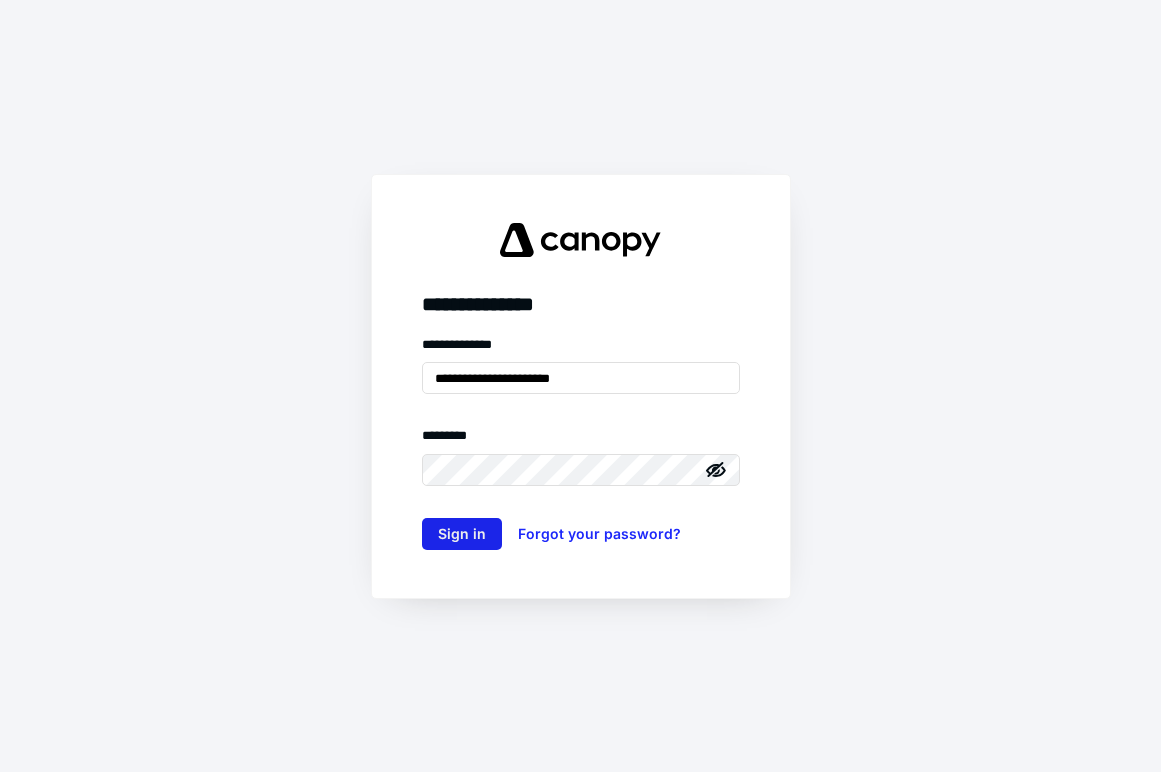 click on "Sign in" at bounding box center [462, 534] 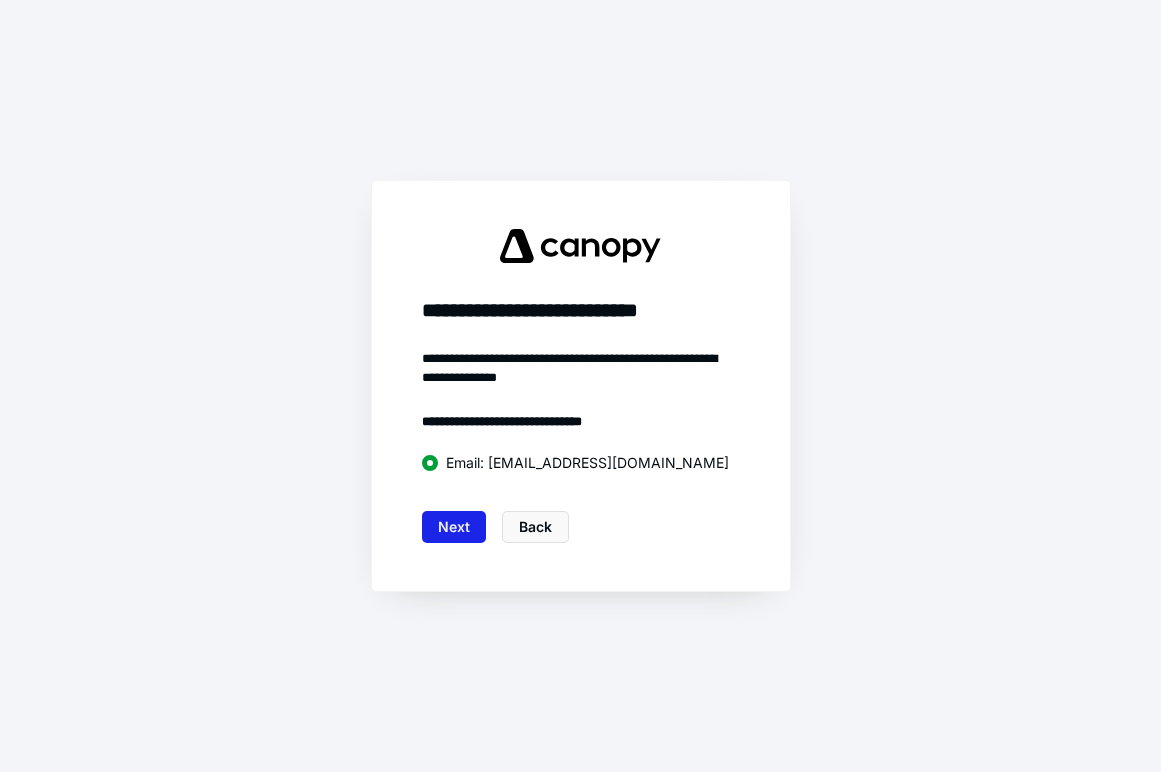 click on "Next" at bounding box center (454, 527) 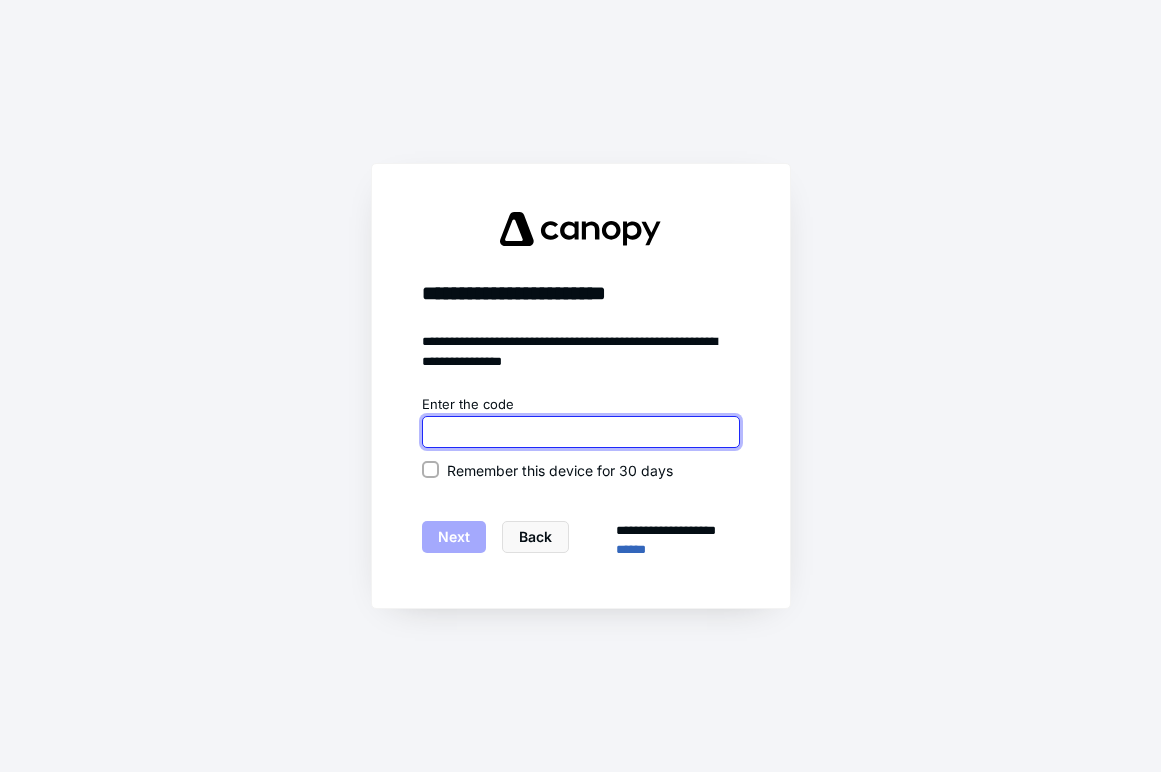 click at bounding box center [581, 432] 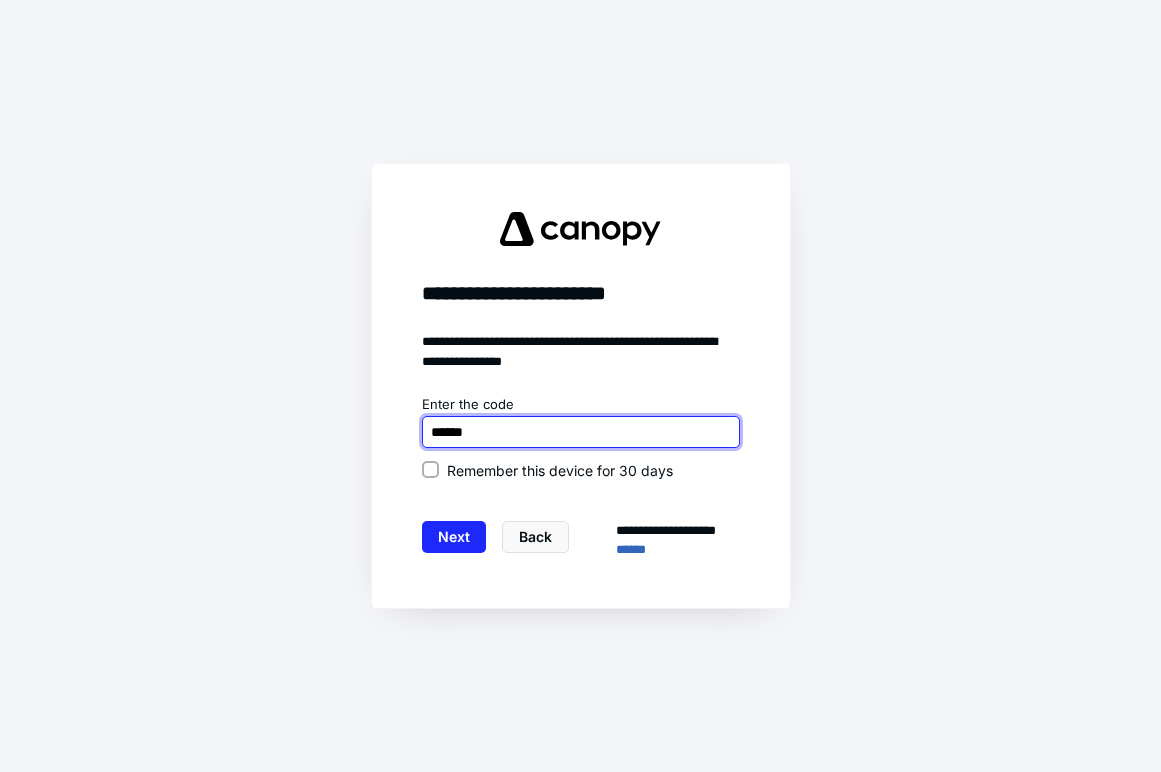 type on "******" 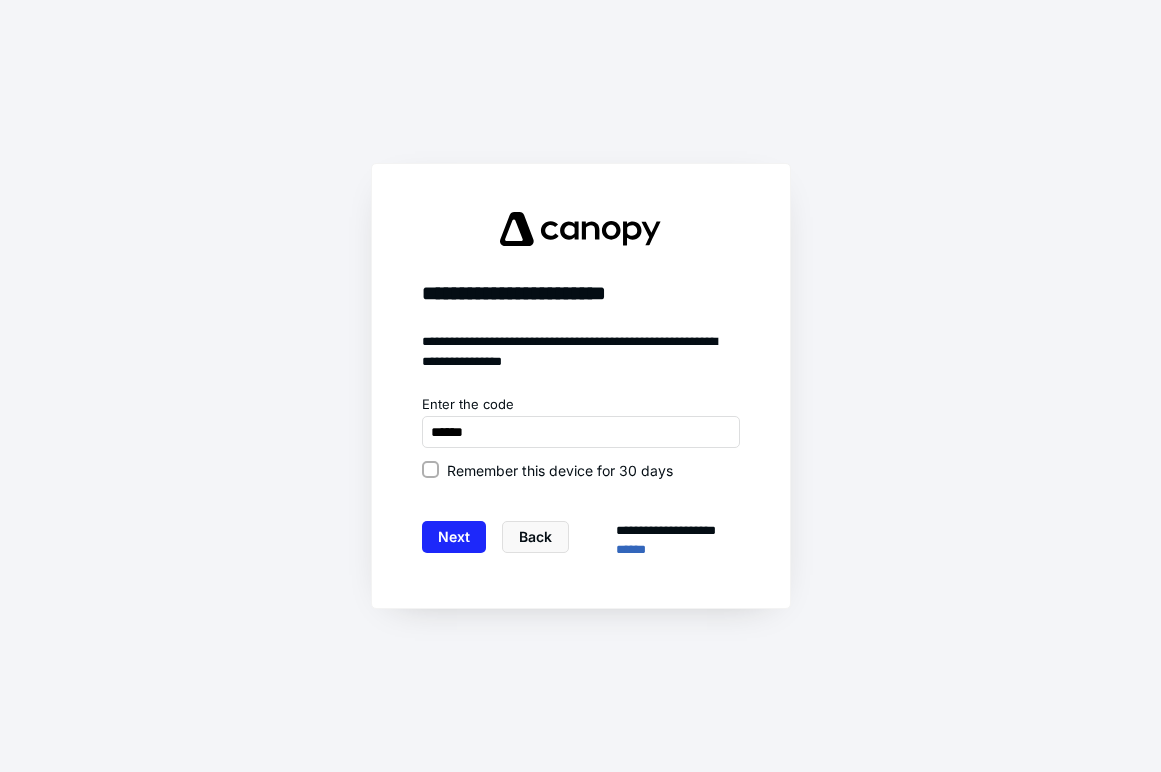 click on "Remember this device for 30 days" at bounding box center [560, 470] 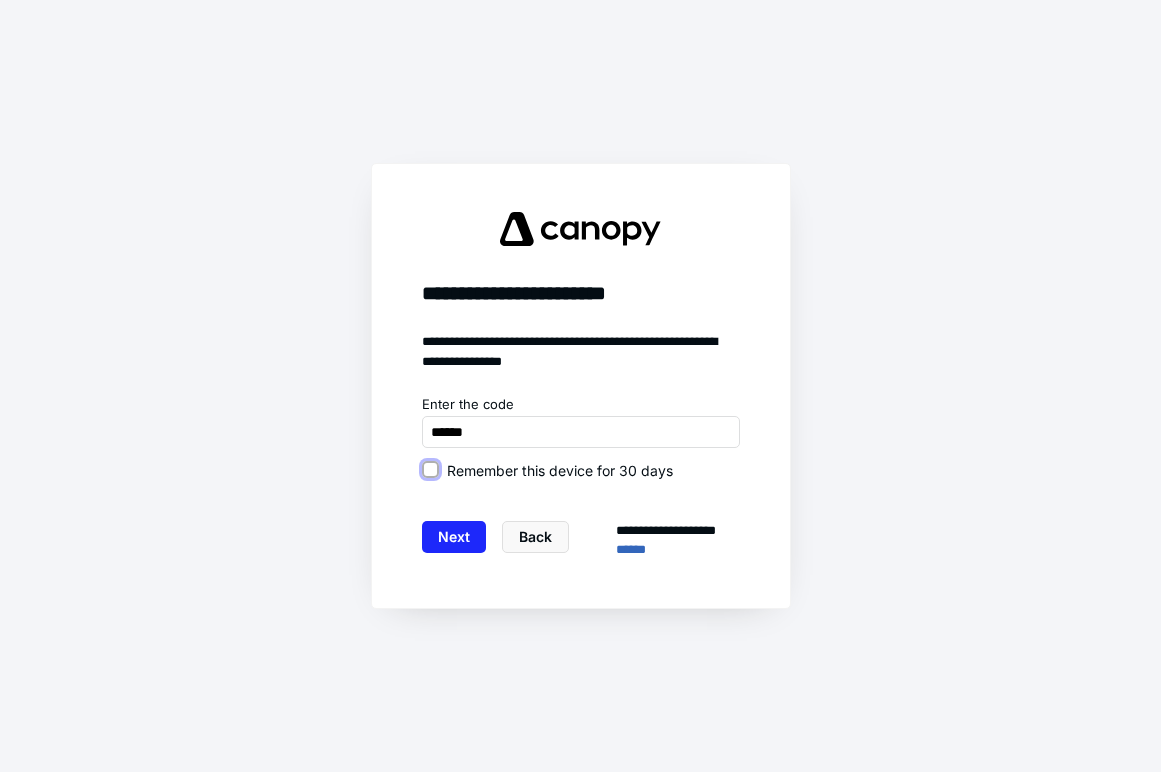 click on "Remember this device for 30 days" at bounding box center (430, 470) 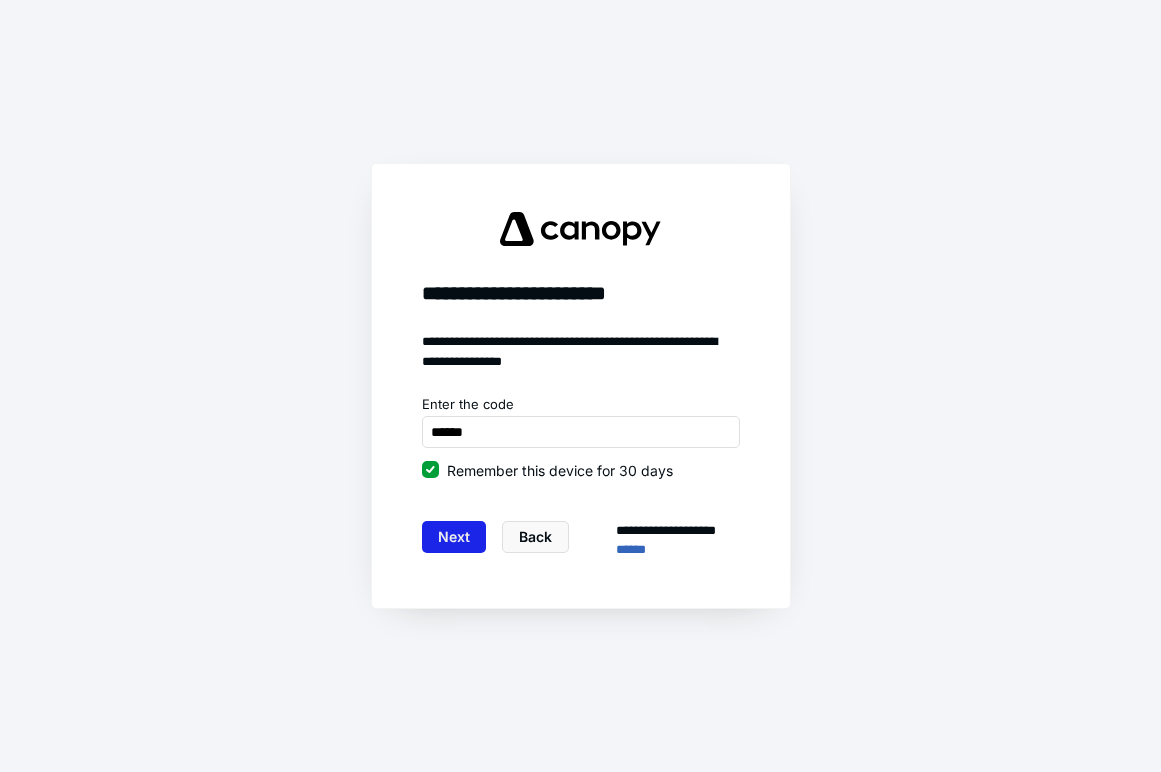 click on "Next" at bounding box center (454, 537) 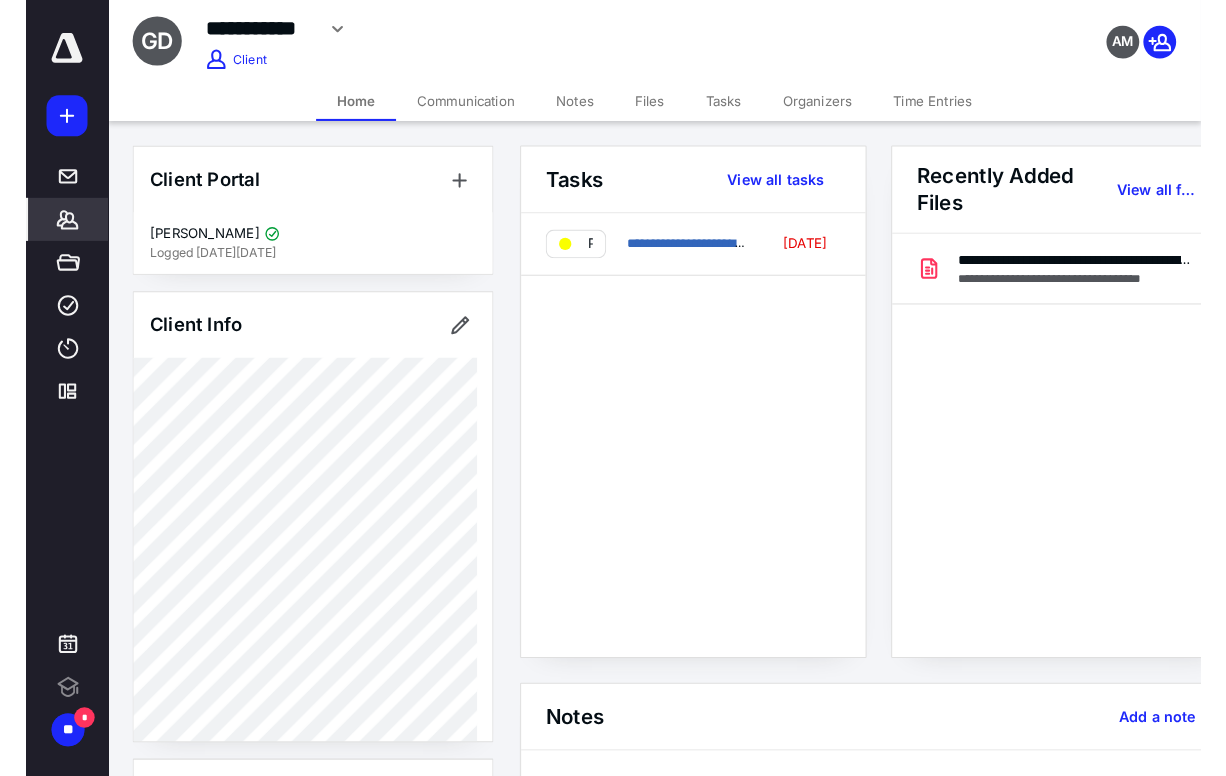 scroll, scrollTop: 0, scrollLeft: 0, axis: both 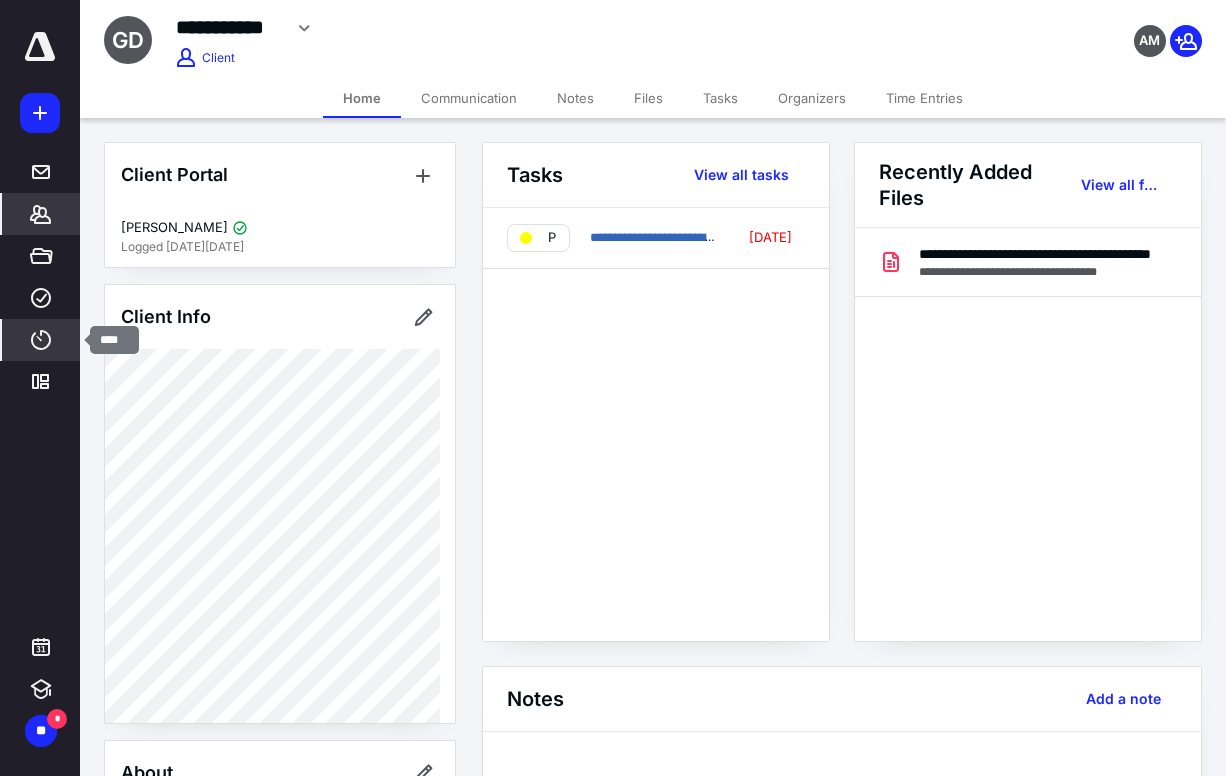 click on "****" at bounding box center (41, 340) 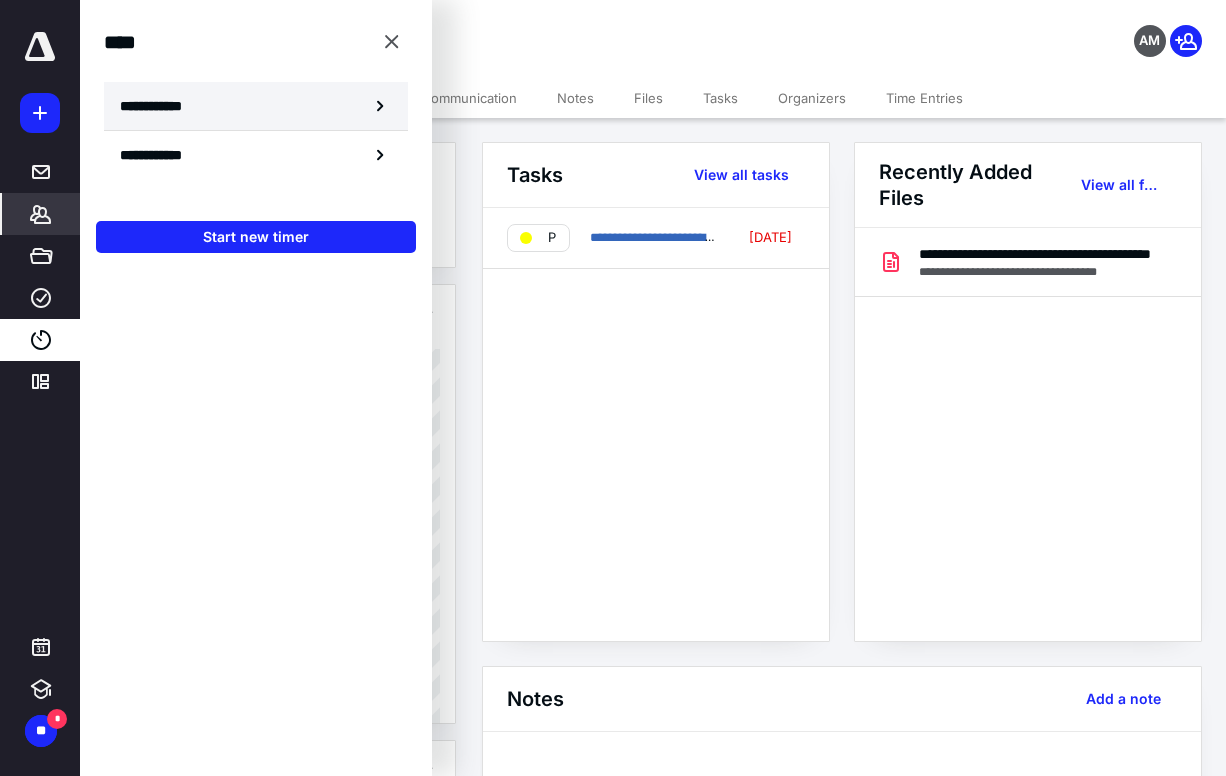 click on "**********" at bounding box center (256, 106) 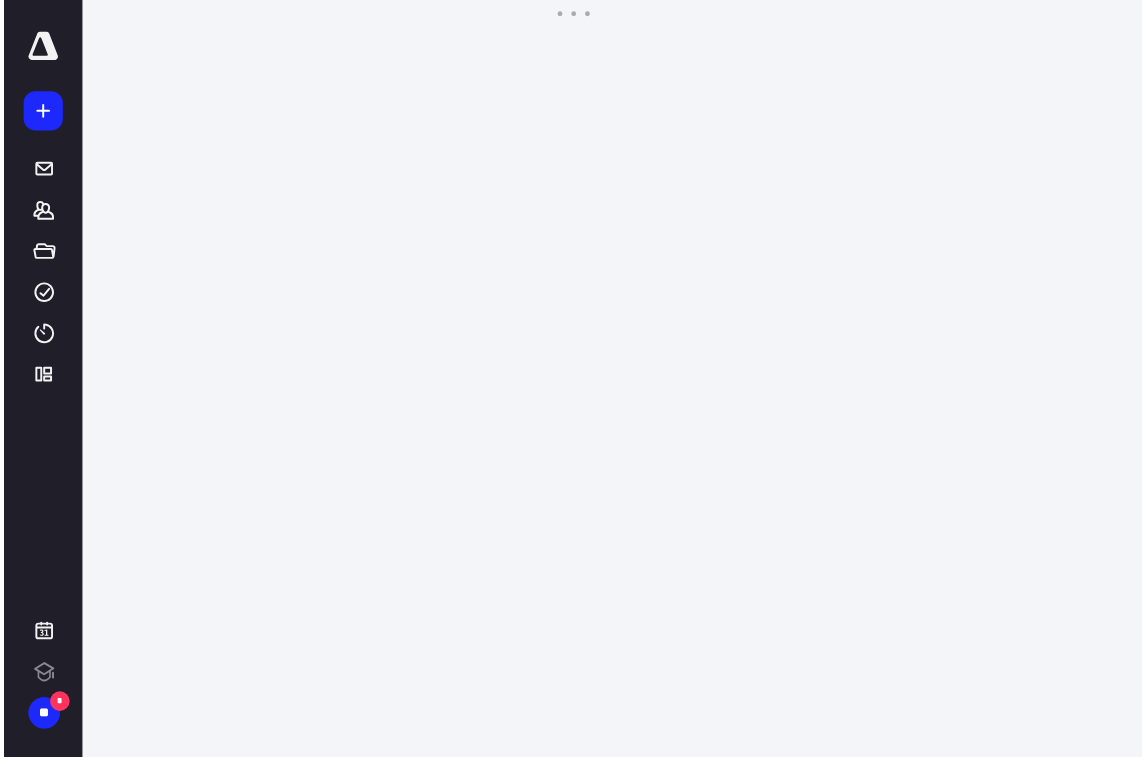 scroll, scrollTop: 0, scrollLeft: 0, axis: both 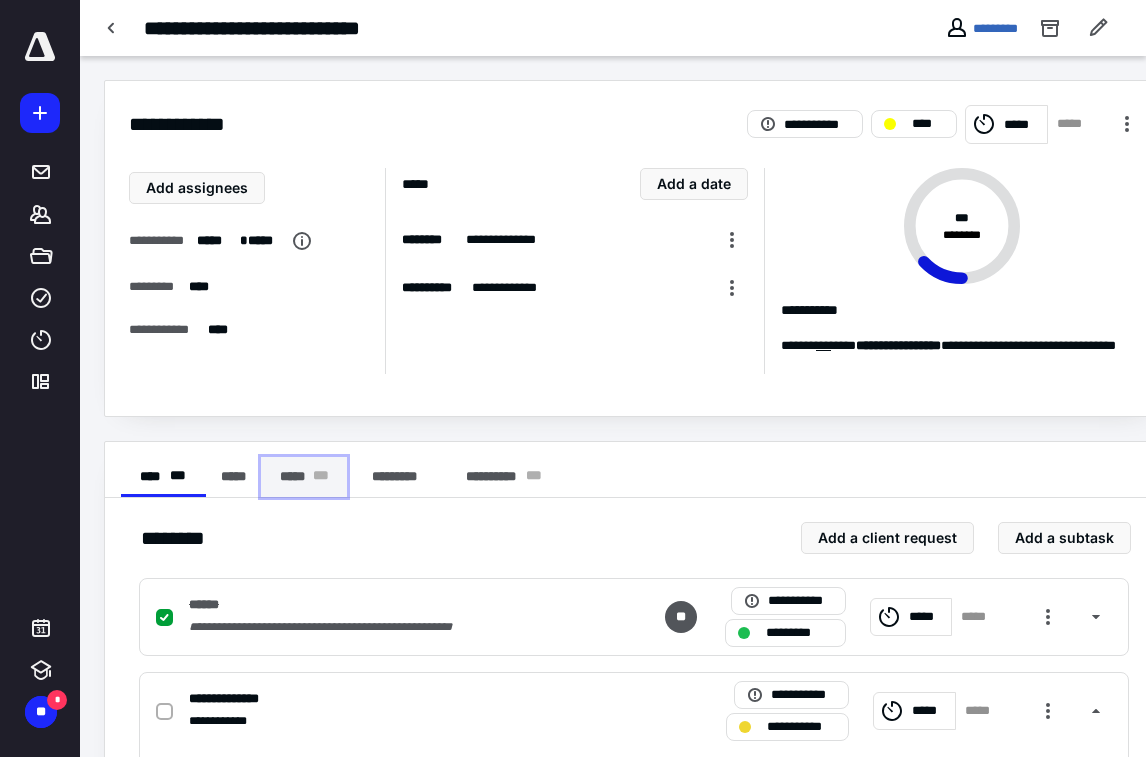 click on "* * *" at bounding box center (321, 477) 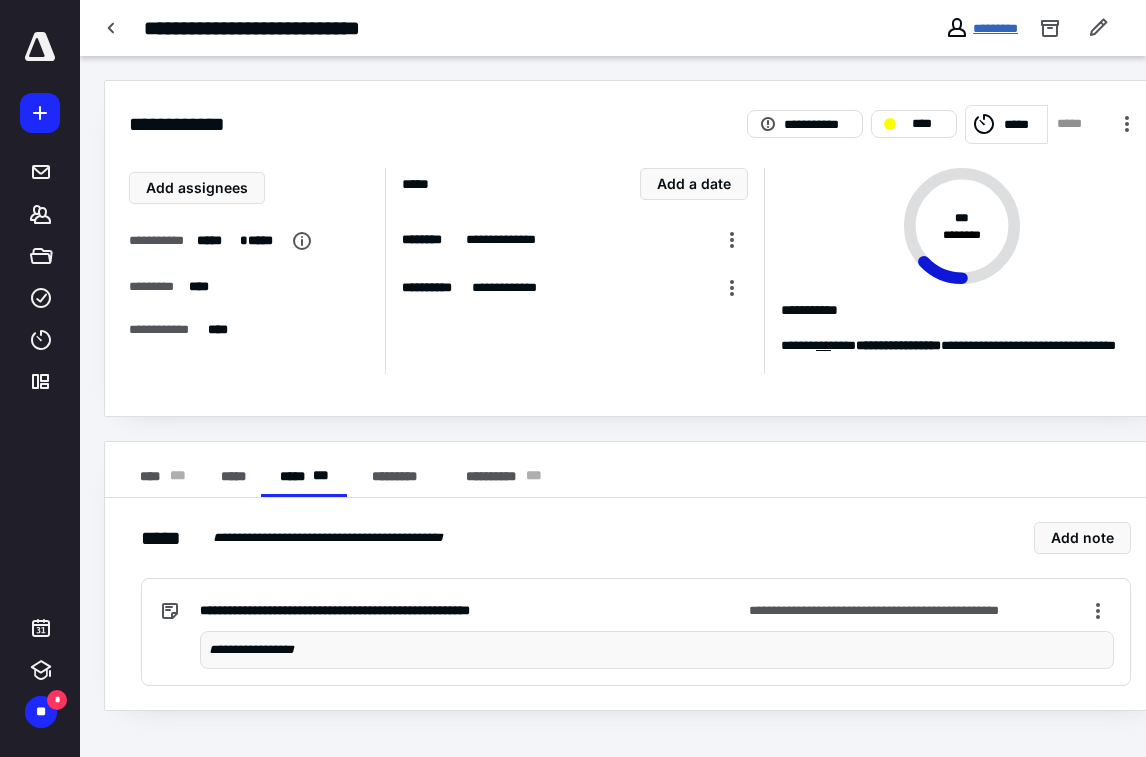 click on "*********" at bounding box center [995, 28] 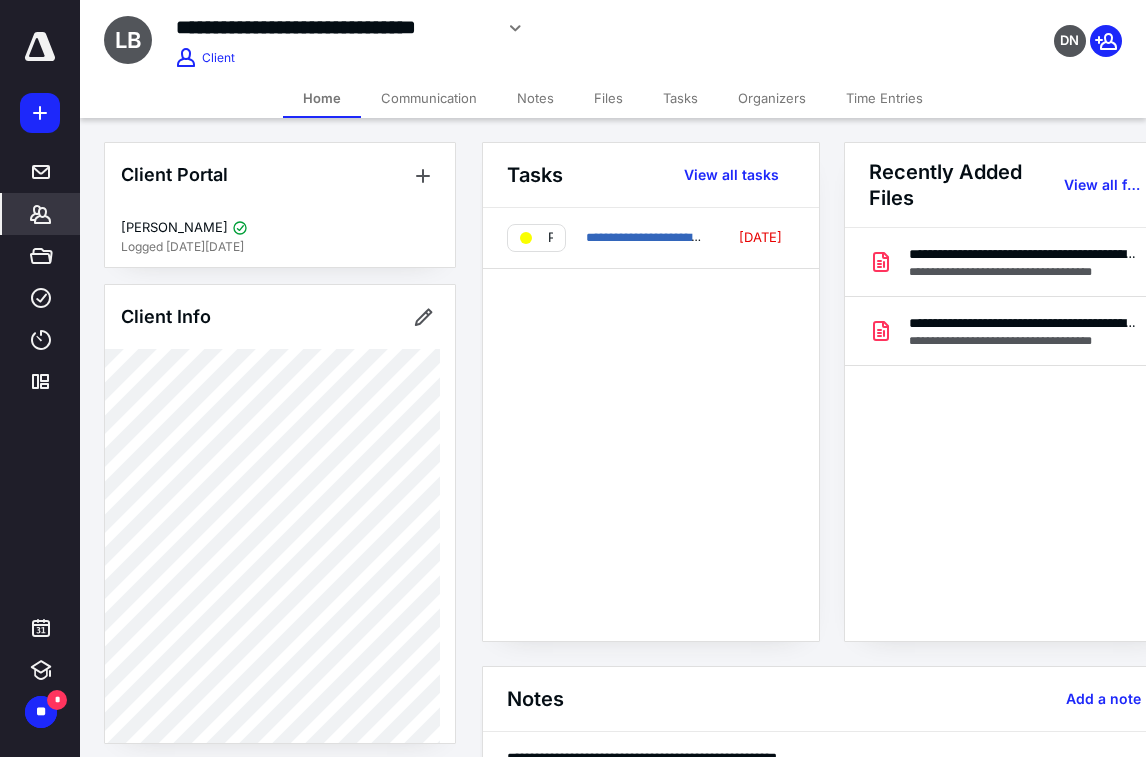 click on "Tasks" at bounding box center [680, 98] 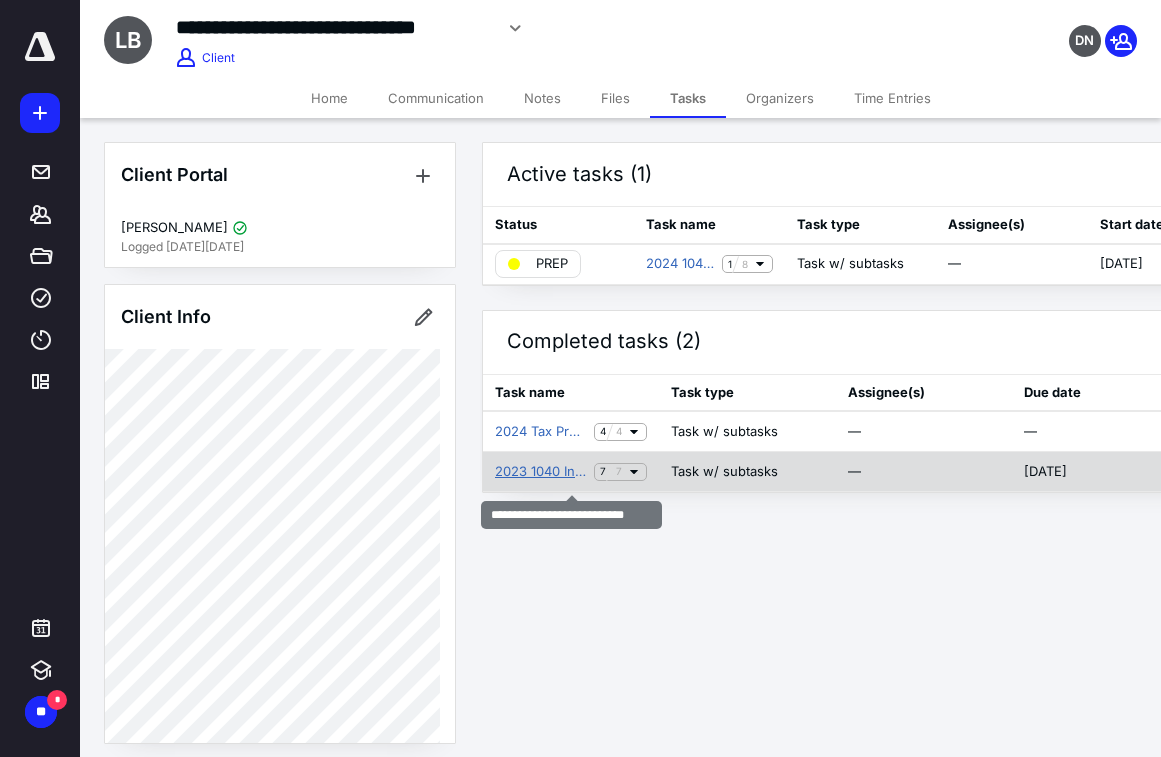 click on "2023 1040 Individual Return" at bounding box center (540, 472) 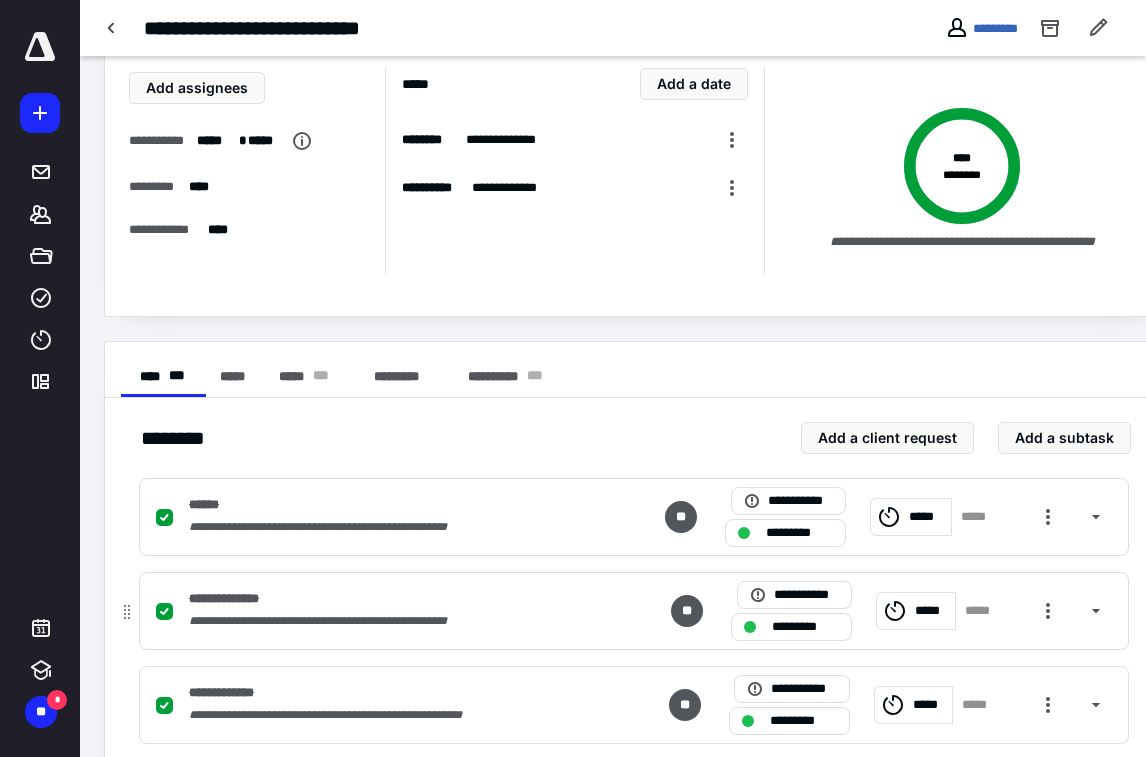 scroll, scrollTop: 0, scrollLeft: 0, axis: both 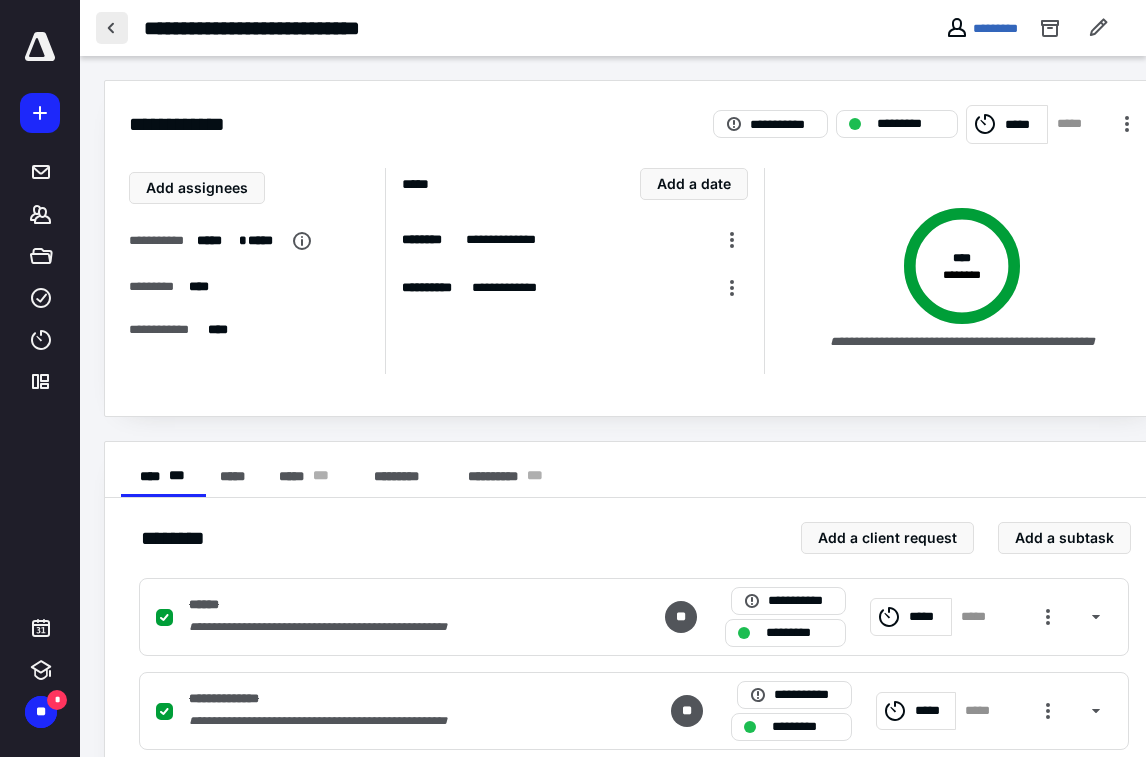 click at bounding box center (112, 28) 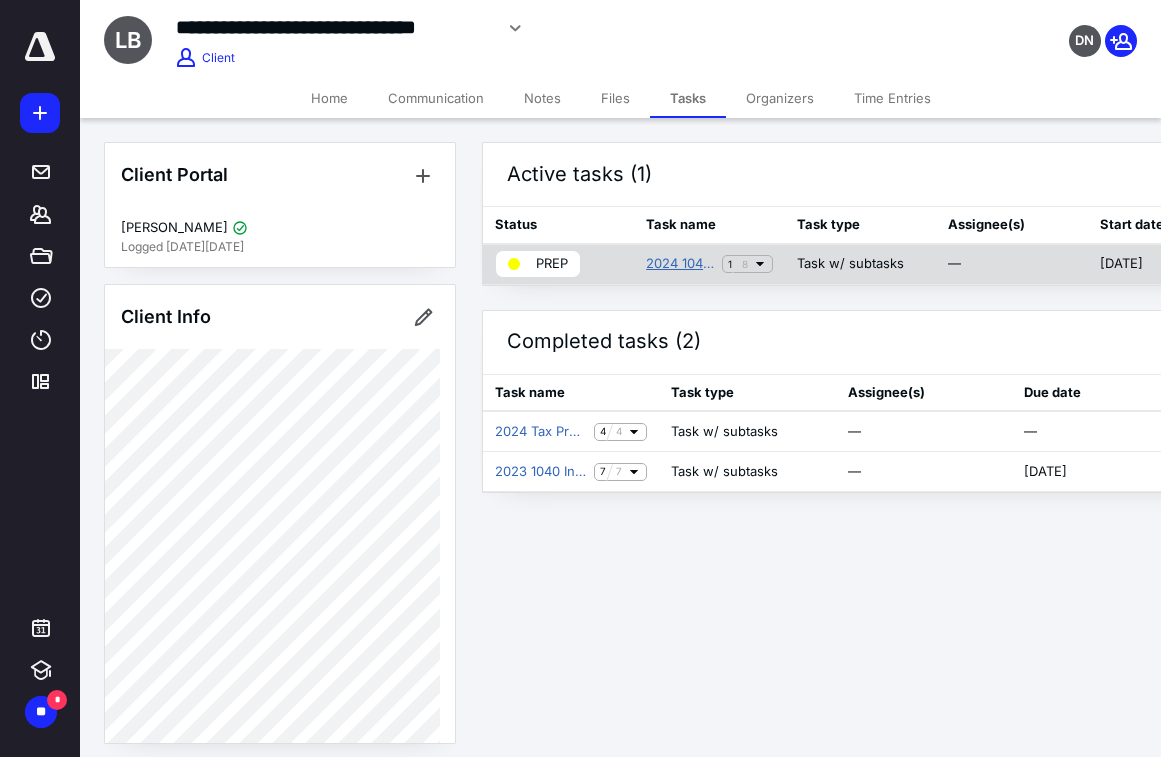 click on "2024 1040 Individual Return" at bounding box center [680, 264] 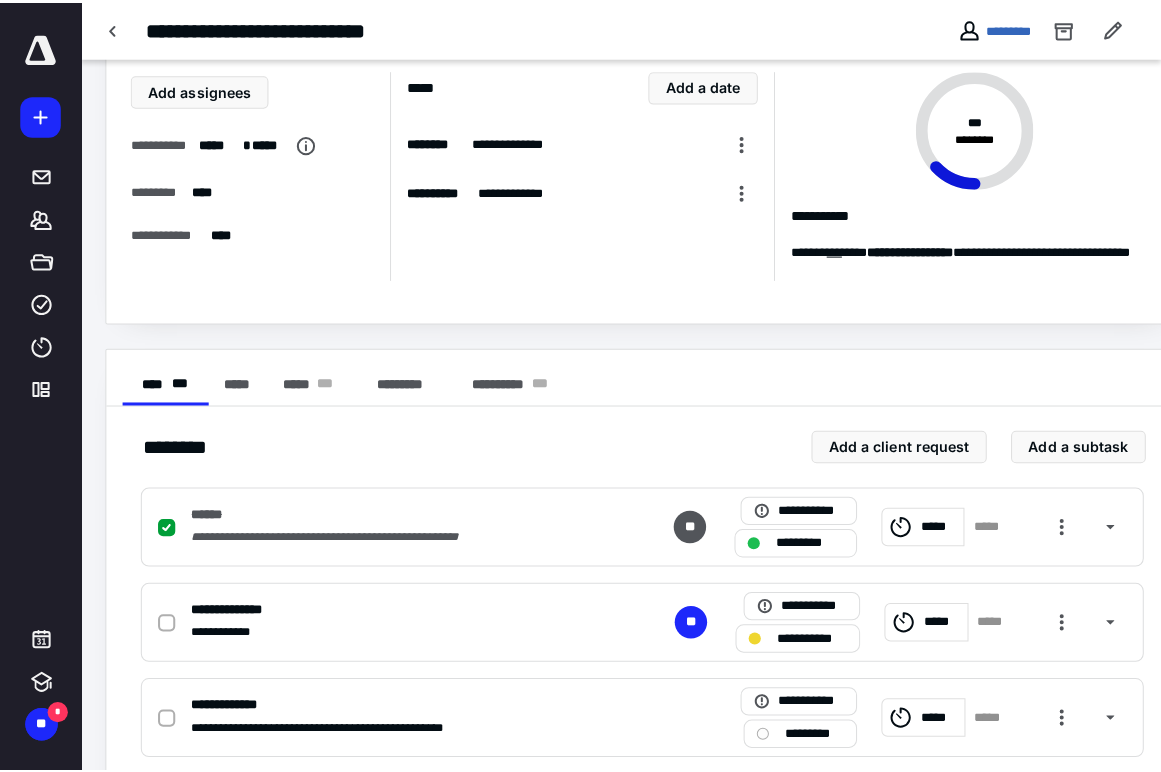 scroll, scrollTop: 0, scrollLeft: 0, axis: both 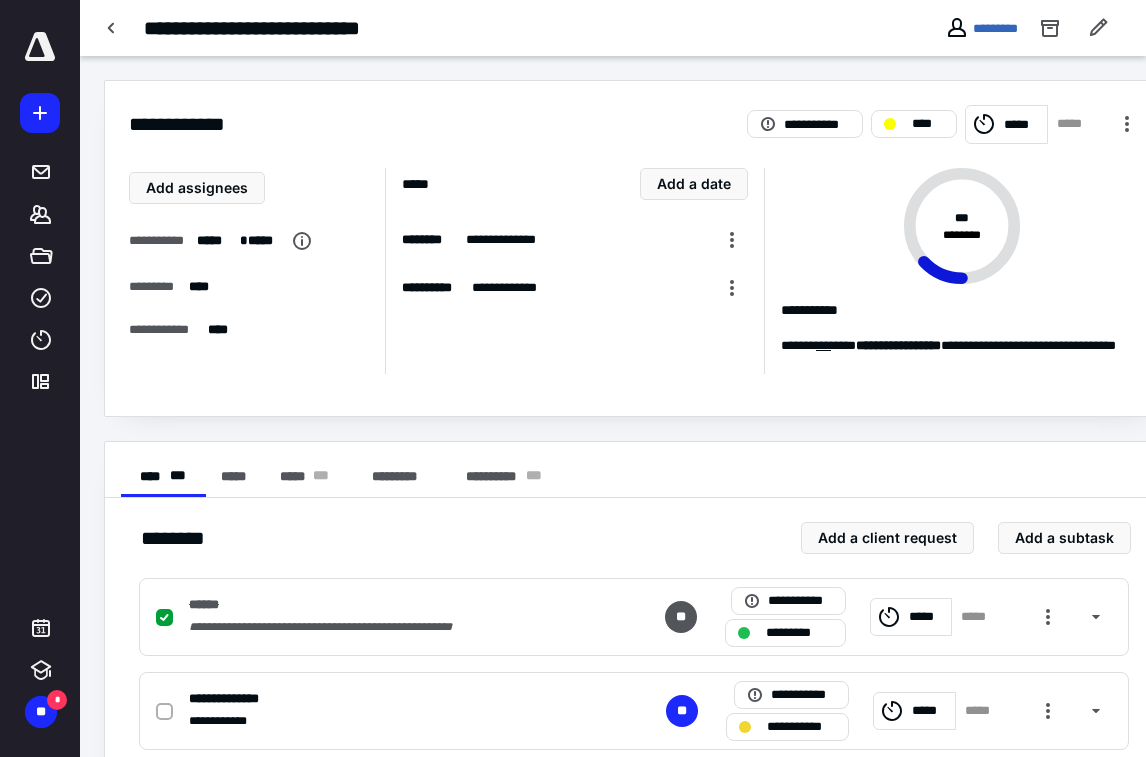 click on "**********" at bounding box center [613, 28] 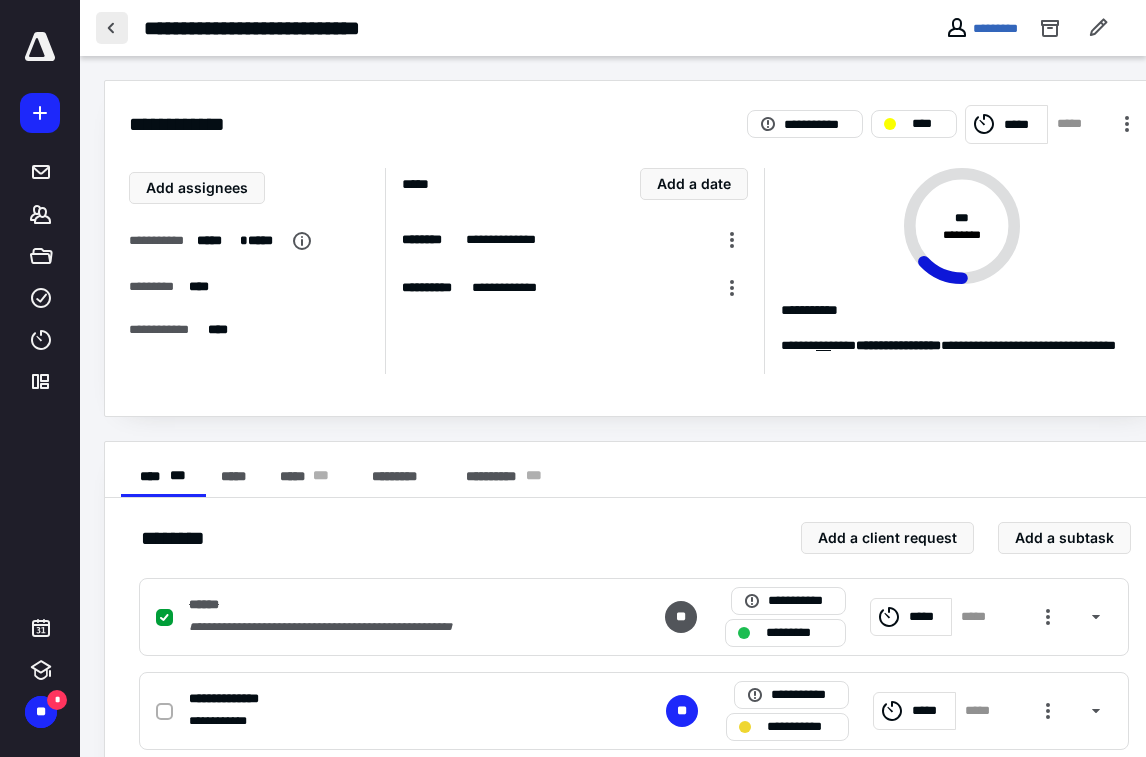 click at bounding box center (112, 28) 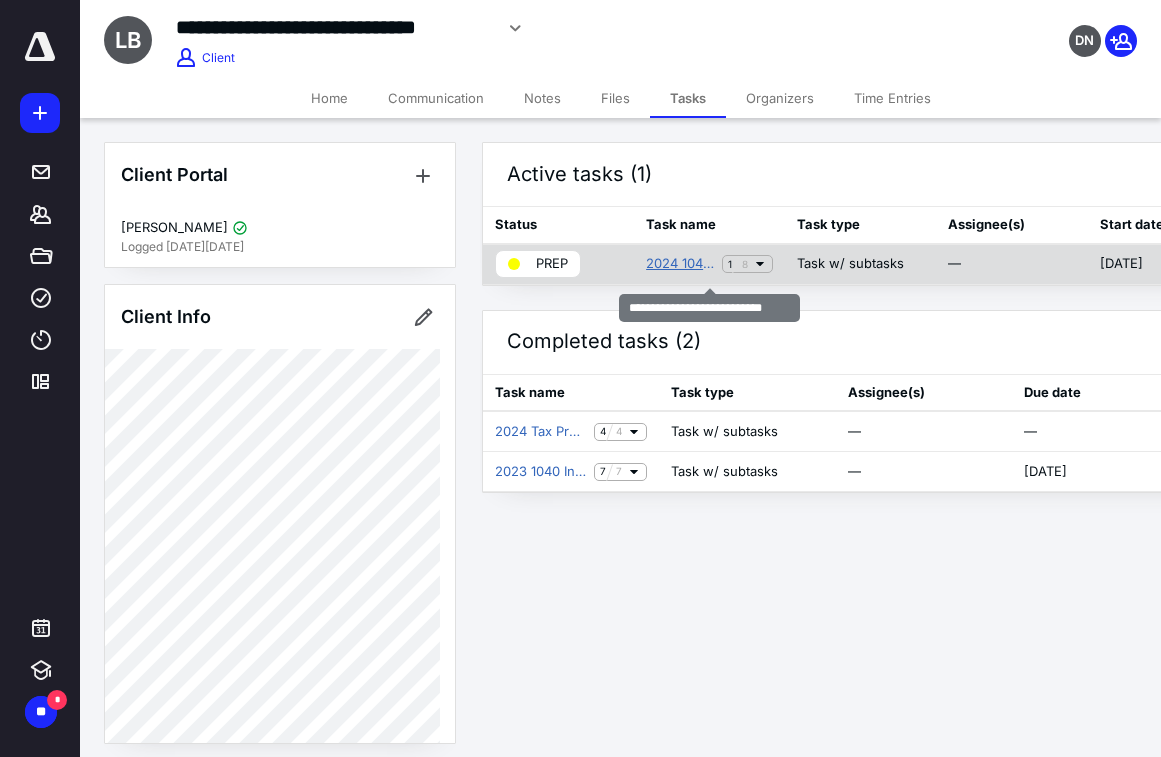 click on "2024 1040 Individual Return" at bounding box center [680, 264] 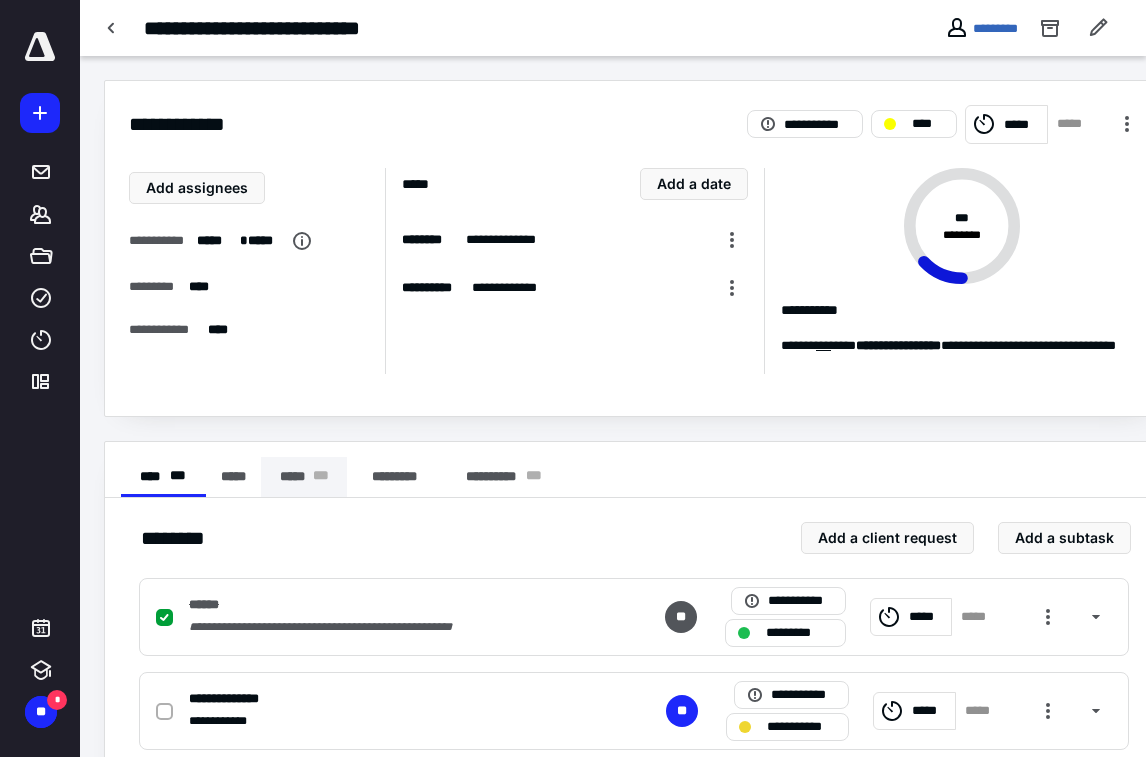click on "* * *" at bounding box center (321, 477) 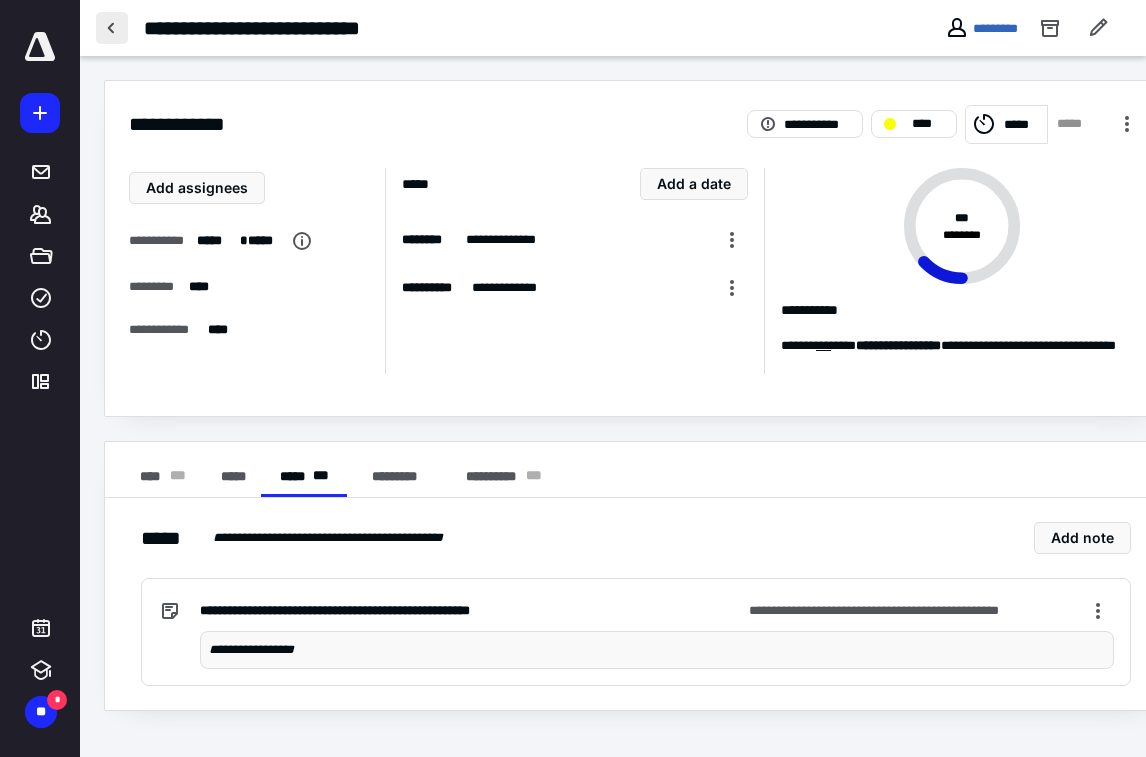 click at bounding box center (112, 28) 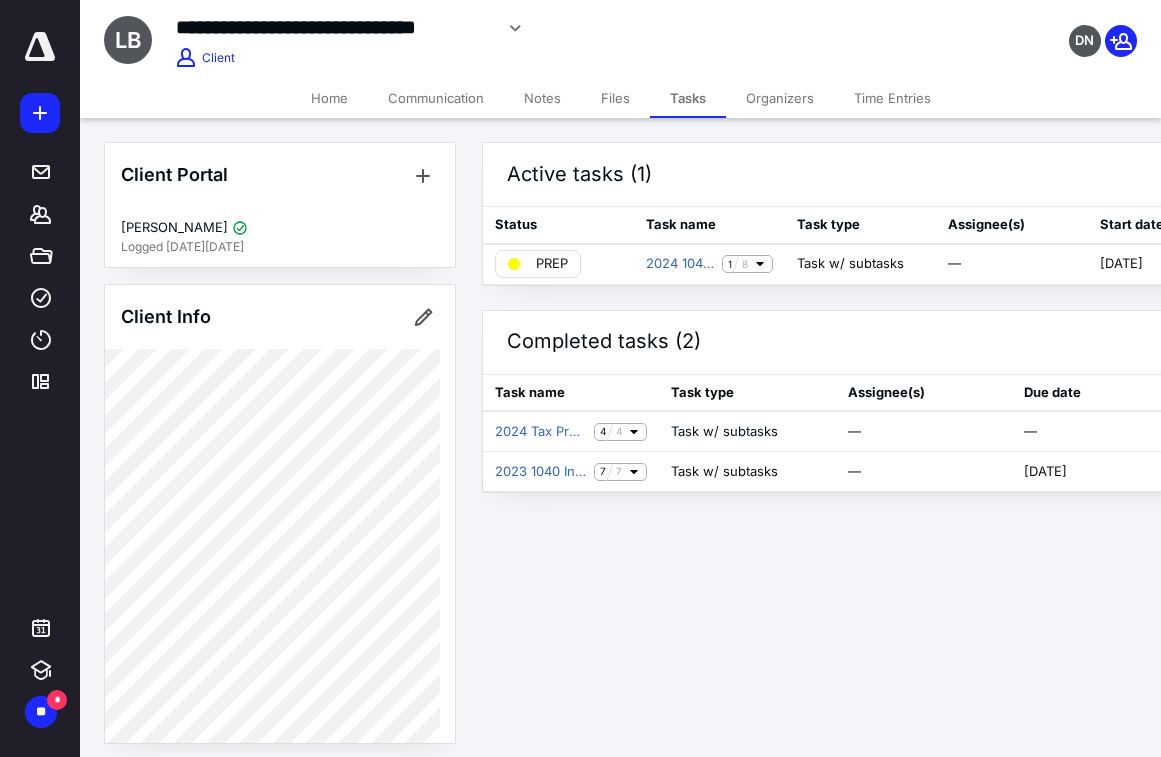 click on "Files" at bounding box center (615, 98) 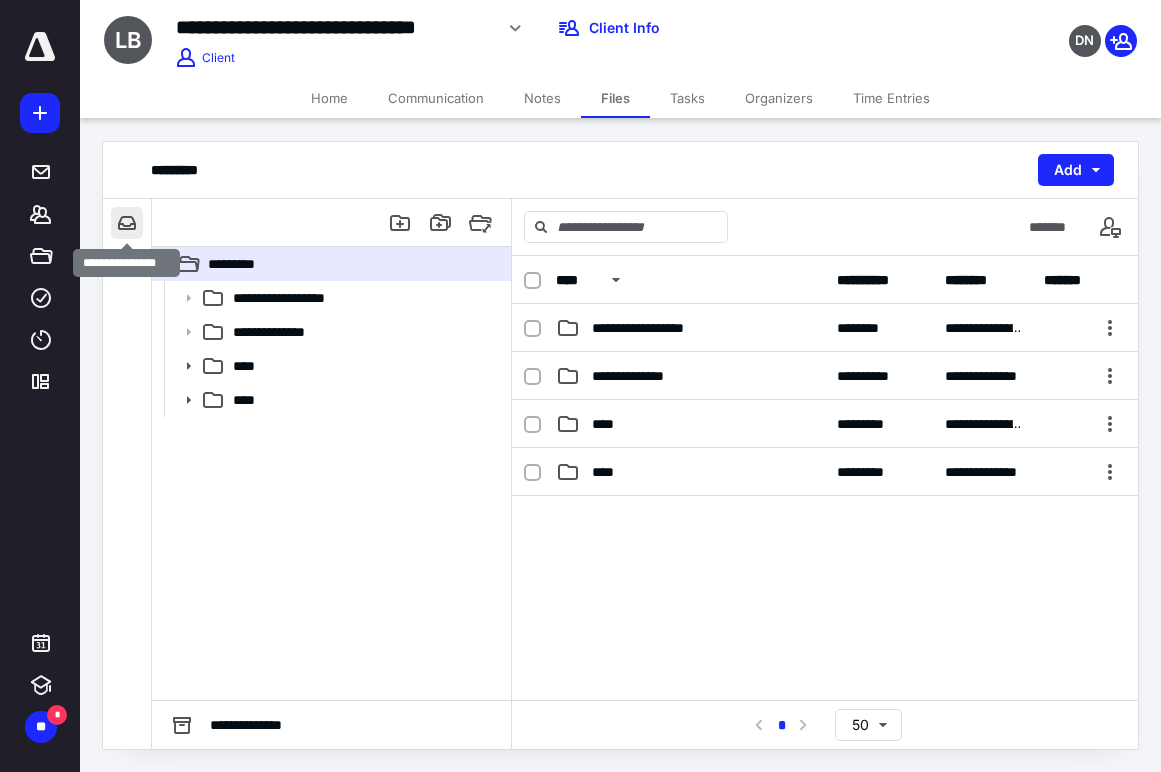 click at bounding box center [127, 223] 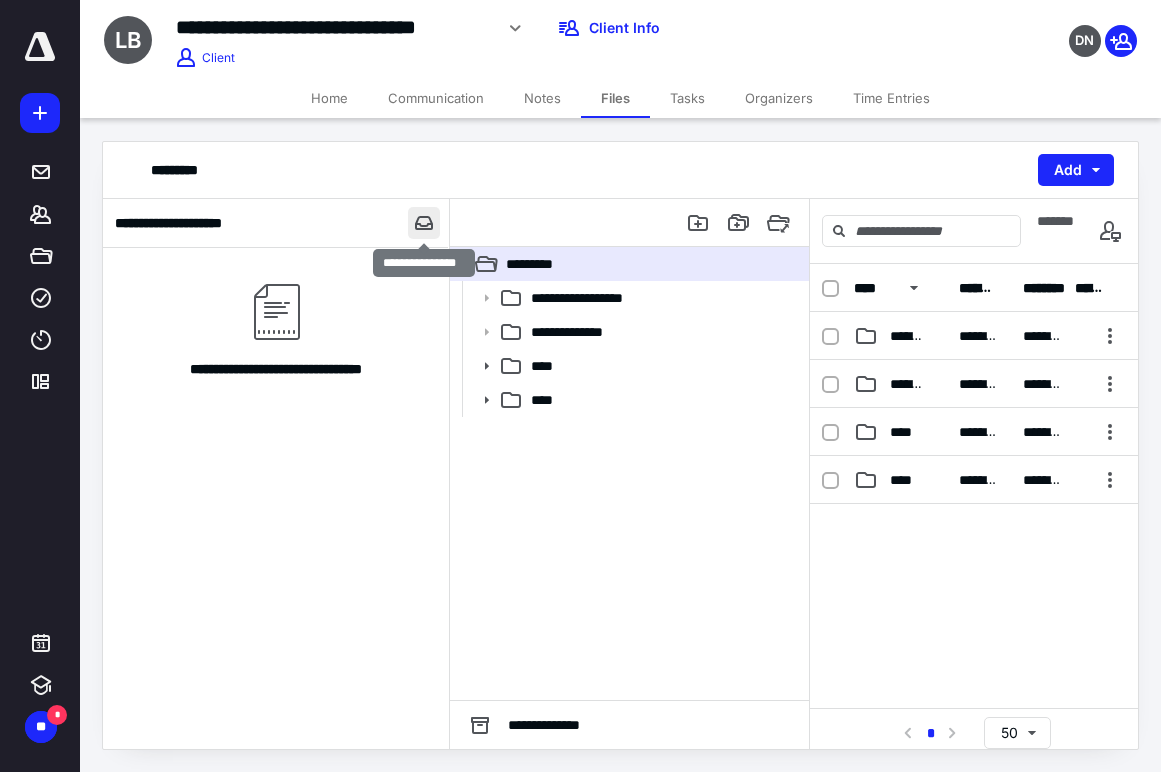click at bounding box center [424, 223] 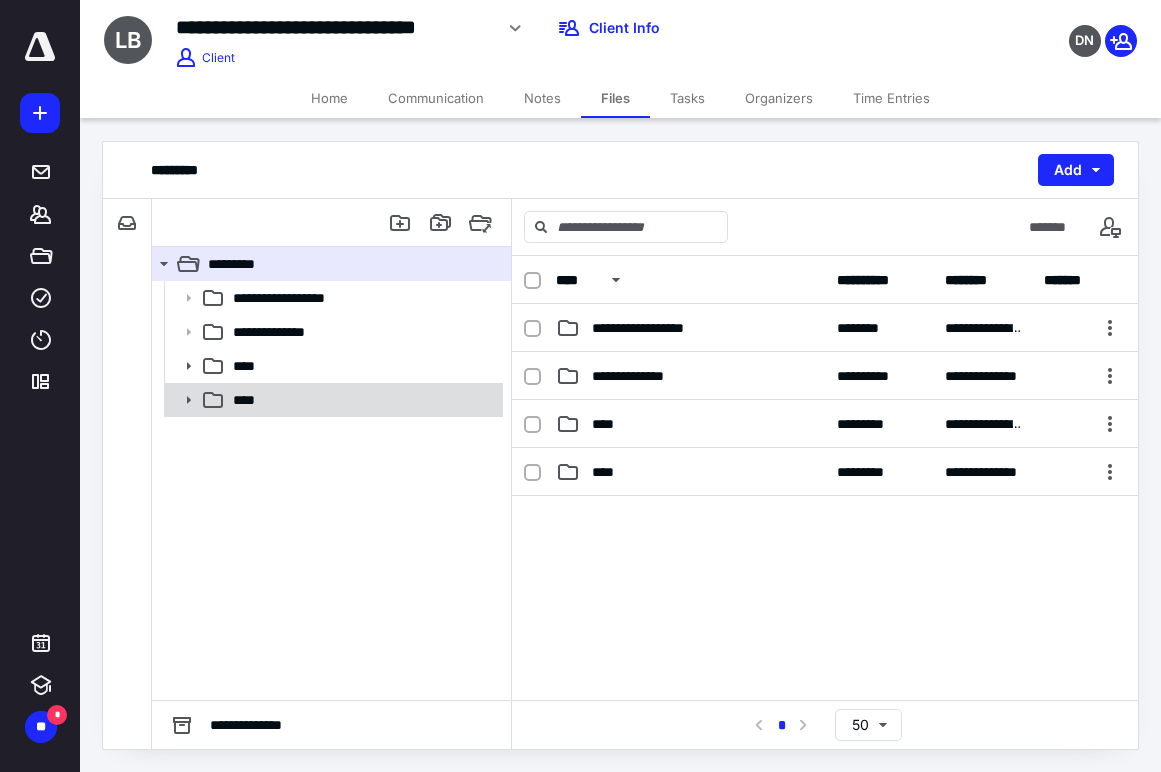 click on "****" at bounding box center (362, 400) 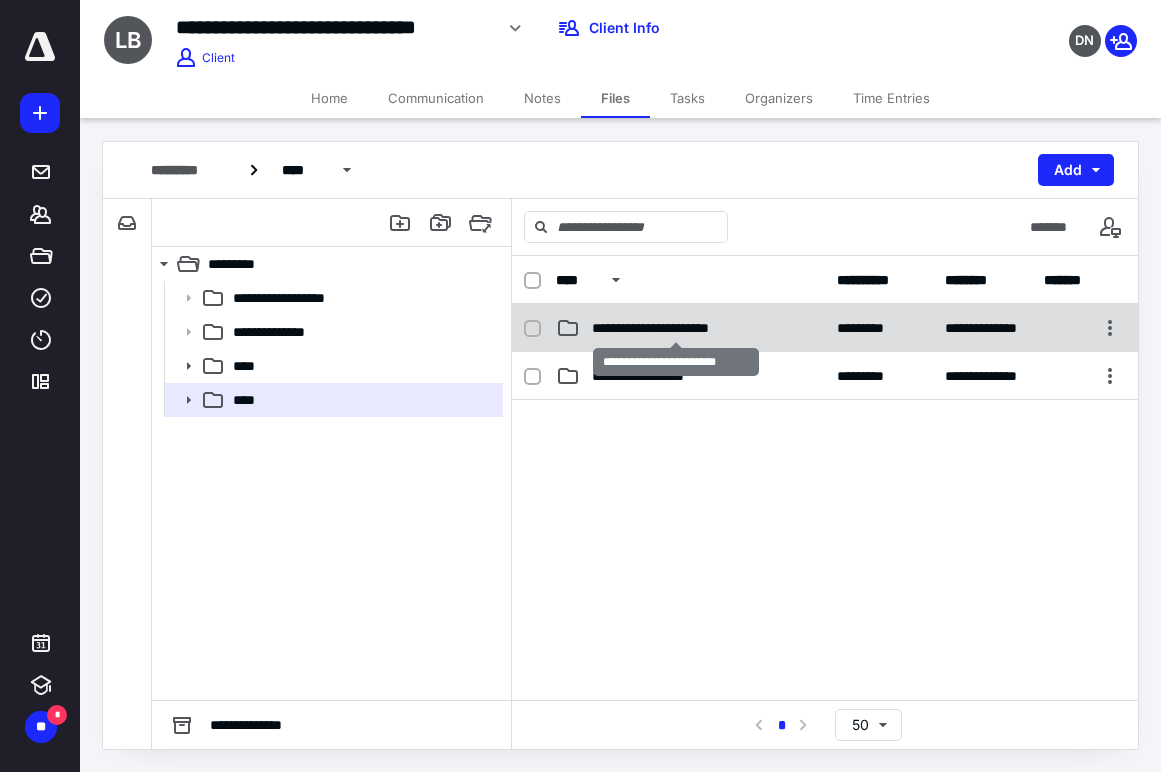 click on "**********" at bounding box center (676, 328) 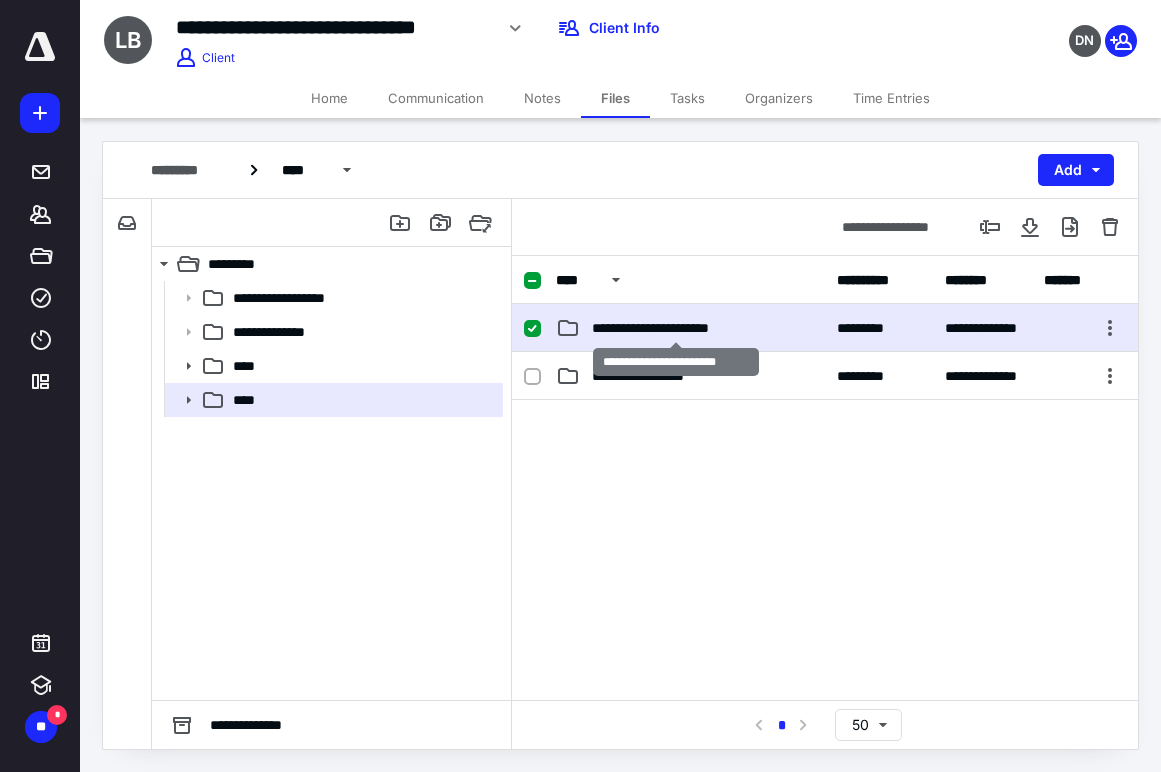 click on "**********" at bounding box center [676, 328] 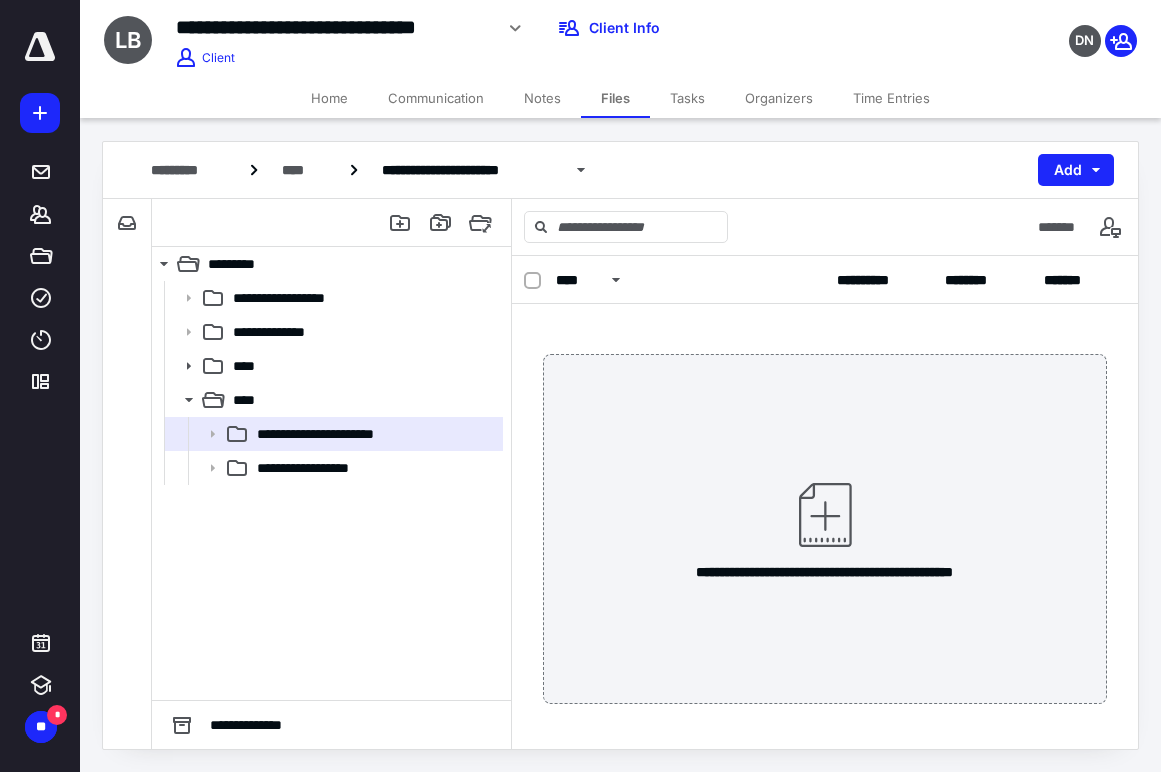 scroll, scrollTop: 5, scrollLeft: 0, axis: vertical 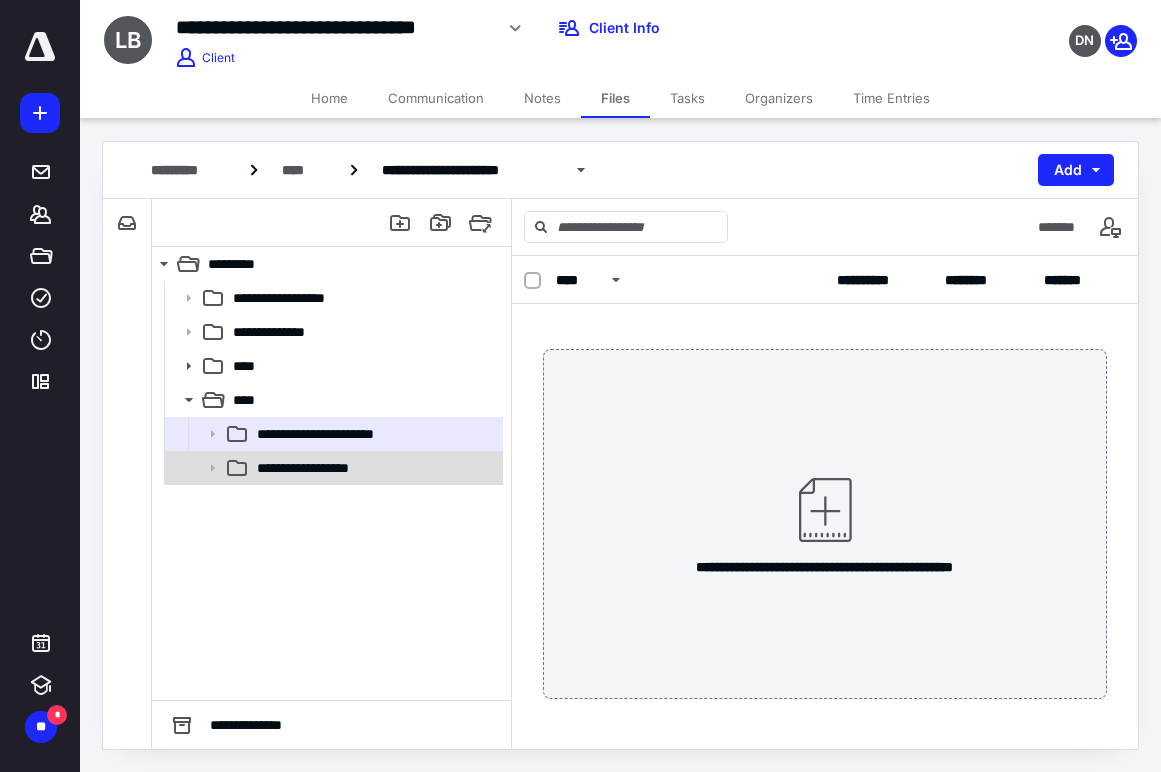 click on "**********" at bounding box center (332, 468) 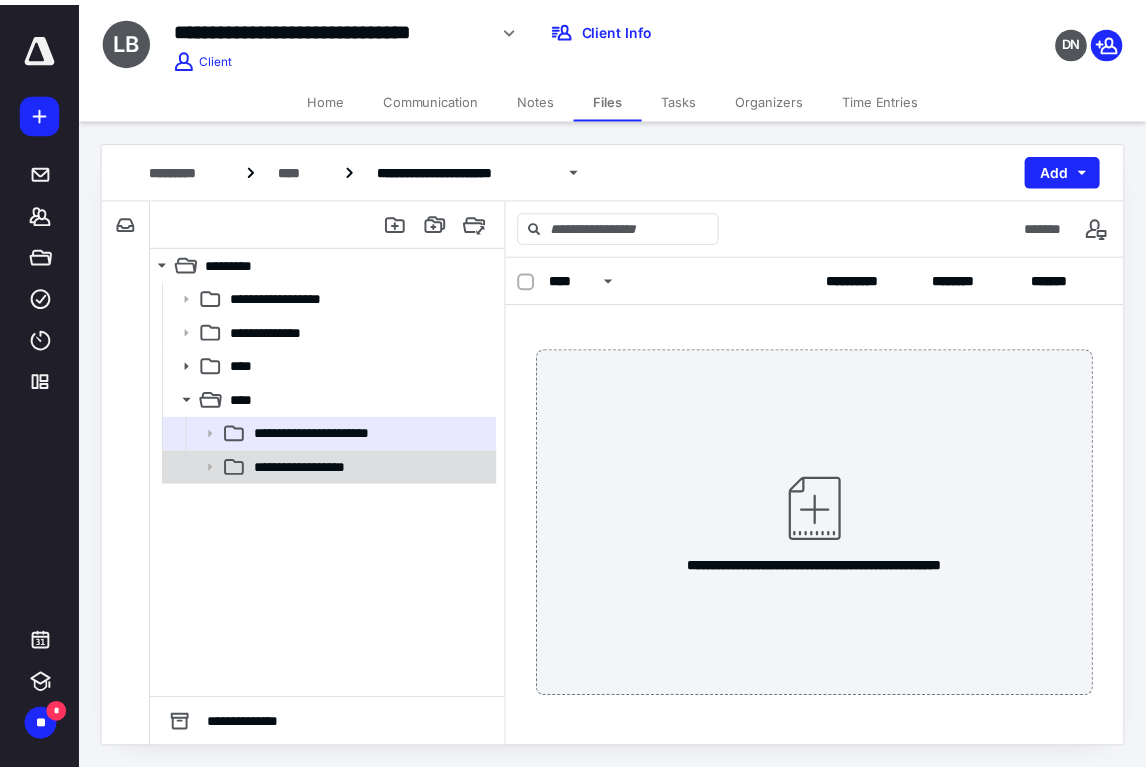 scroll, scrollTop: 0, scrollLeft: 0, axis: both 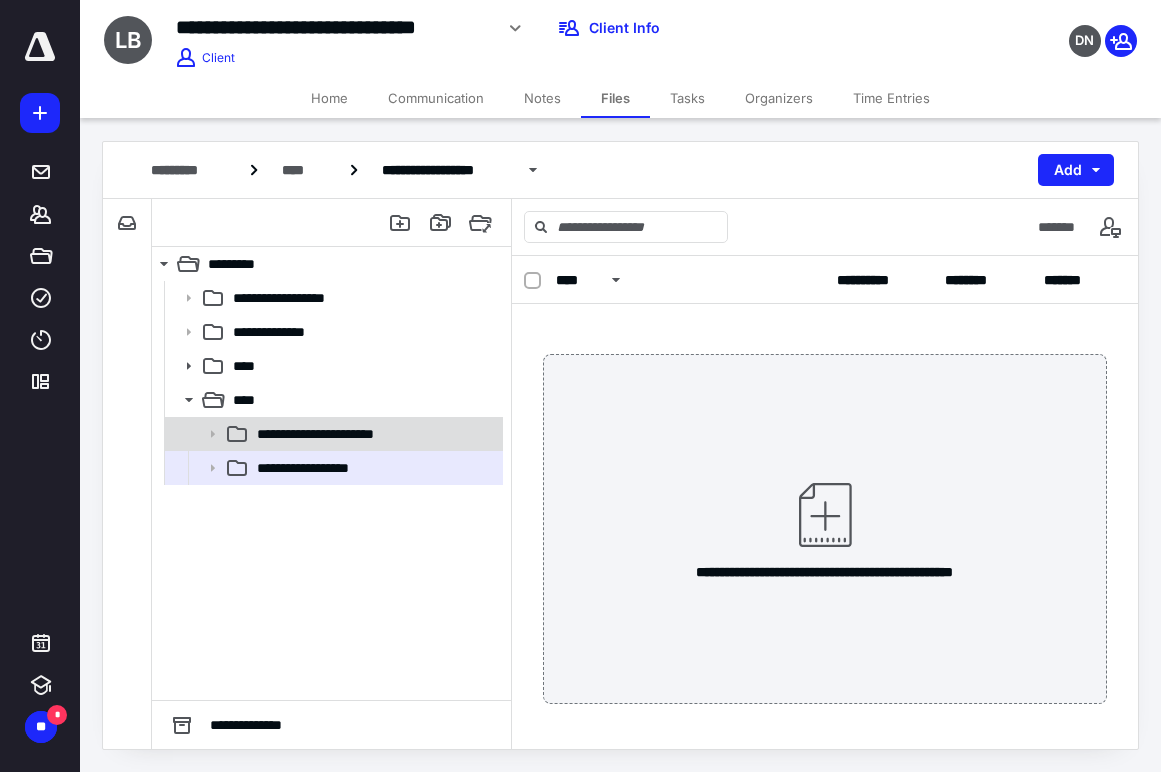 click on "**********" at bounding box center (341, 434) 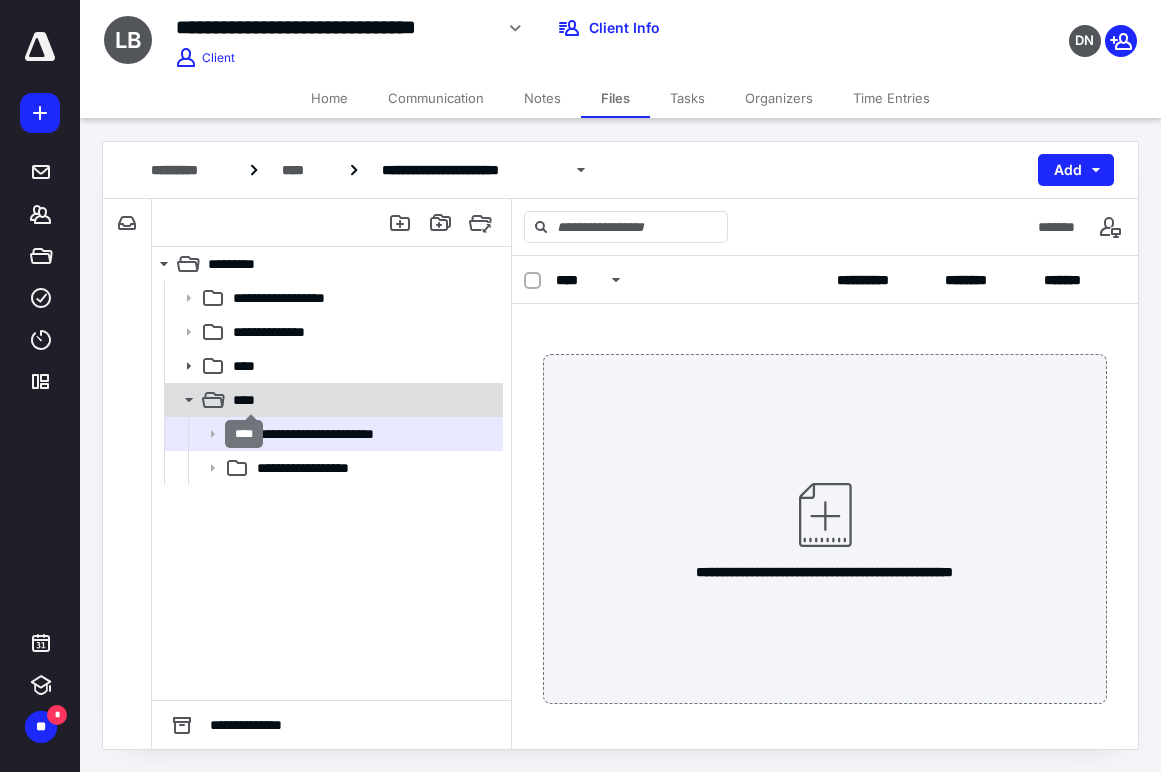 click on "****" at bounding box center (251, 400) 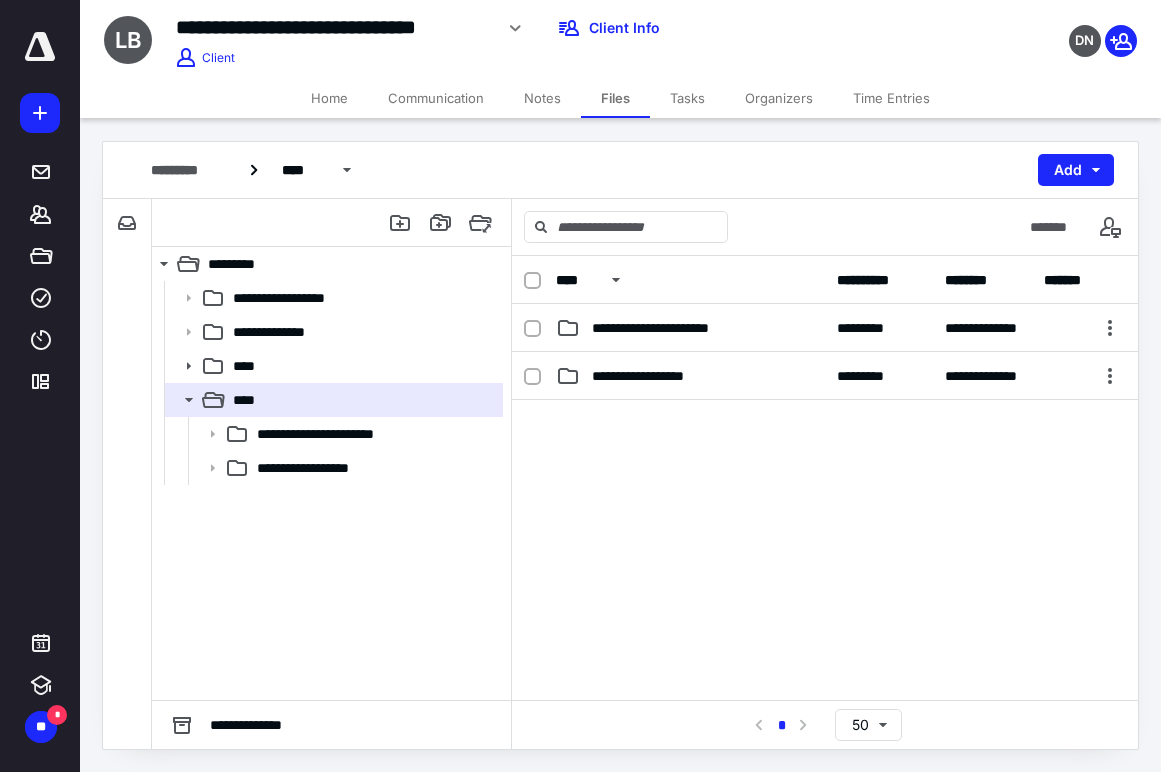 click on "Tasks" at bounding box center (687, 98) 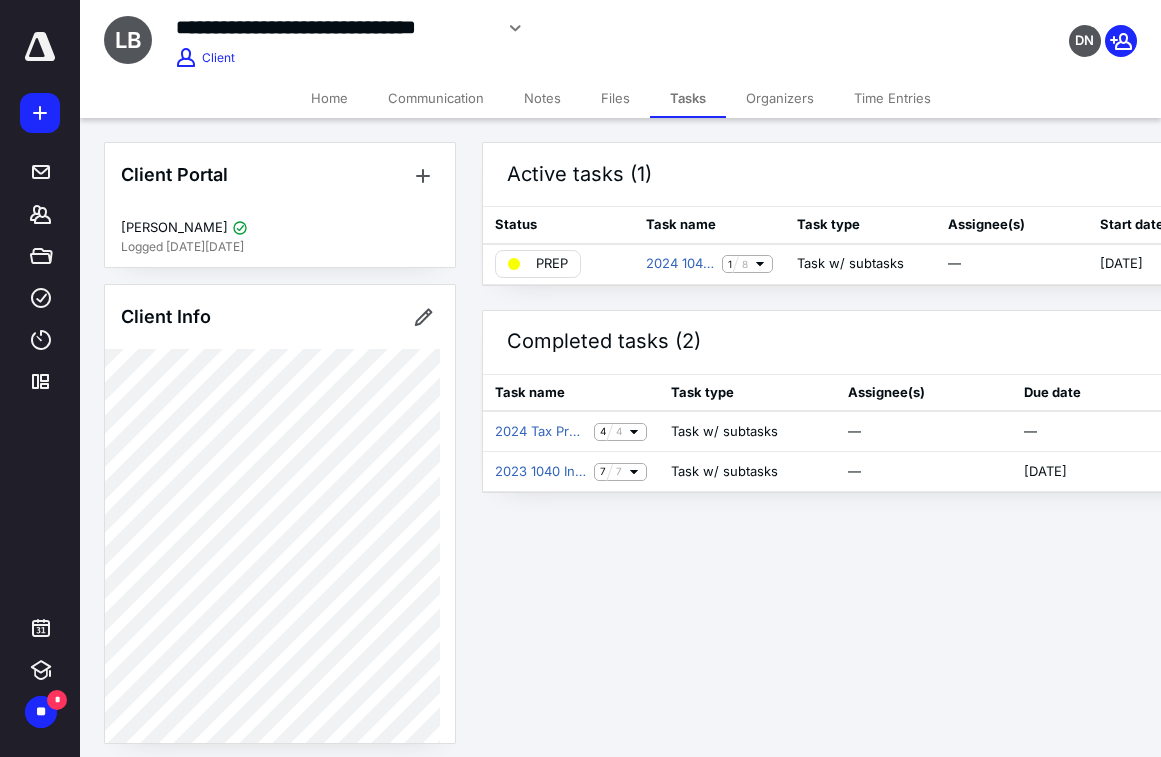 click on "Organizers" at bounding box center (780, 98) 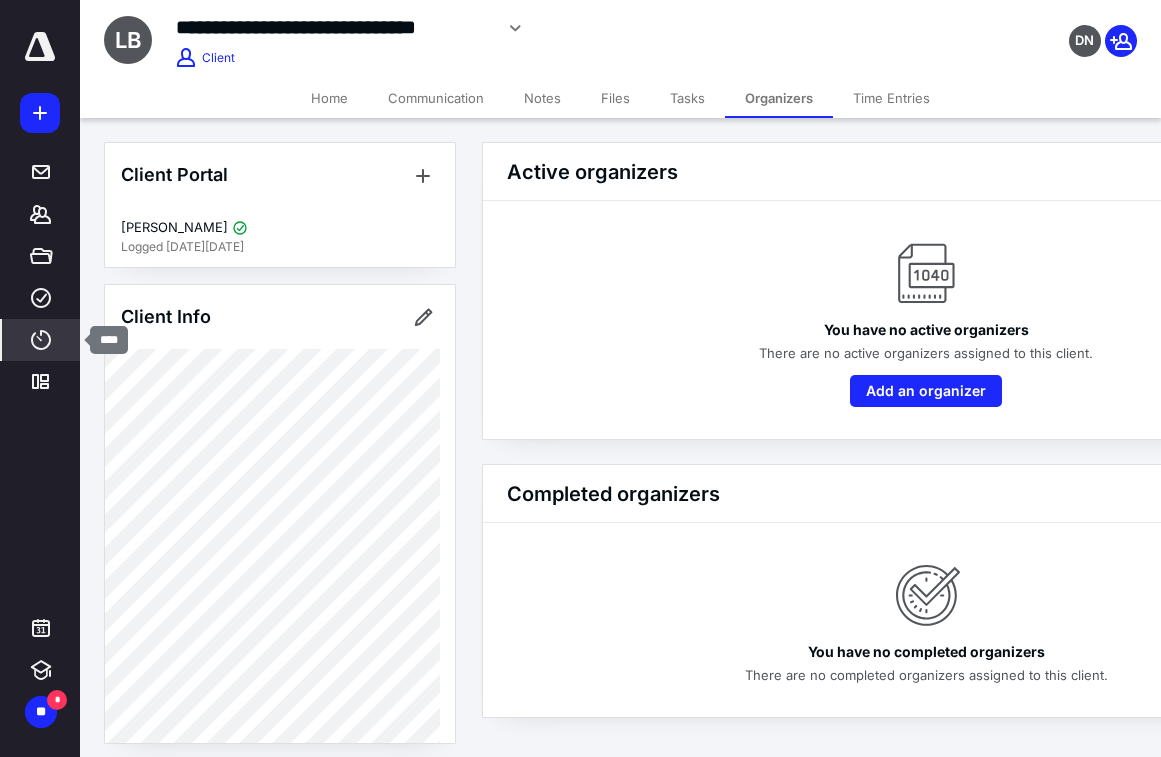 click 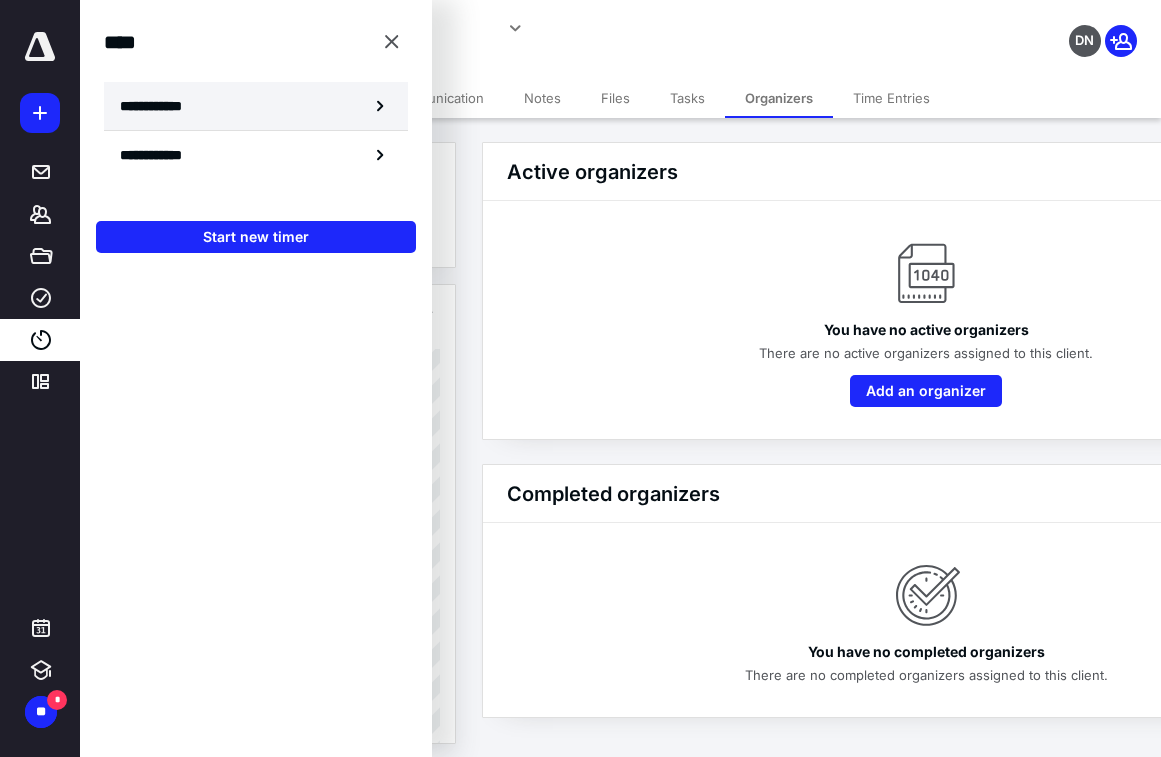 click on "**********" at bounding box center [256, 106] 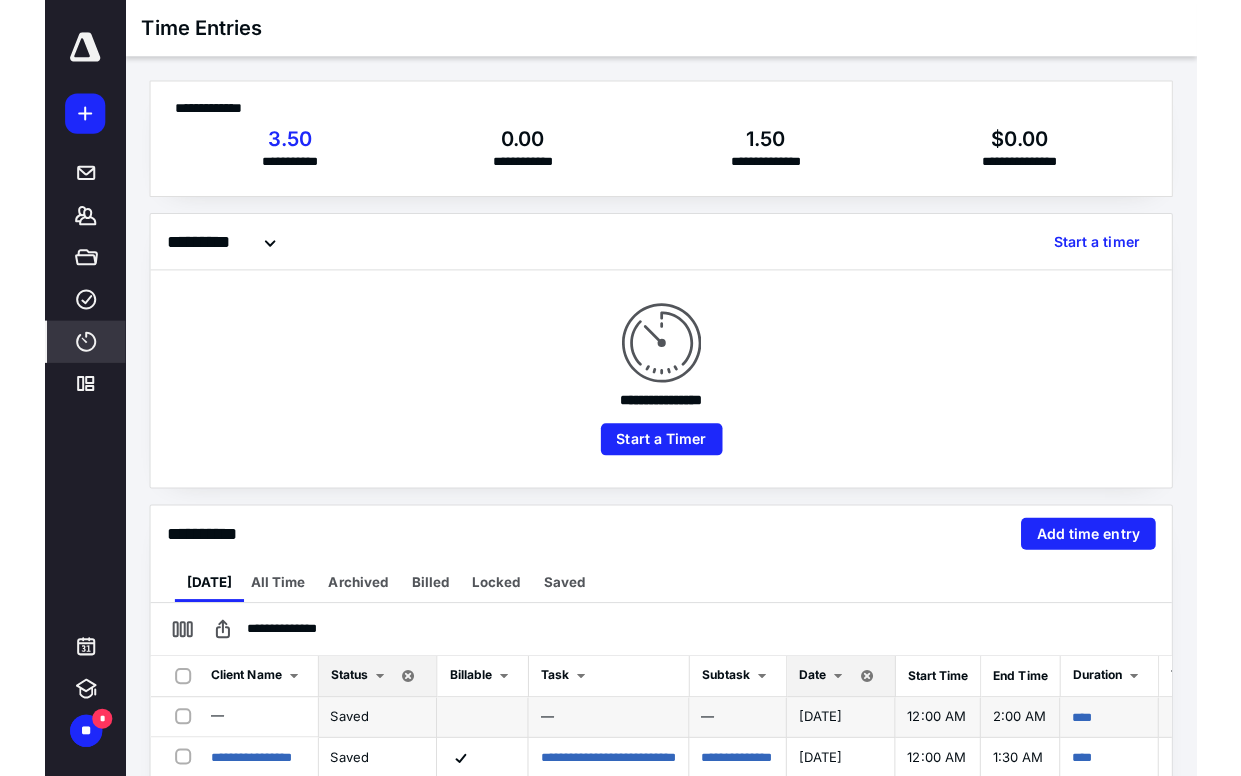 scroll, scrollTop: 100, scrollLeft: 0, axis: vertical 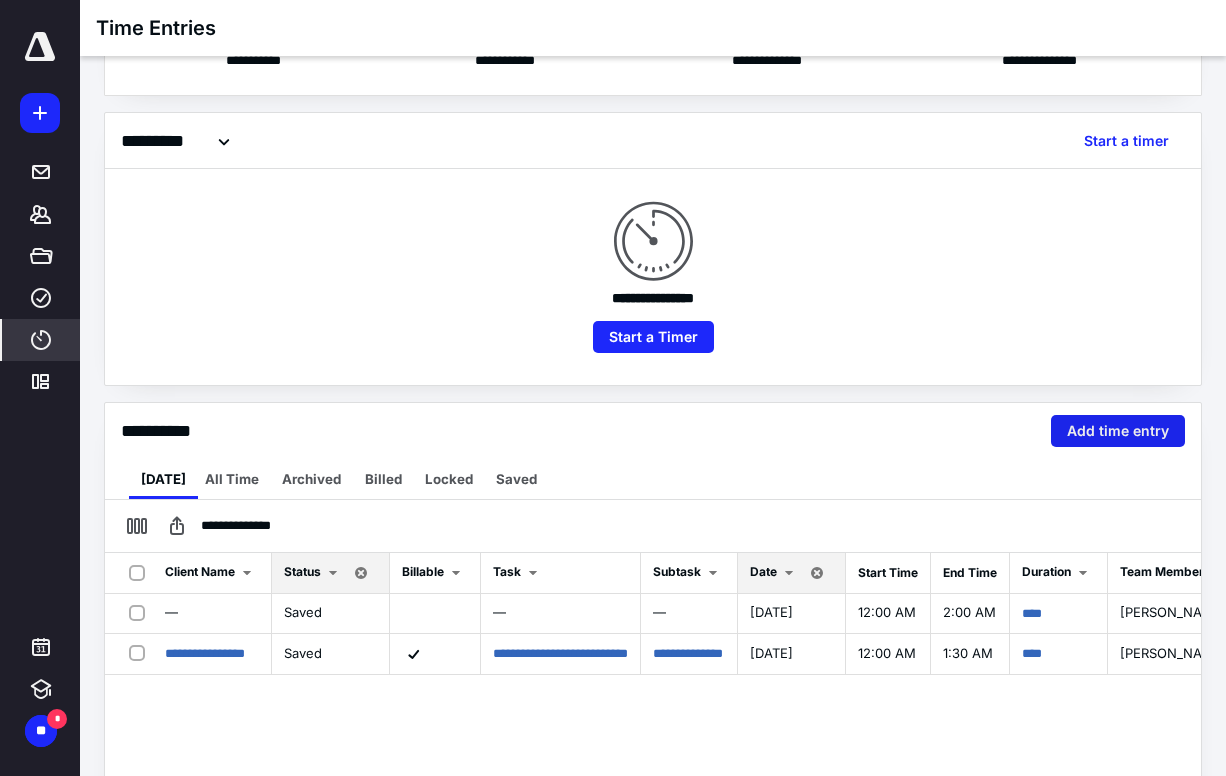 click on "Add time entry" at bounding box center (1118, 431) 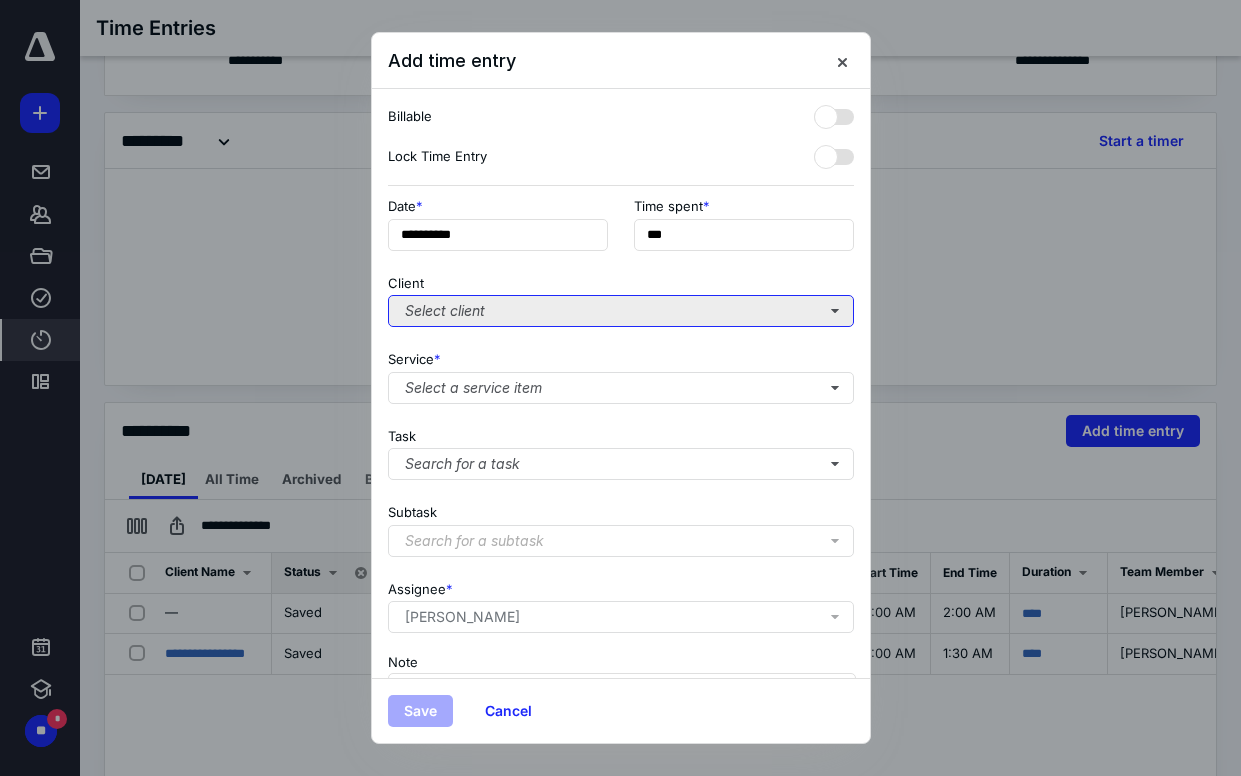 click on "Select client" at bounding box center [621, 311] 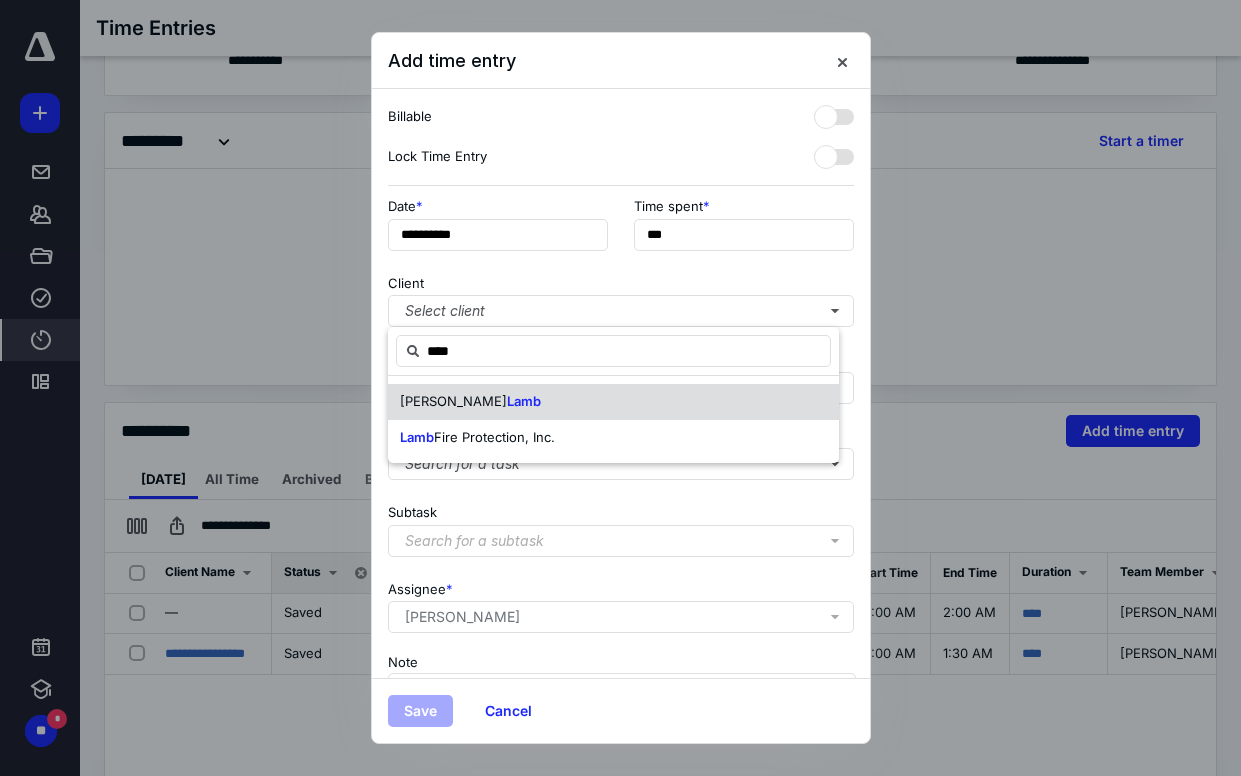 click on "[PERSON_NAME]" at bounding box center (613, 402) 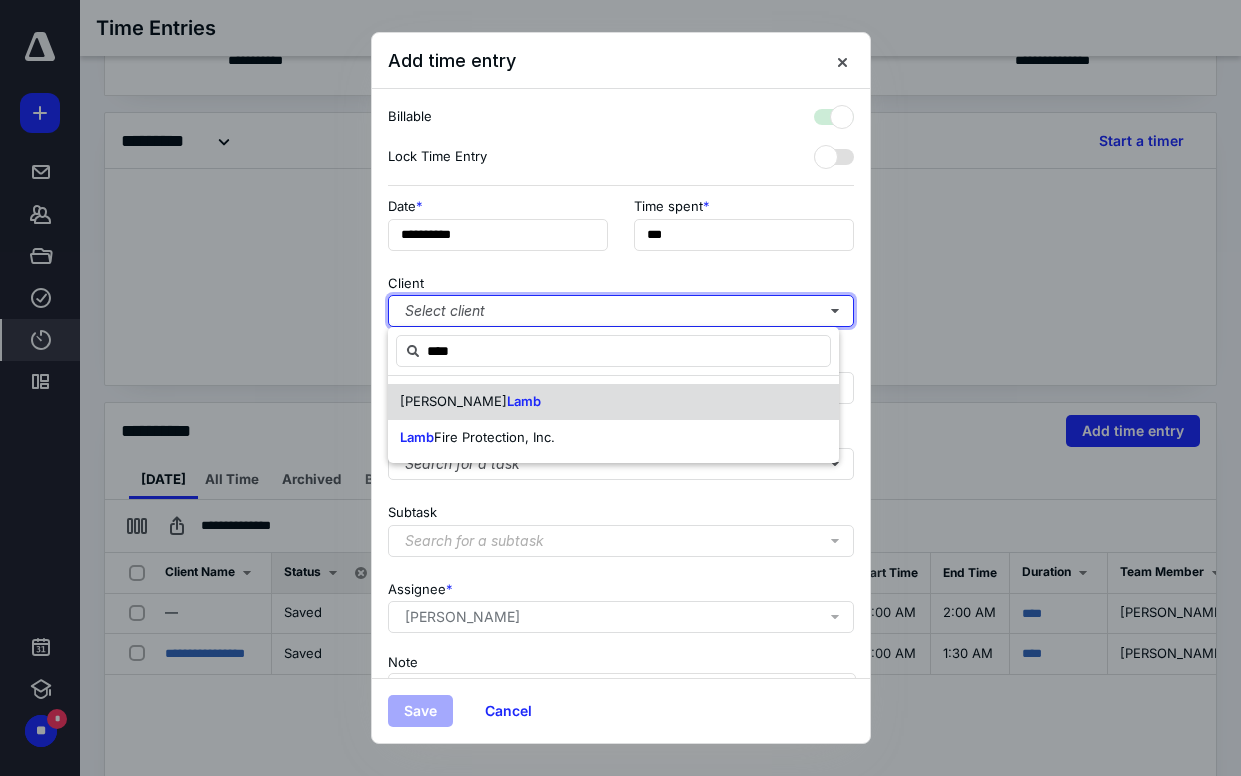 checkbox on "true" 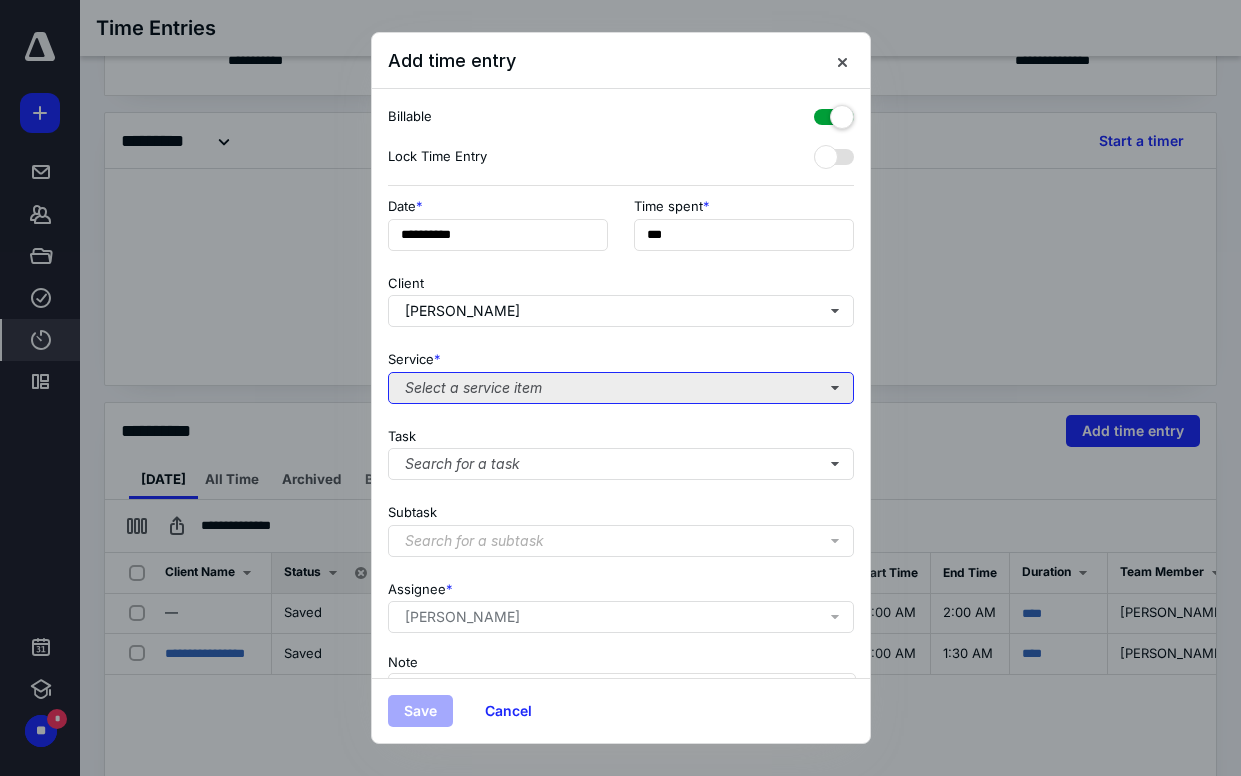 click on "Select a service item" at bounding box center (621, 388) 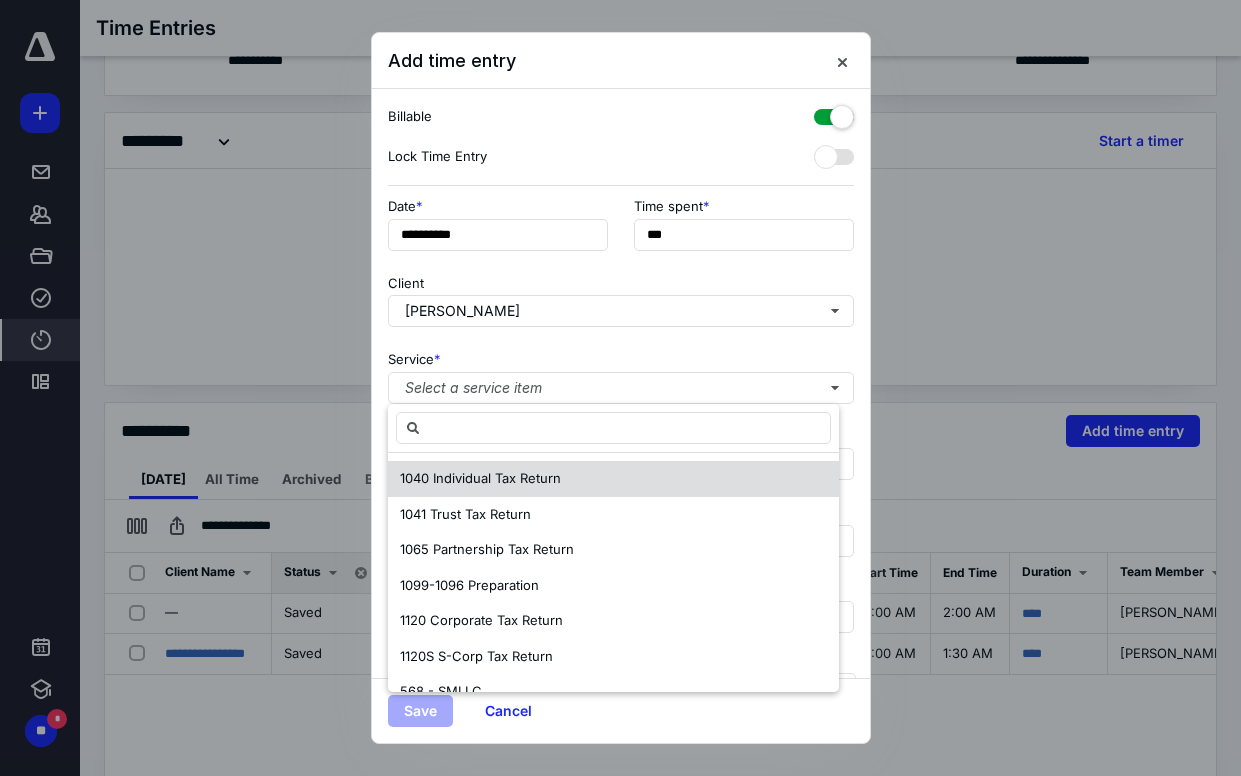 click on "1040 Individual Tax Return" at bounding box center (480, 478) 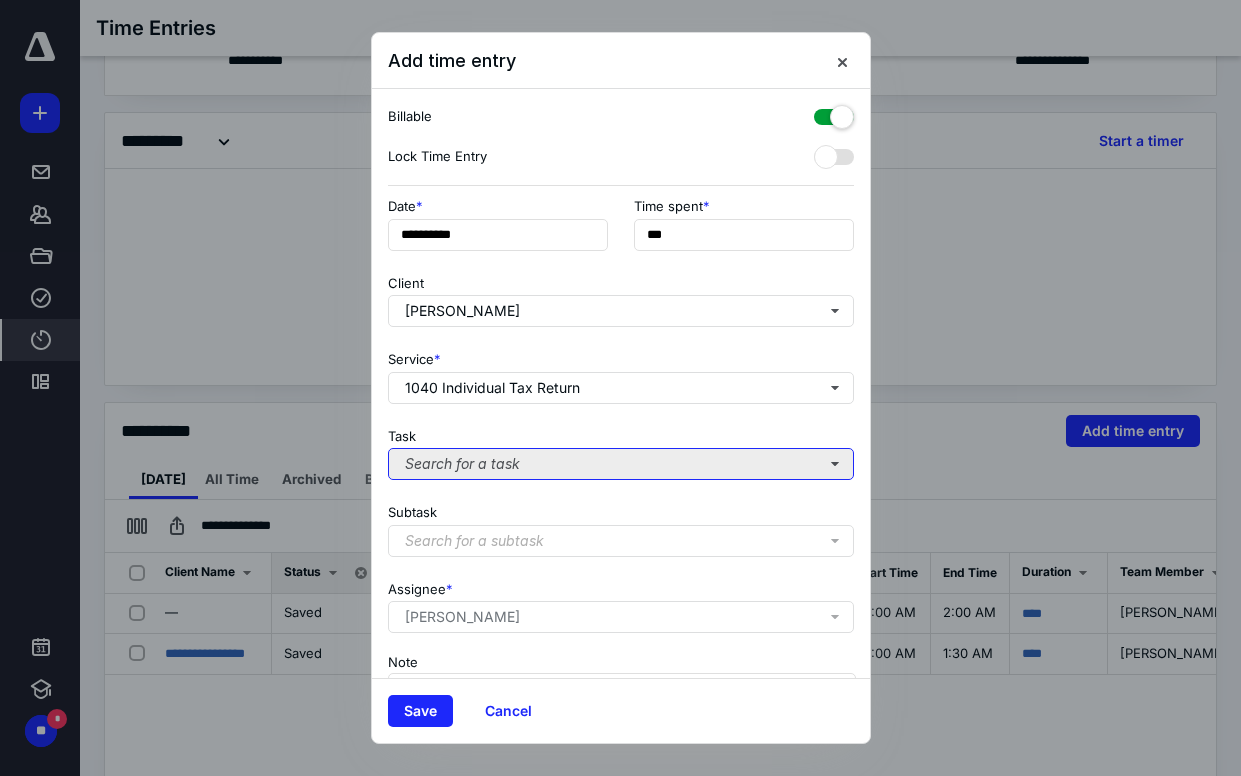 click on "Search for a task" at bounding box center [621, 464] 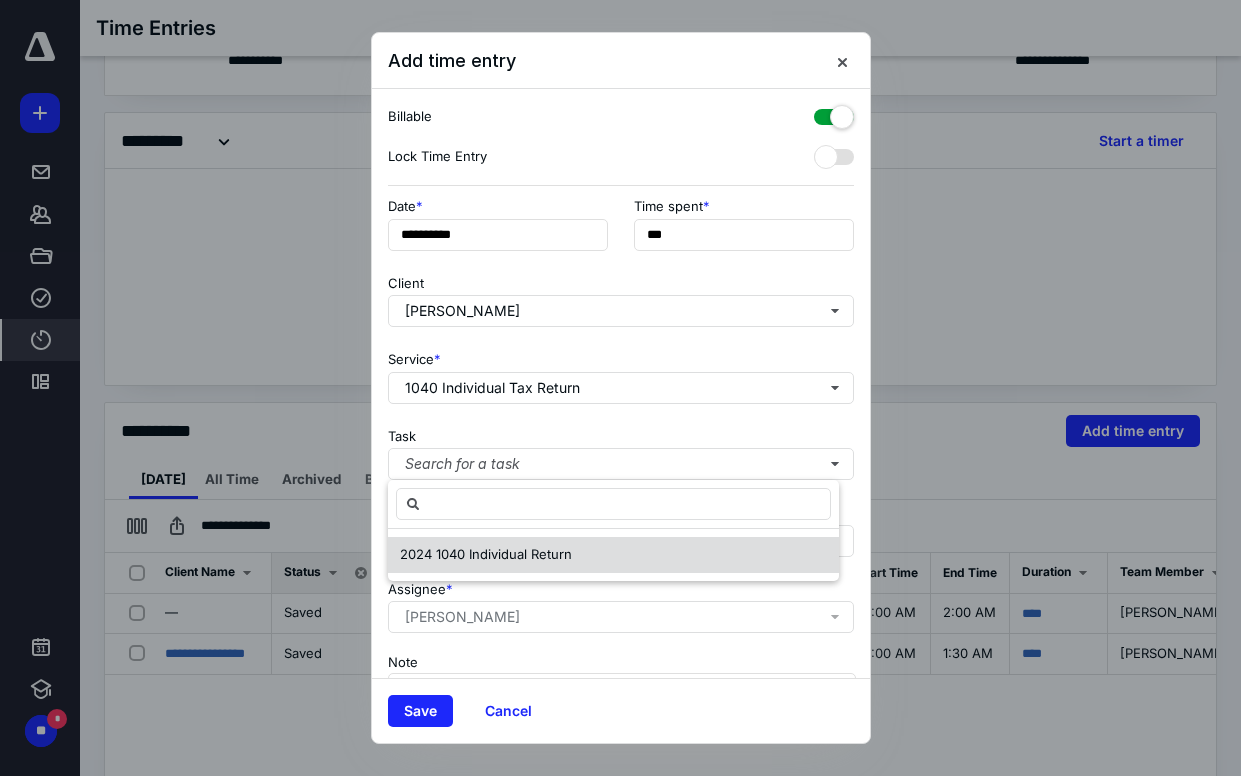 click on "2024 1040 Individual Return" at bounding box center [613, 555] 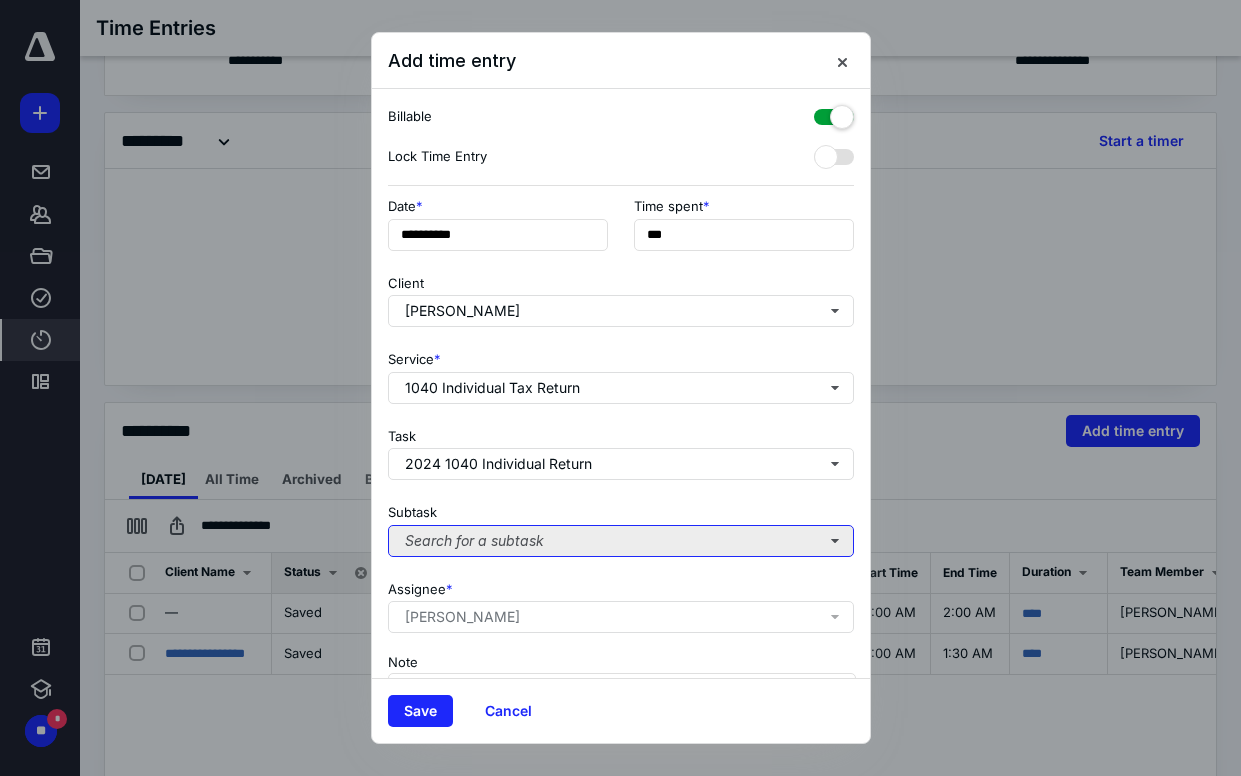 click on "Search for a subtask" at bounding box center [621, 541] 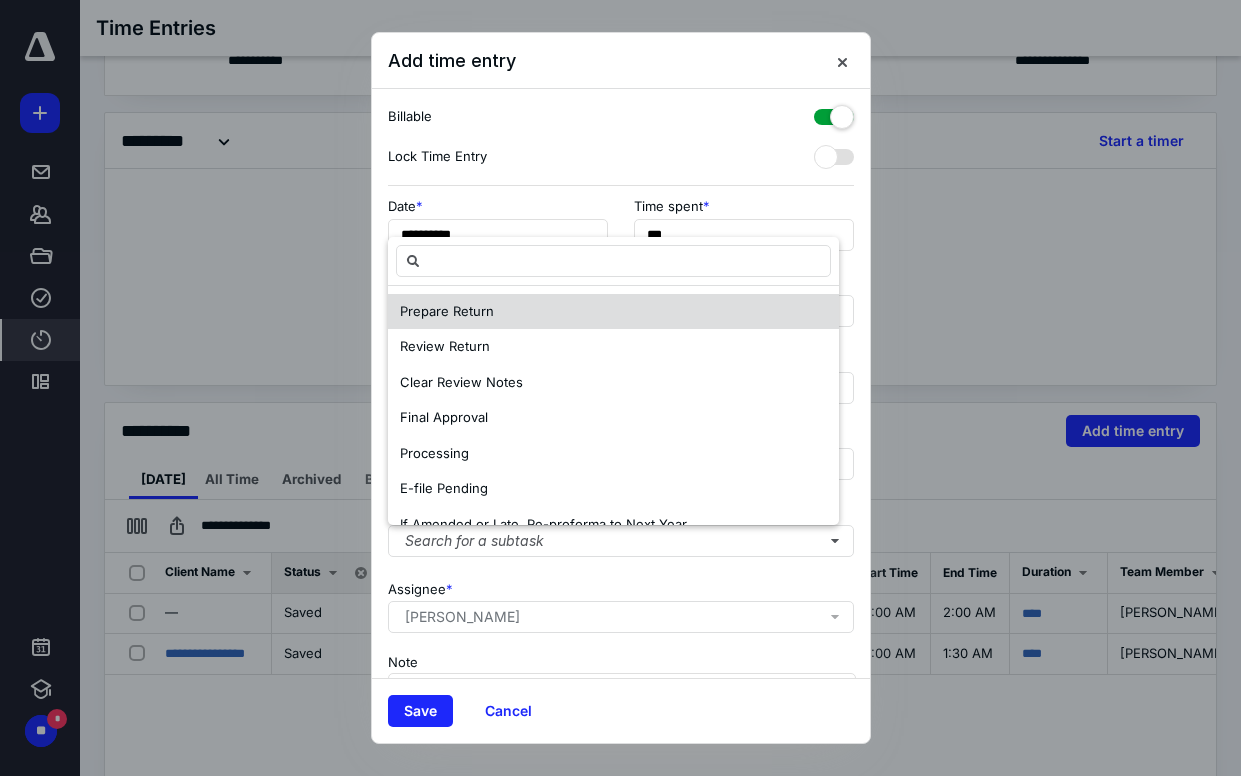 click on "Prepare Return" at bounding box center [447, 311] 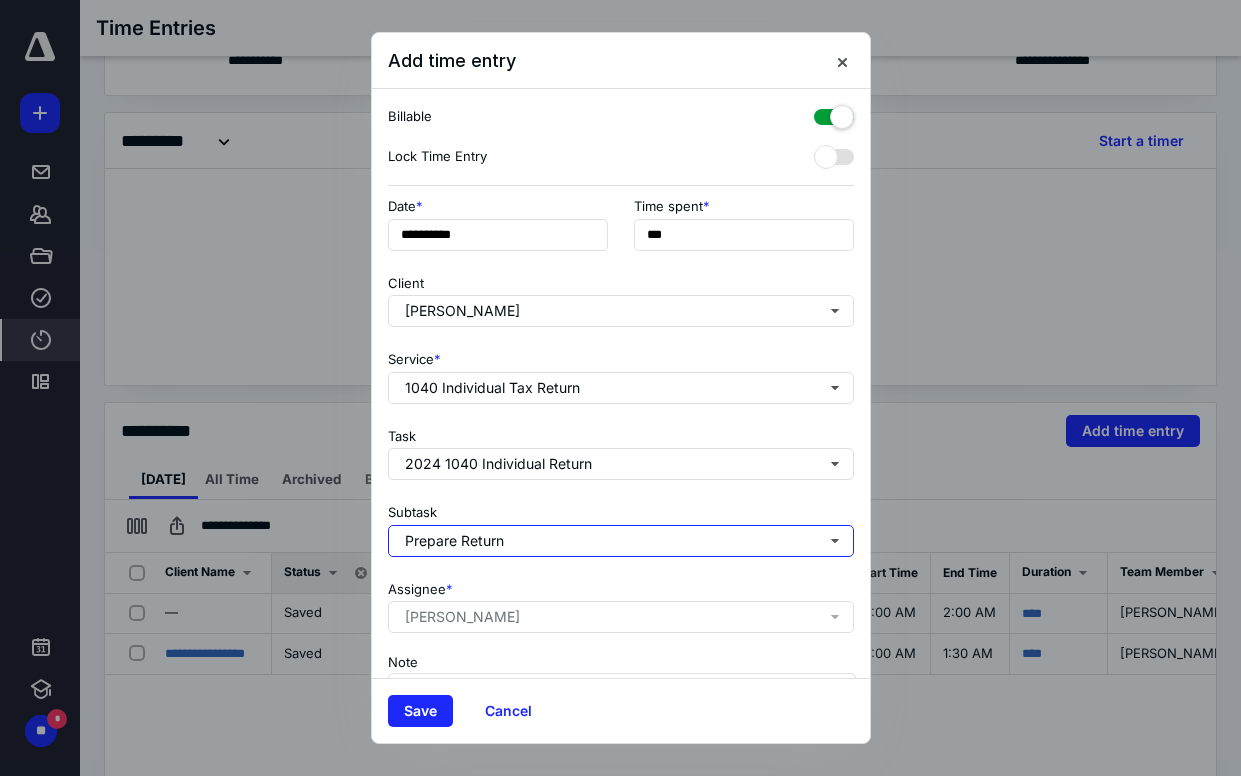 scroll, scrollTop: 126, scrollLeft: 0, axis: vertical 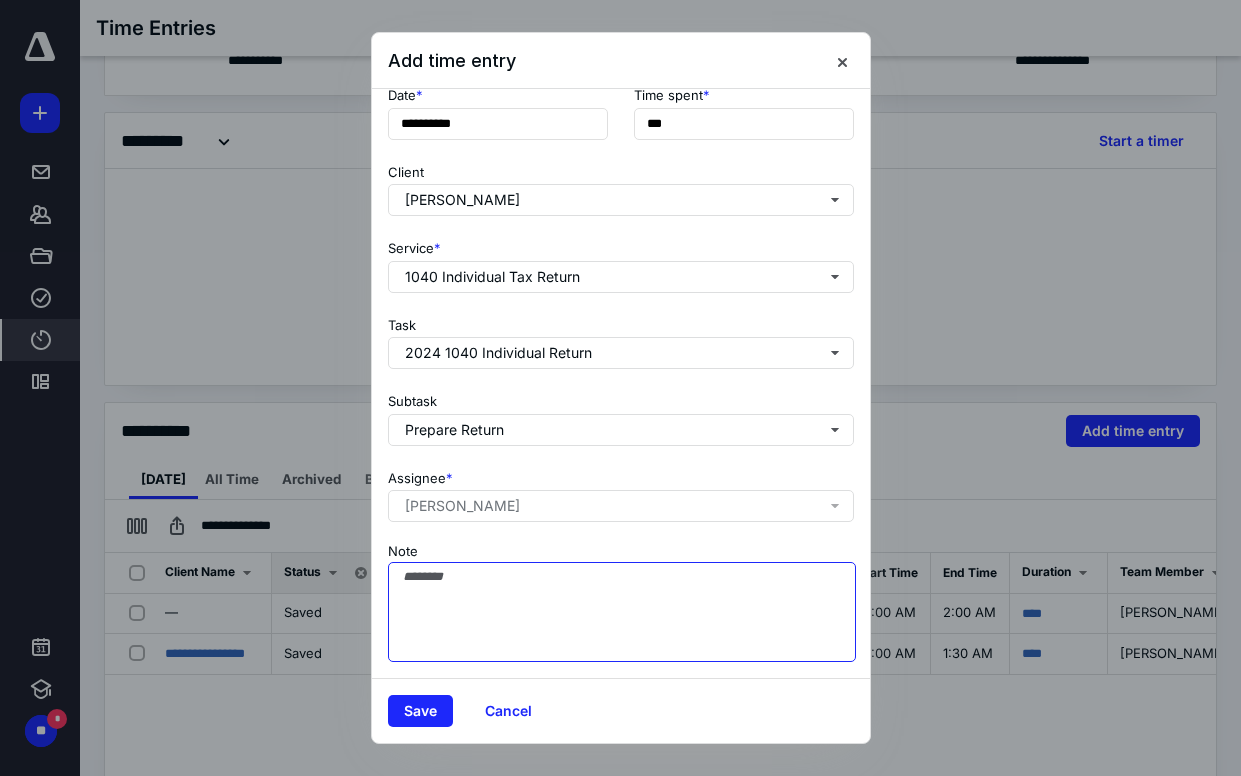 click on "Note" at bounding box center (622, 612) 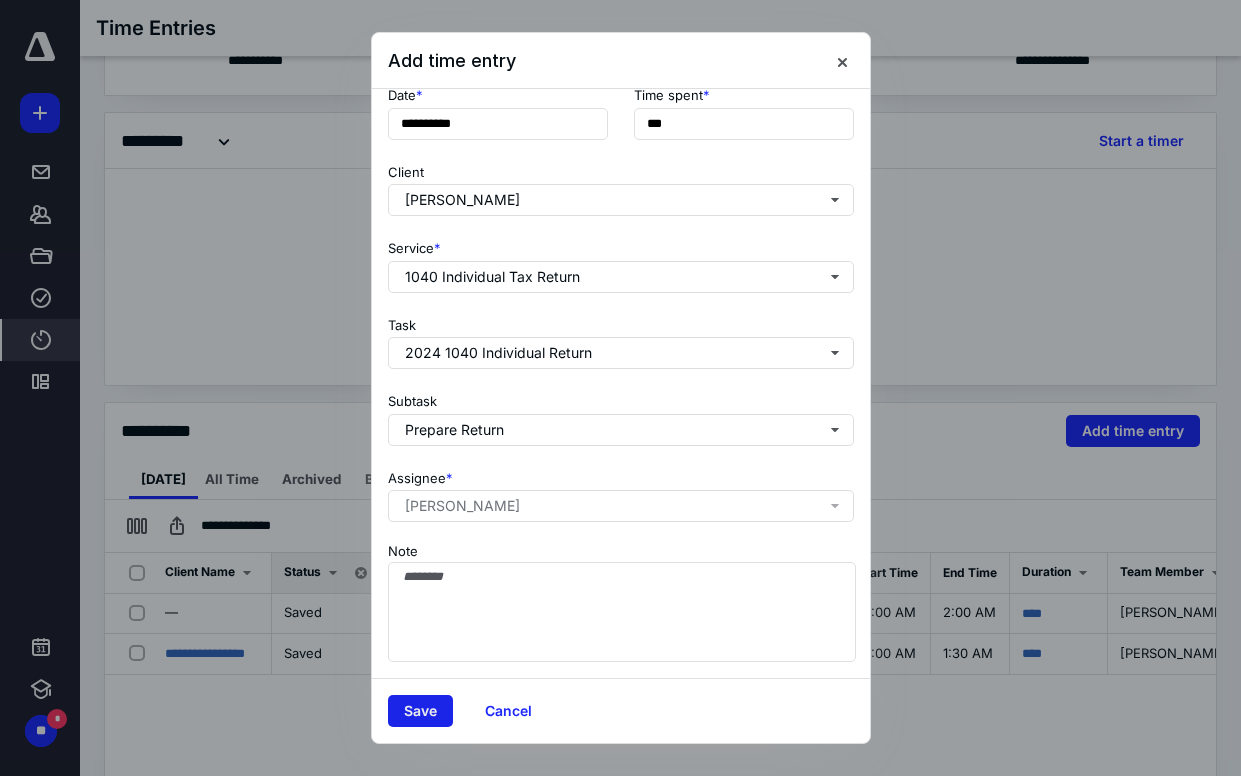 click on "Save" at bounding box center (420, 711) 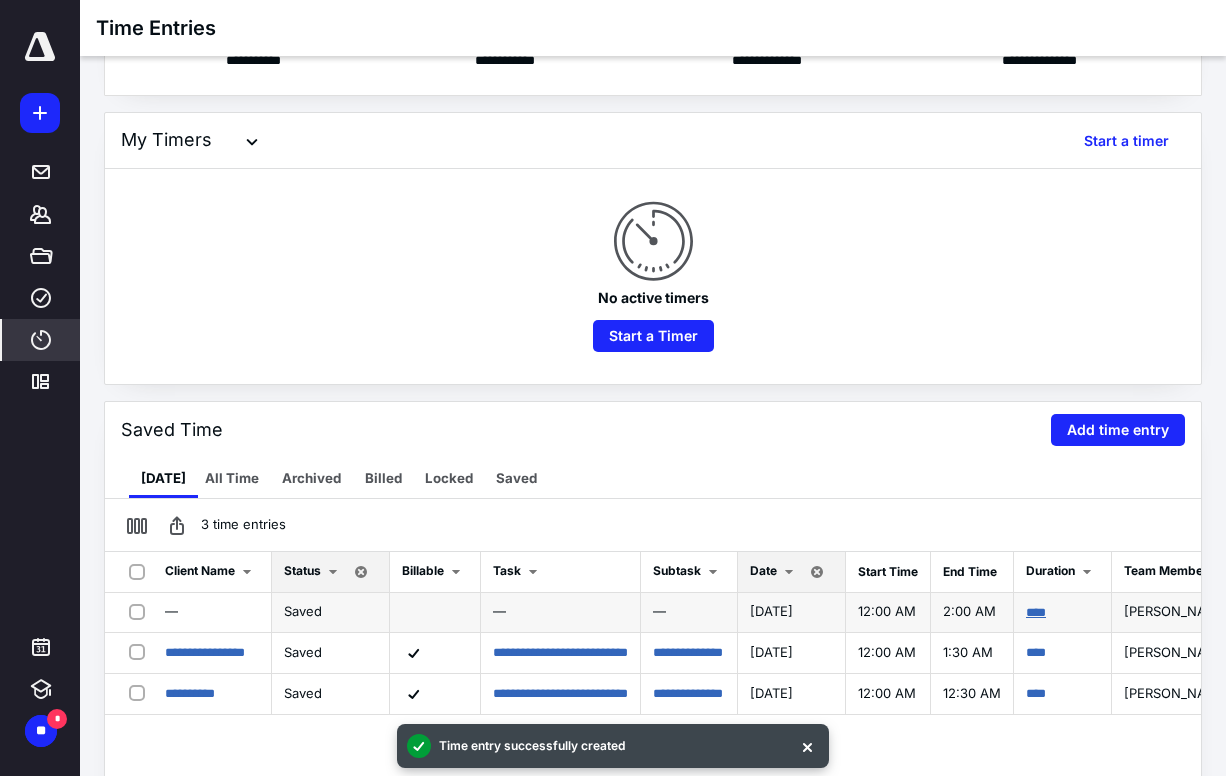 click on "****" at bounding box center (1036, 612) 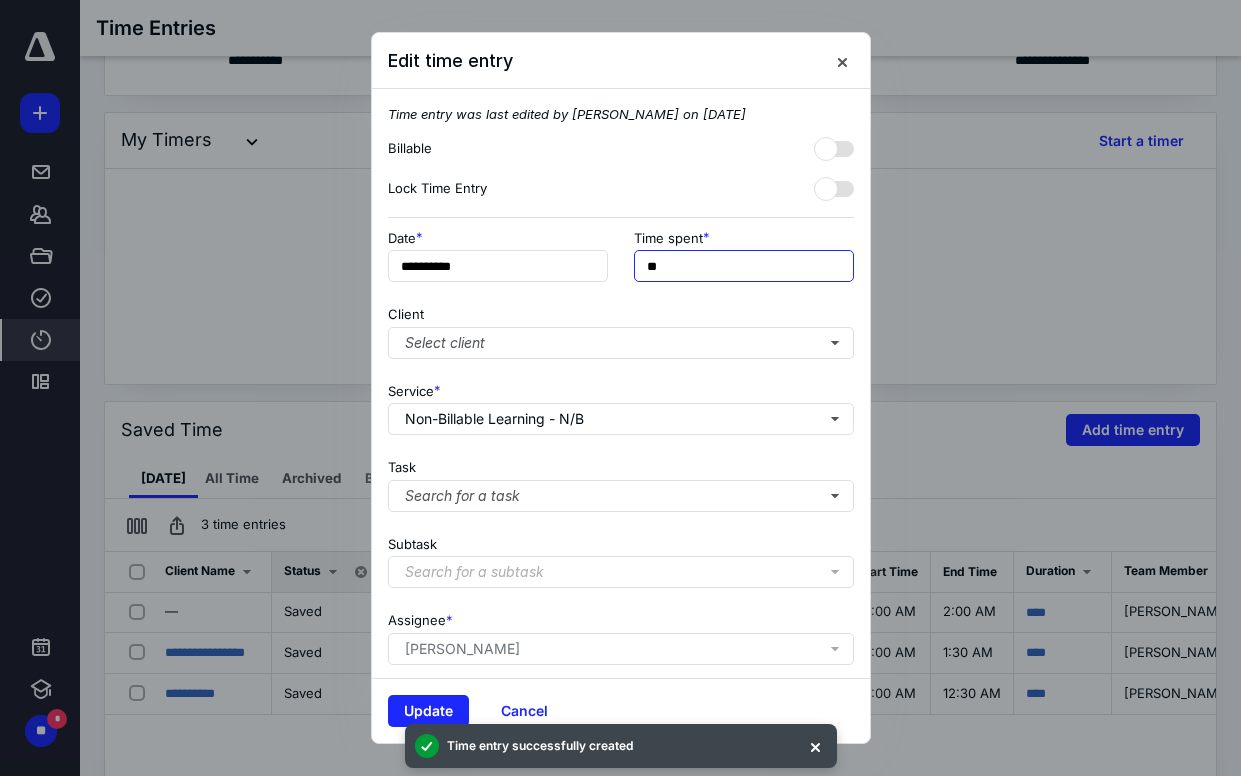 click on "**" at bounding box center (744, 266) 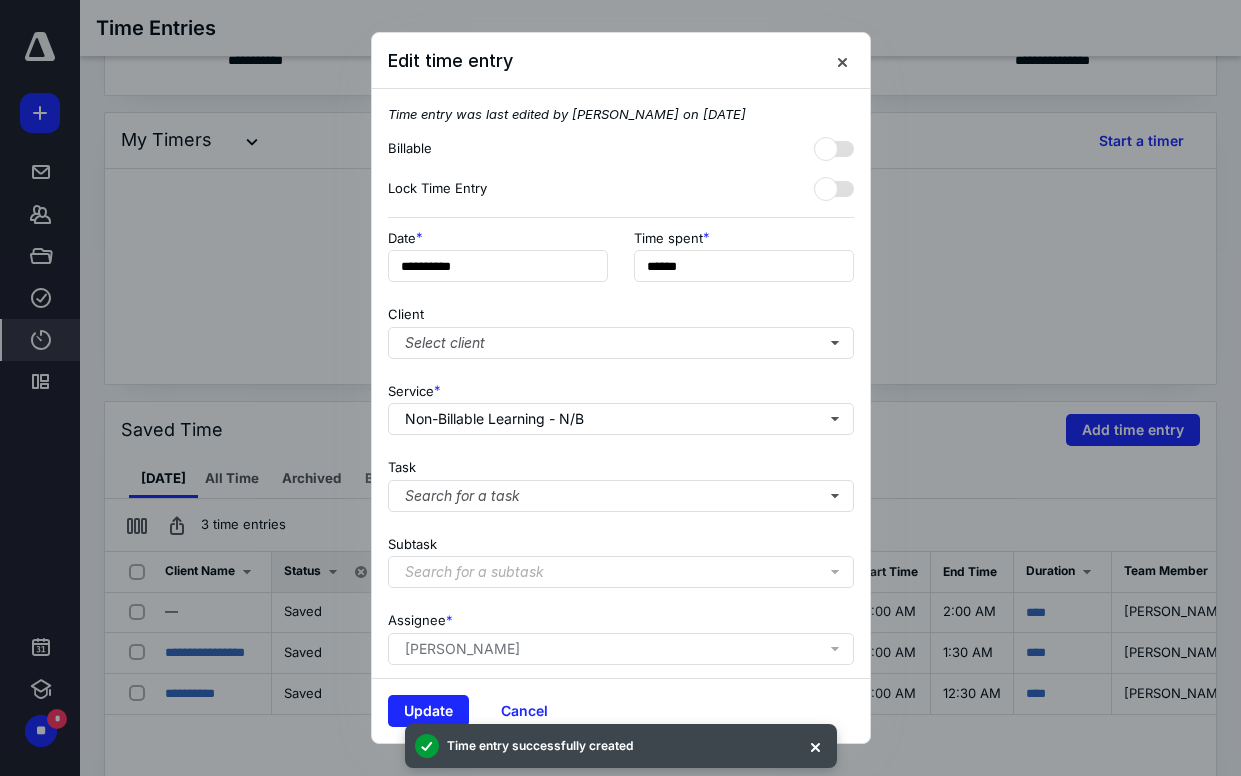 click on "**********" at bounding box center [621, 383] 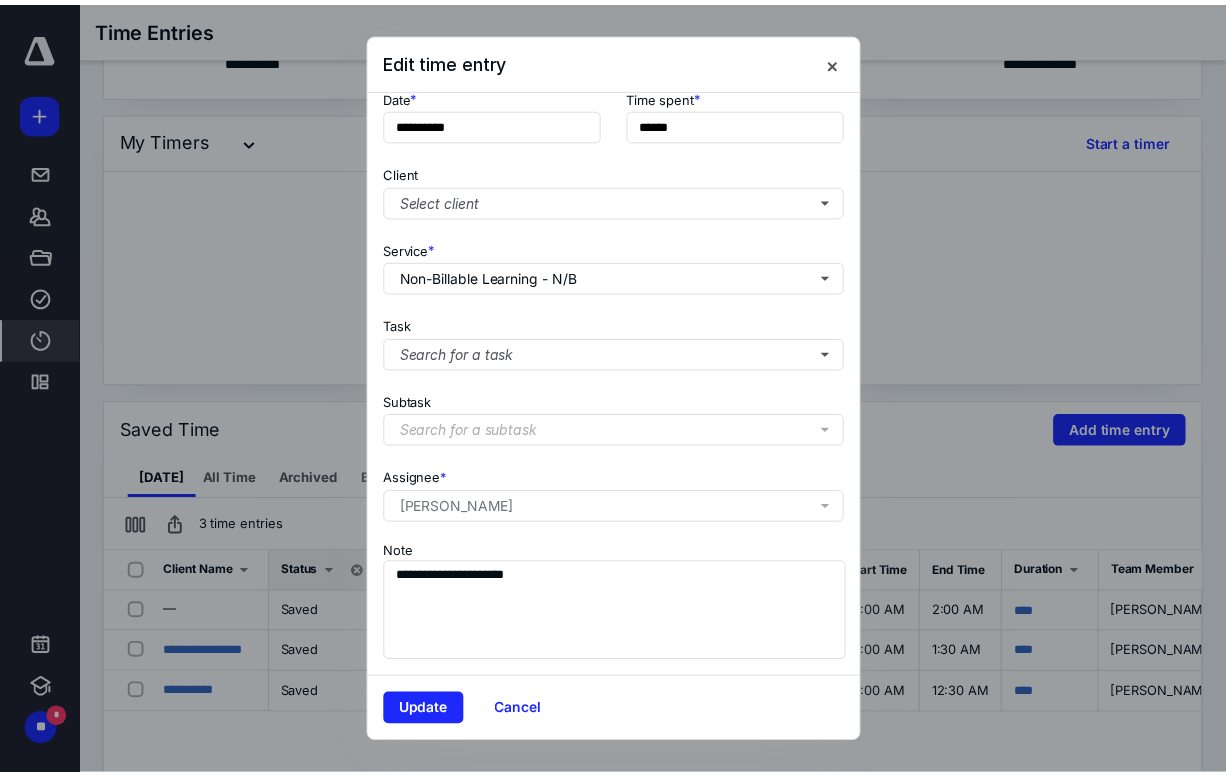 scroll, scrollTop: 0, scrollLeft: 0, axis: both 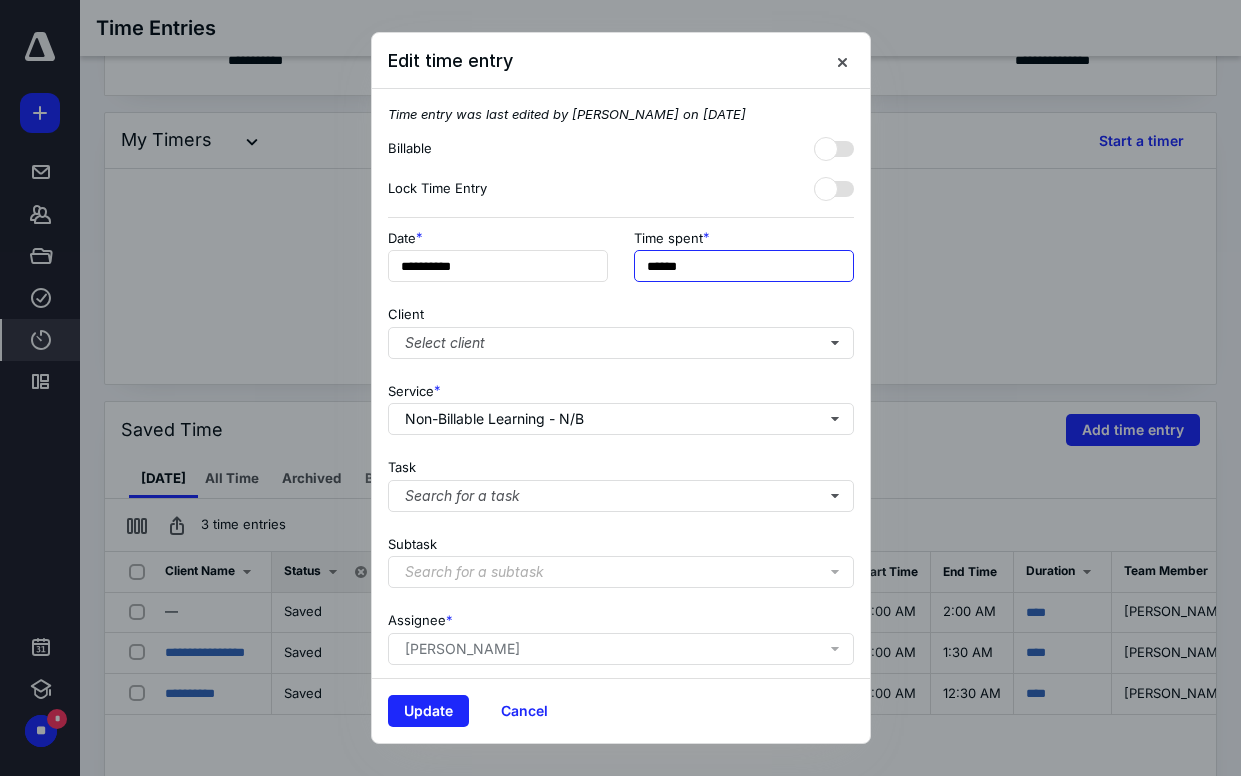 click on "******" at bounding box center (744, 266) 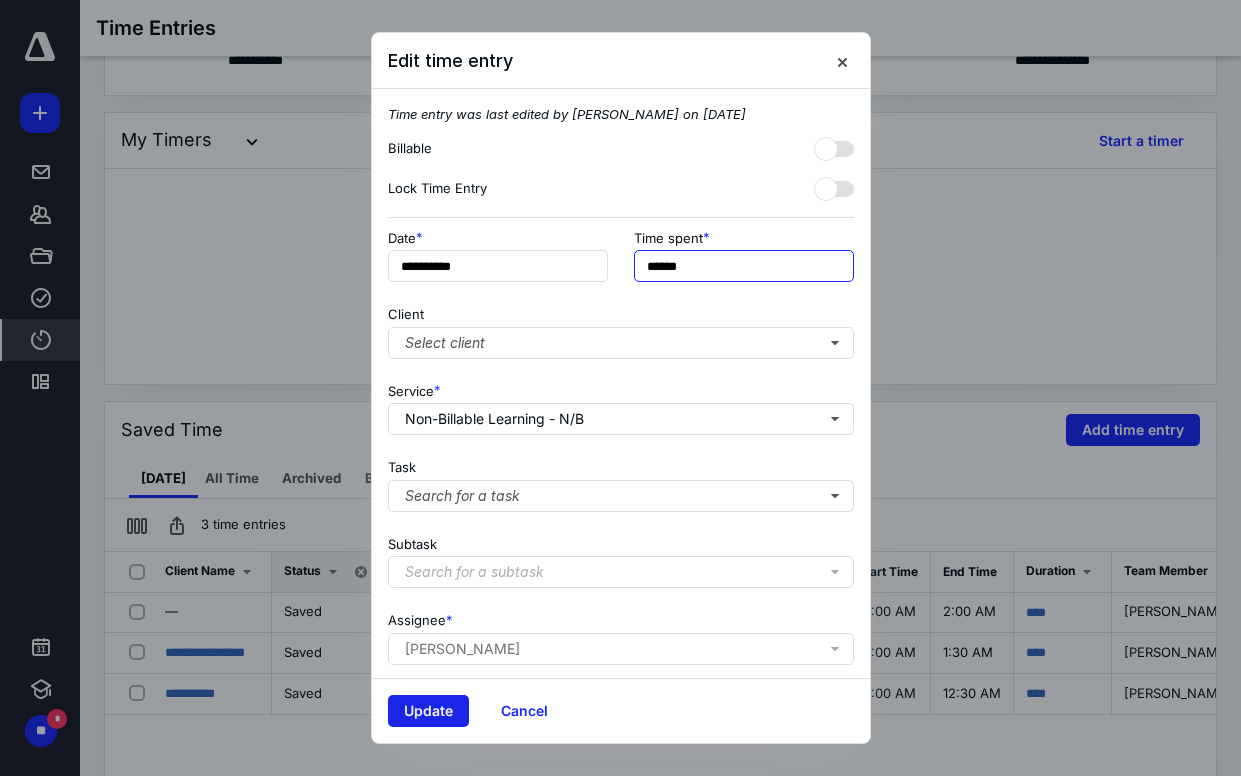 type on "******" 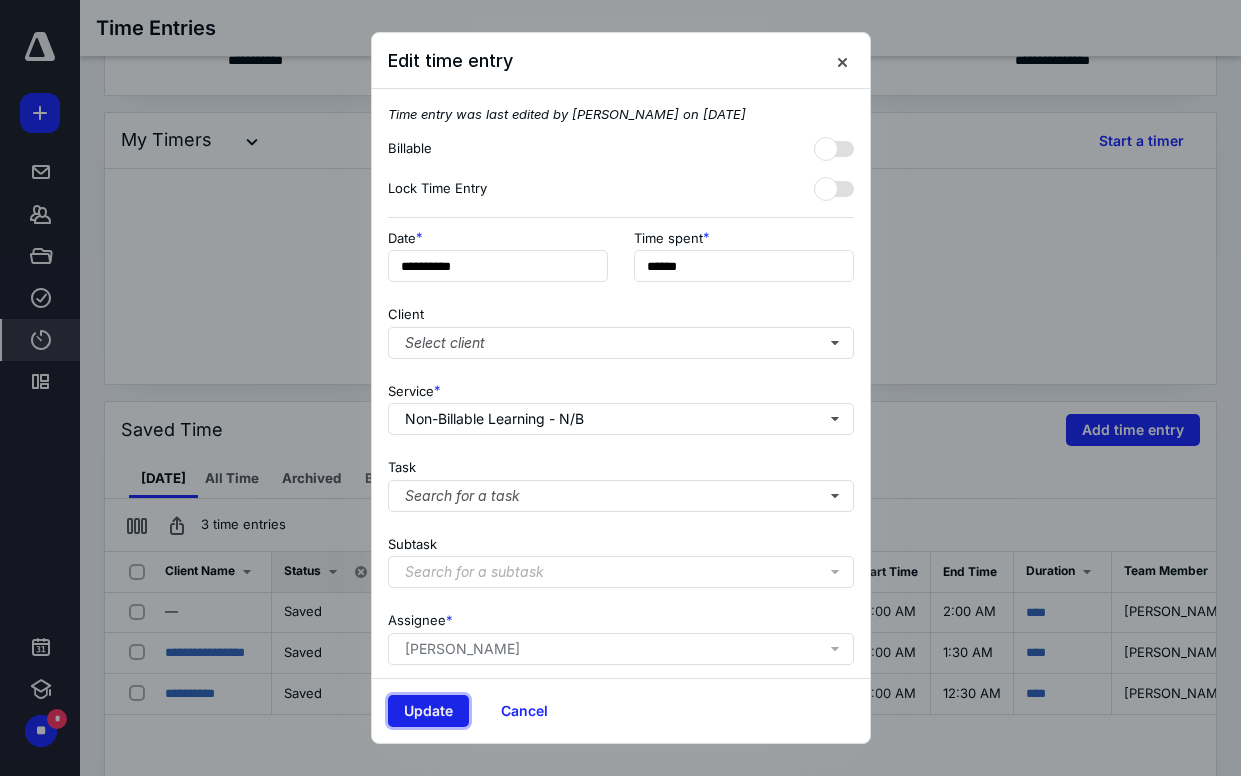 click on "Update" at bounding box center (428, 711) 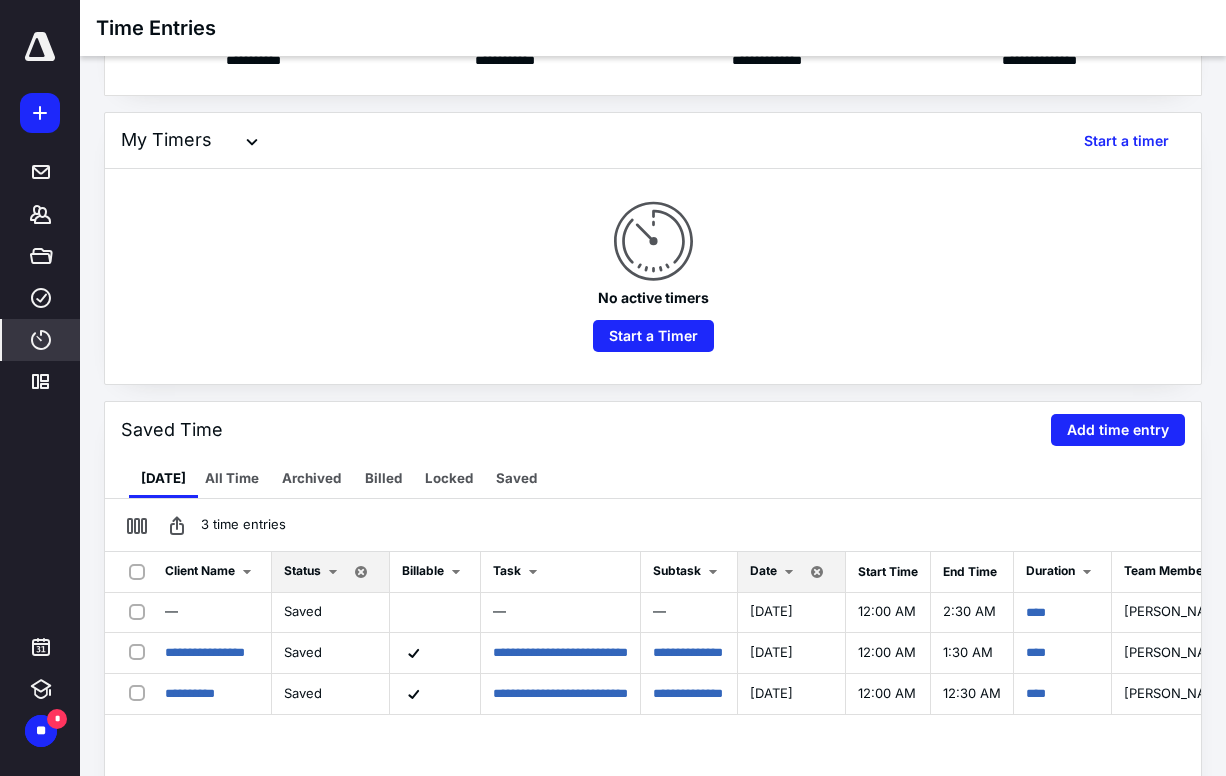 scroll, scrollTop: 0, scrollLeft: 0, axis: both 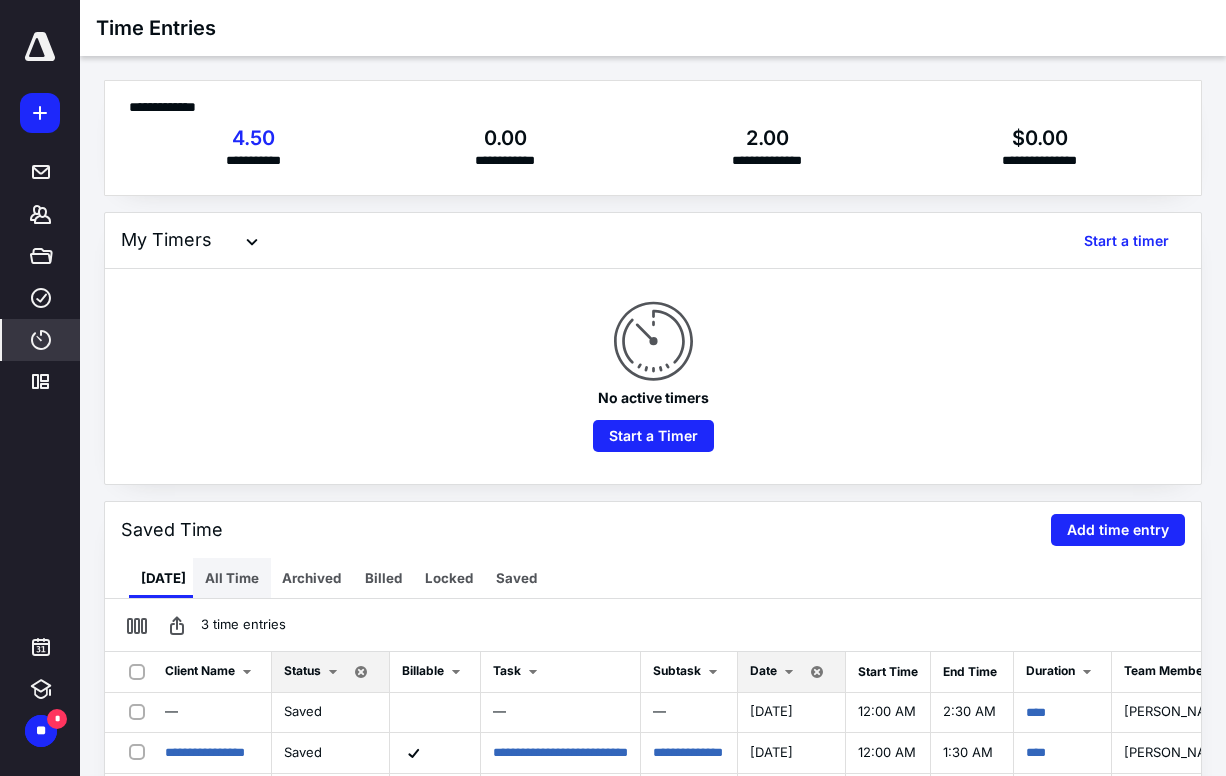 click on "All Time" at bounding box center (232, 578) 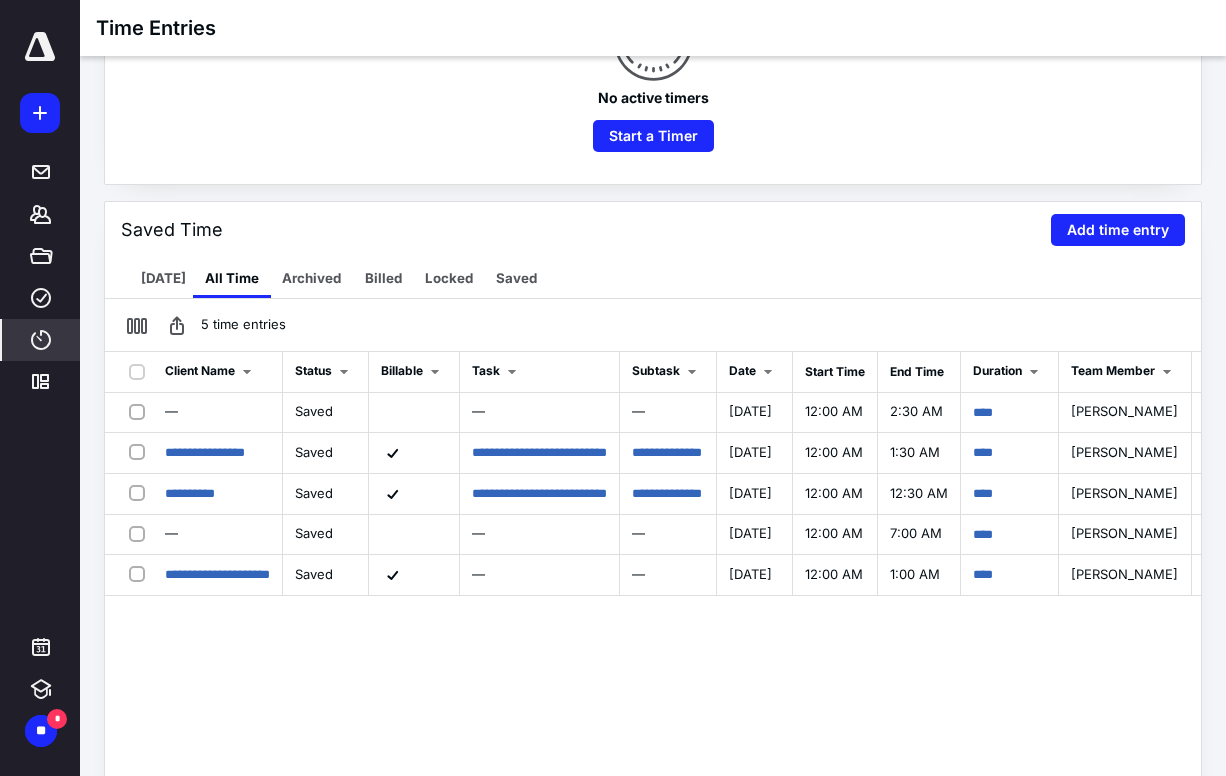 scroll, scrollTop: 400, scrollLeft: 0, axis: vertical 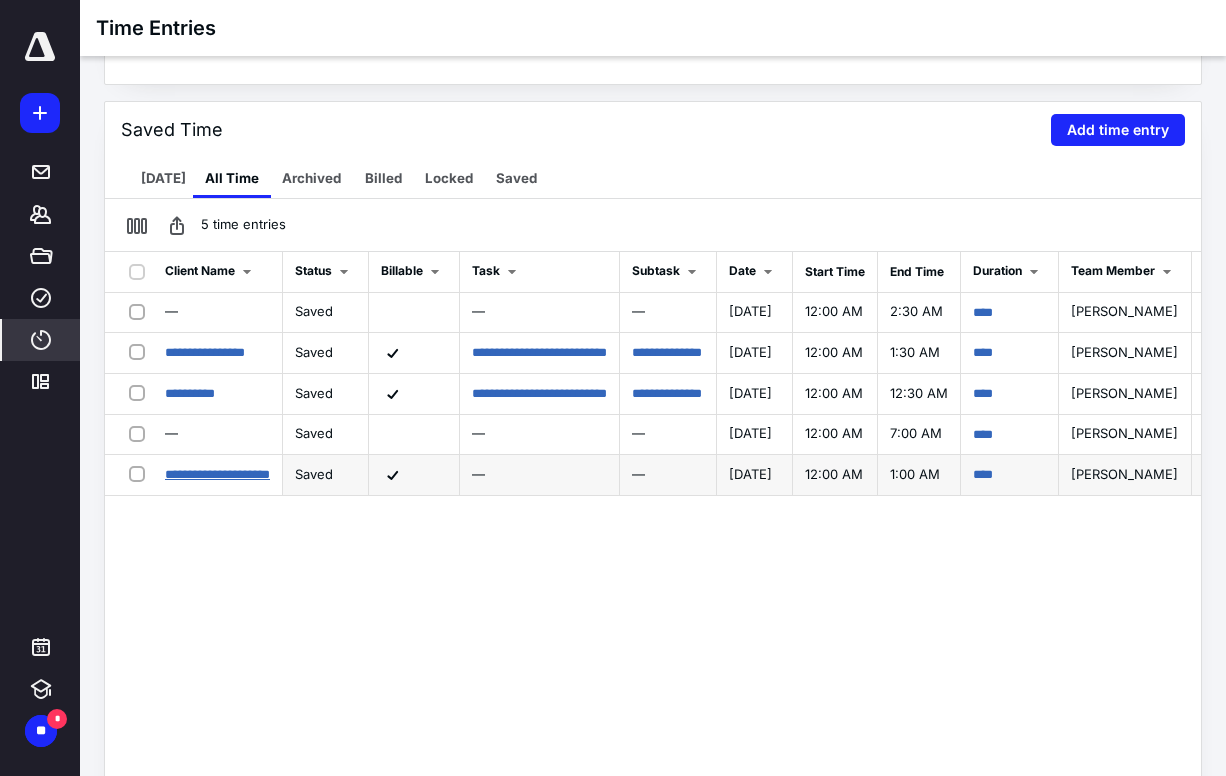 click on "**********" at bounding box center [217, 474] 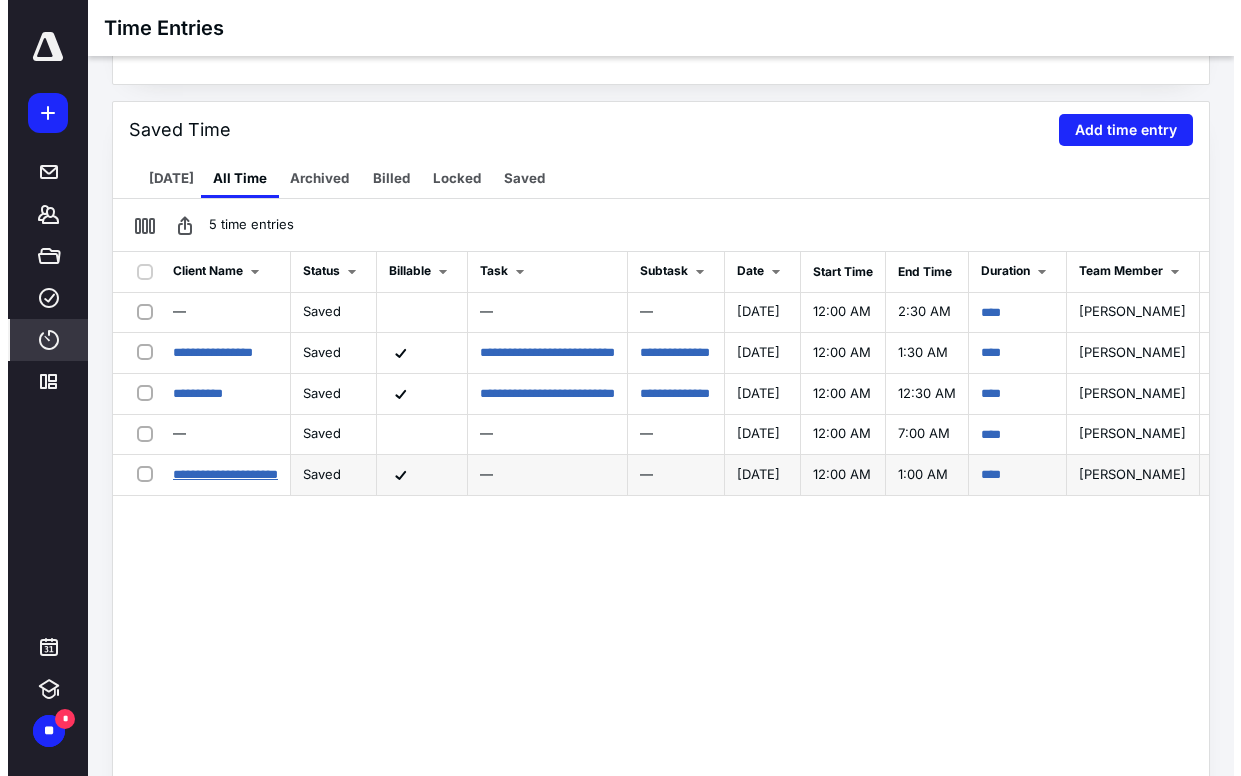 scroll, scrollTop: 447, scrollLeft: 0, axis: vertical 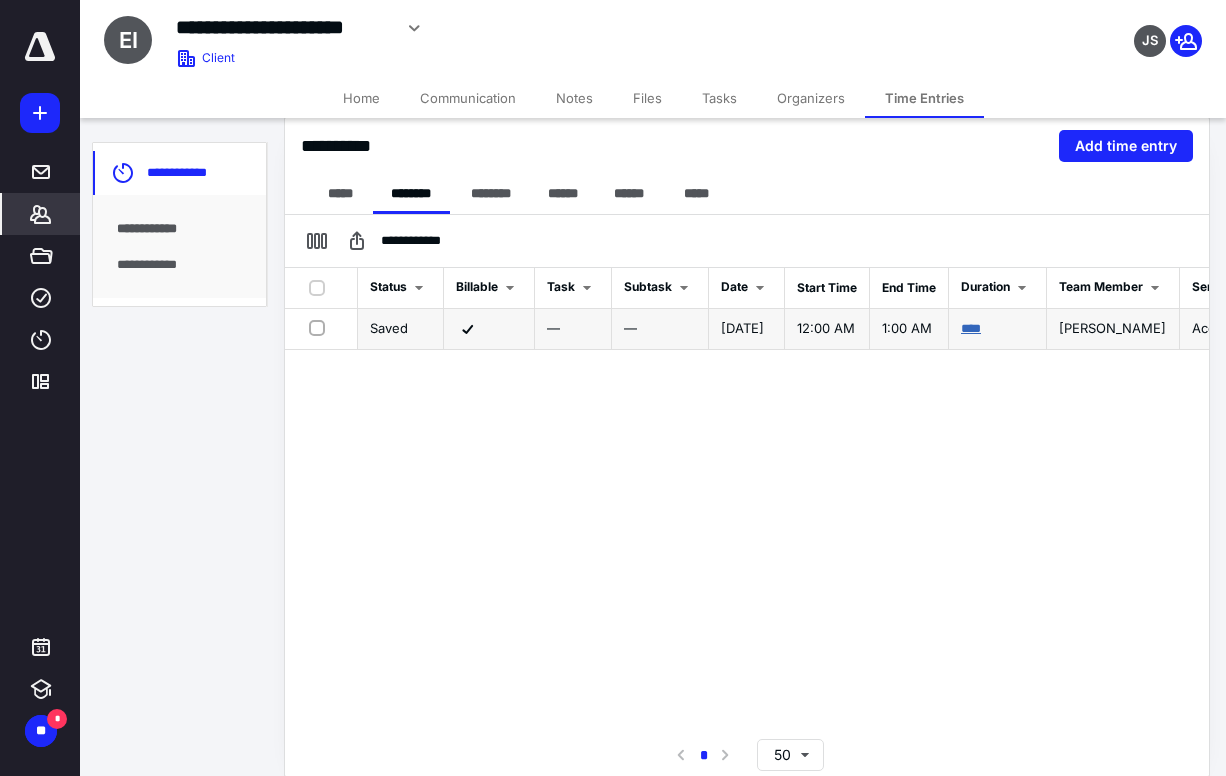 click on "****" at bounding box center [971, 328] 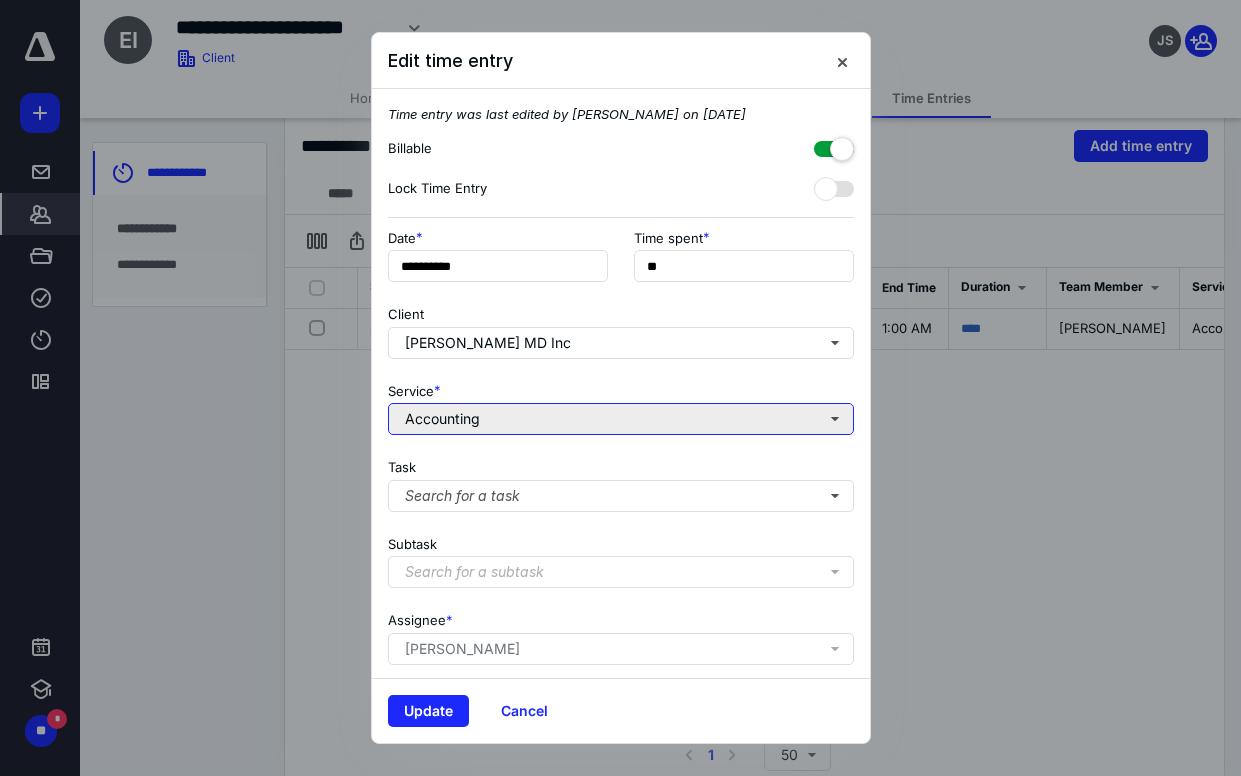 click on "Accounting" at bounding box center (621, 419) 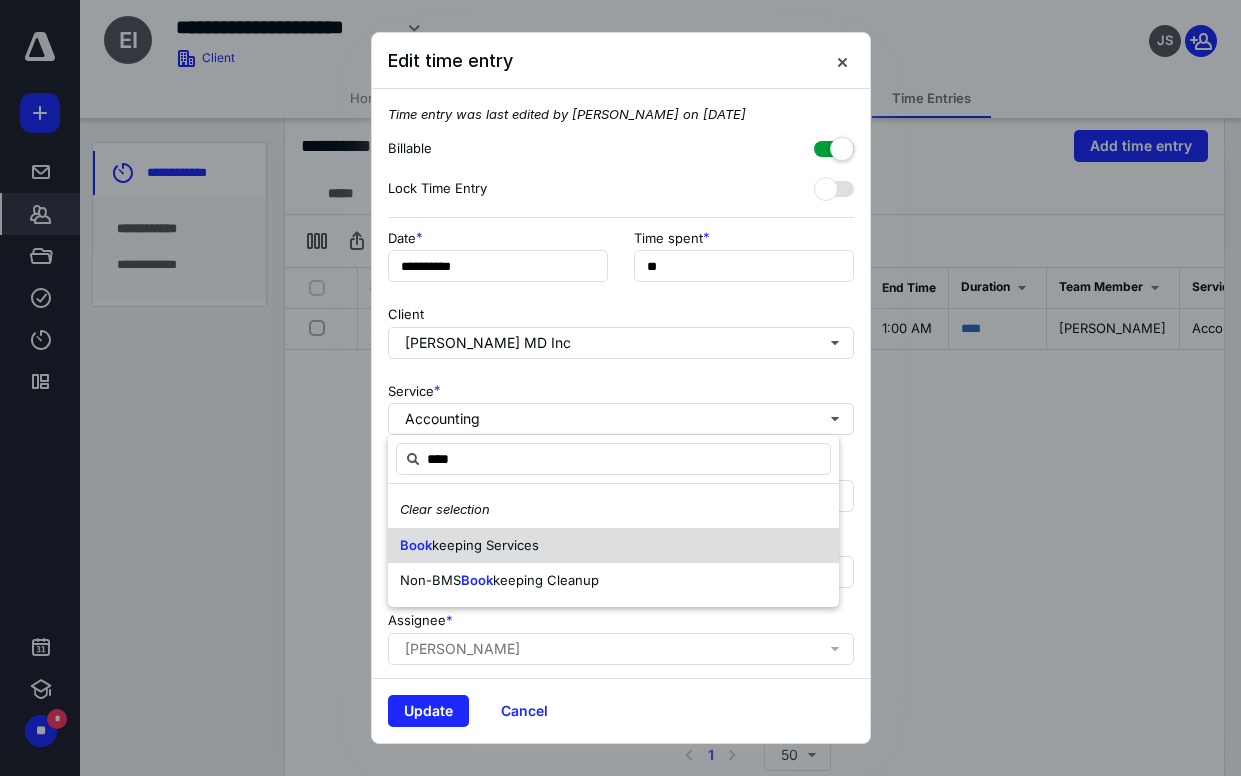 click on "keeping Services" at bounding box center [485, 545] 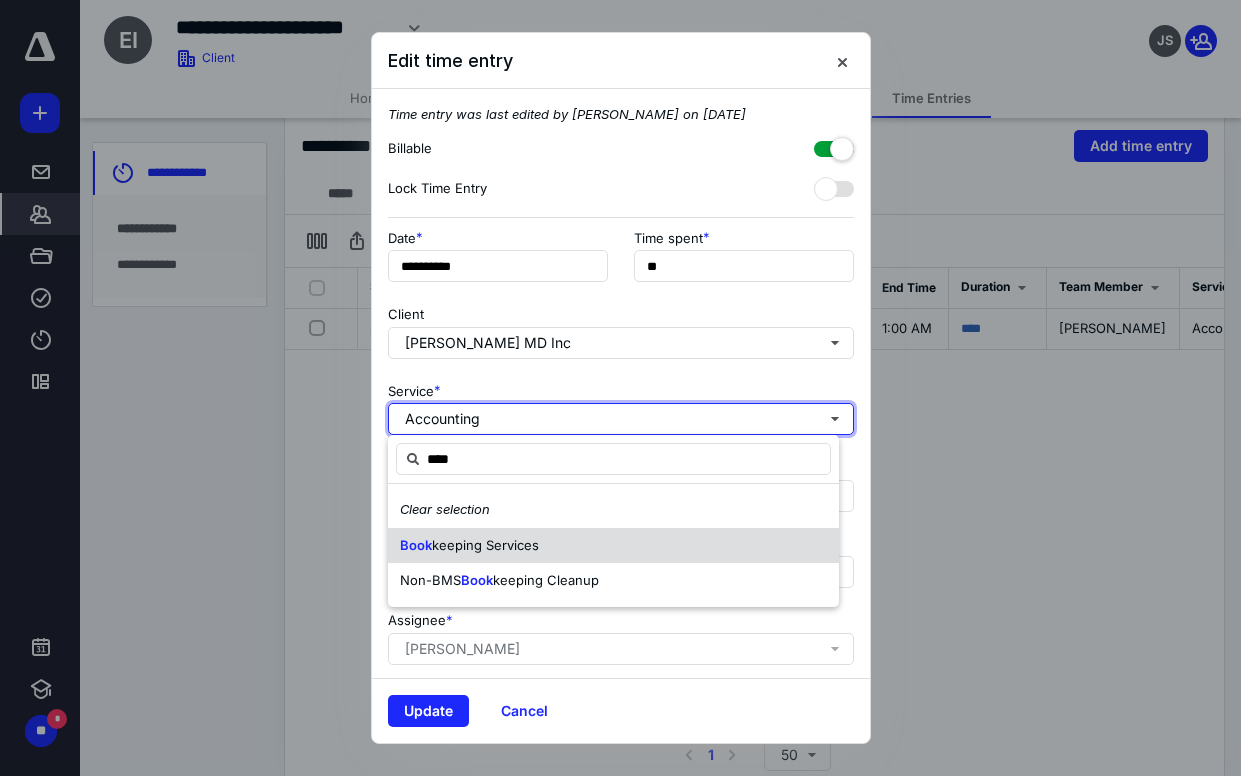 type 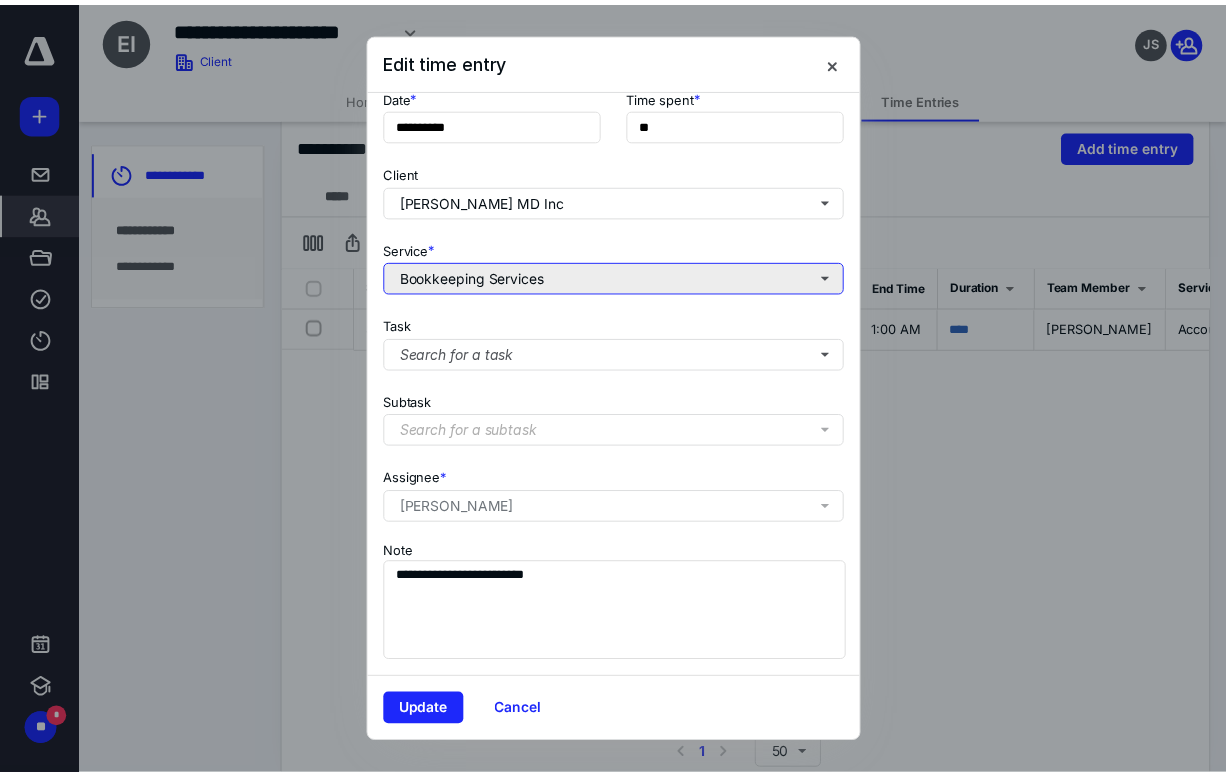 scroll, scrollTop: 0, scrollLeft: 0, axis: both 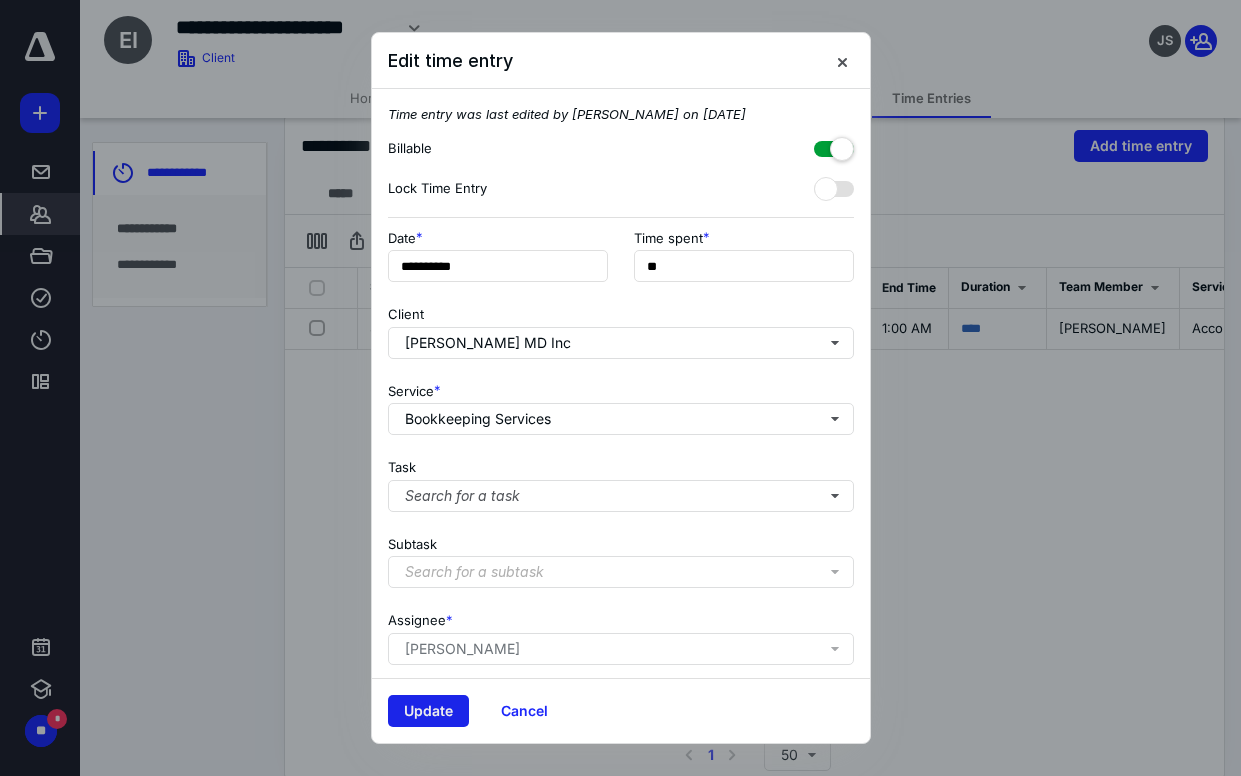 click on "Update" at bounding box center [428, 711] 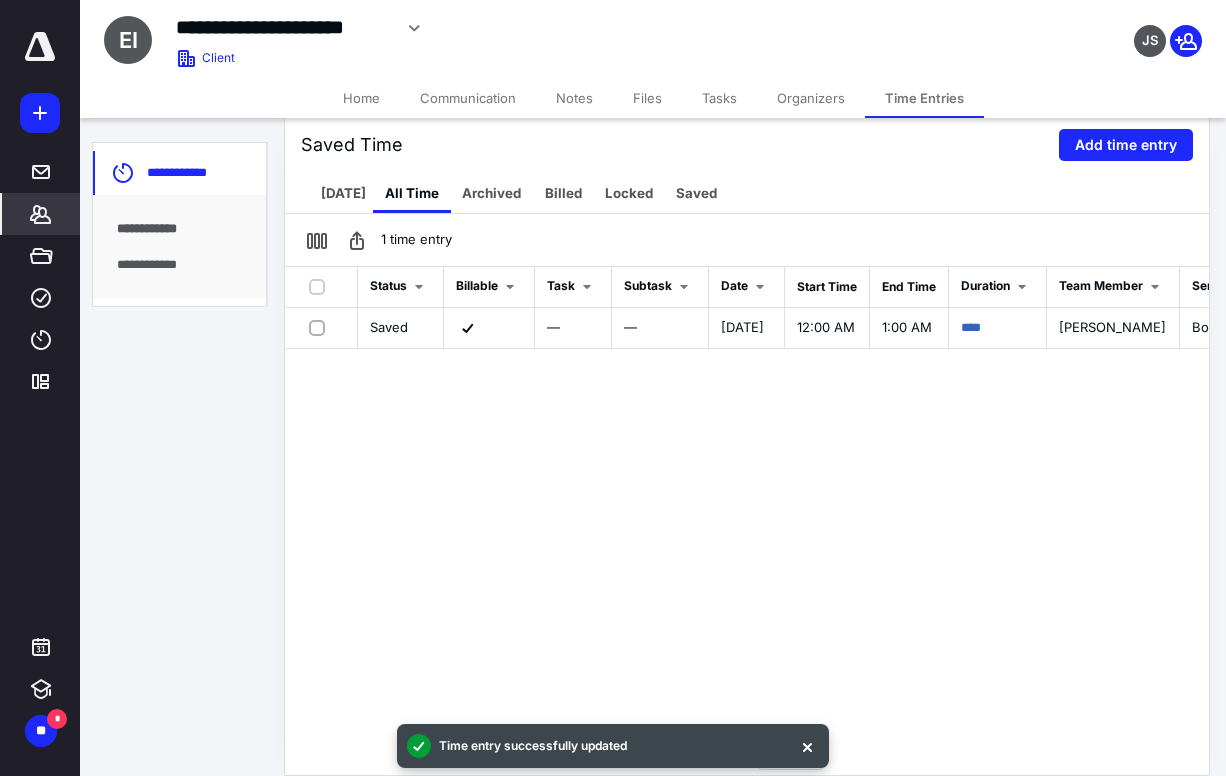 click on "Status Billable Task Subtask Date Start Time End Time Duration Team Member Service Item Note Saved — — 7/9/2025 12:00 AM 1:00 AM **** Sara Hudson Bookkeeping Services Invoice Project with Vians" at bounding box center (747, 500) 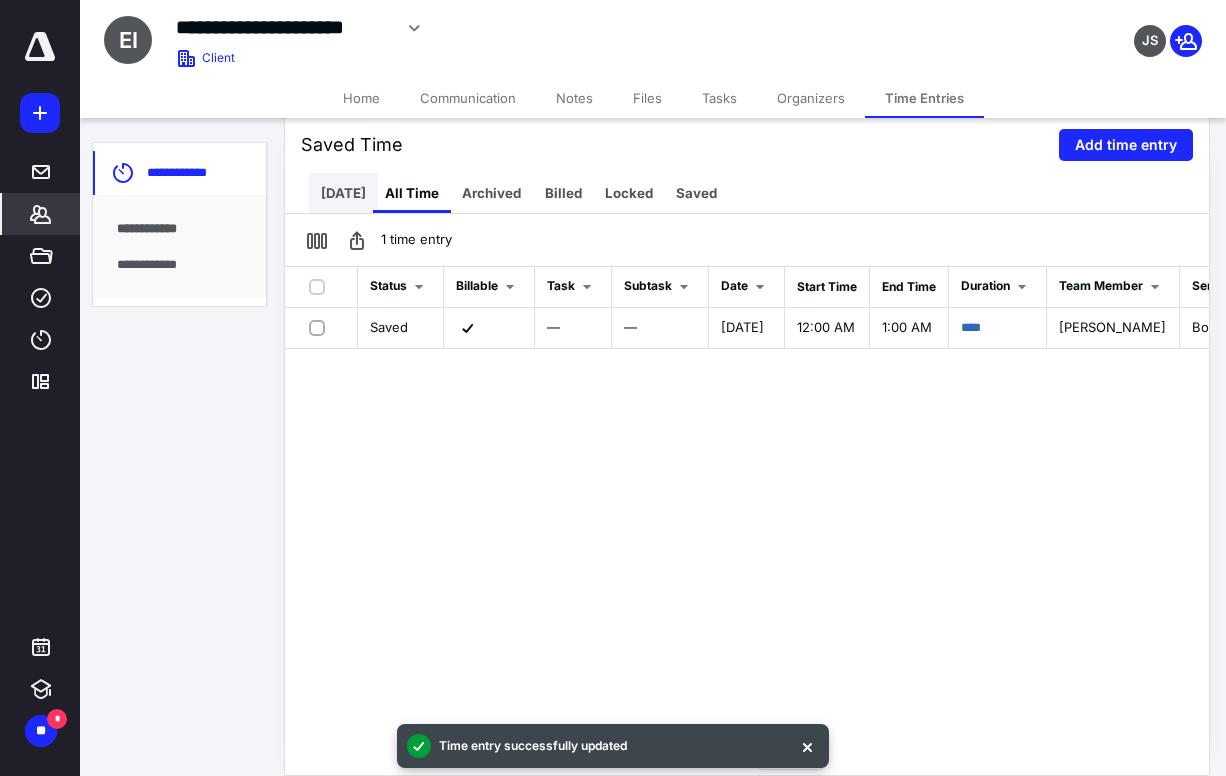 click on "[DATE]" at bounding box center [343, 193] 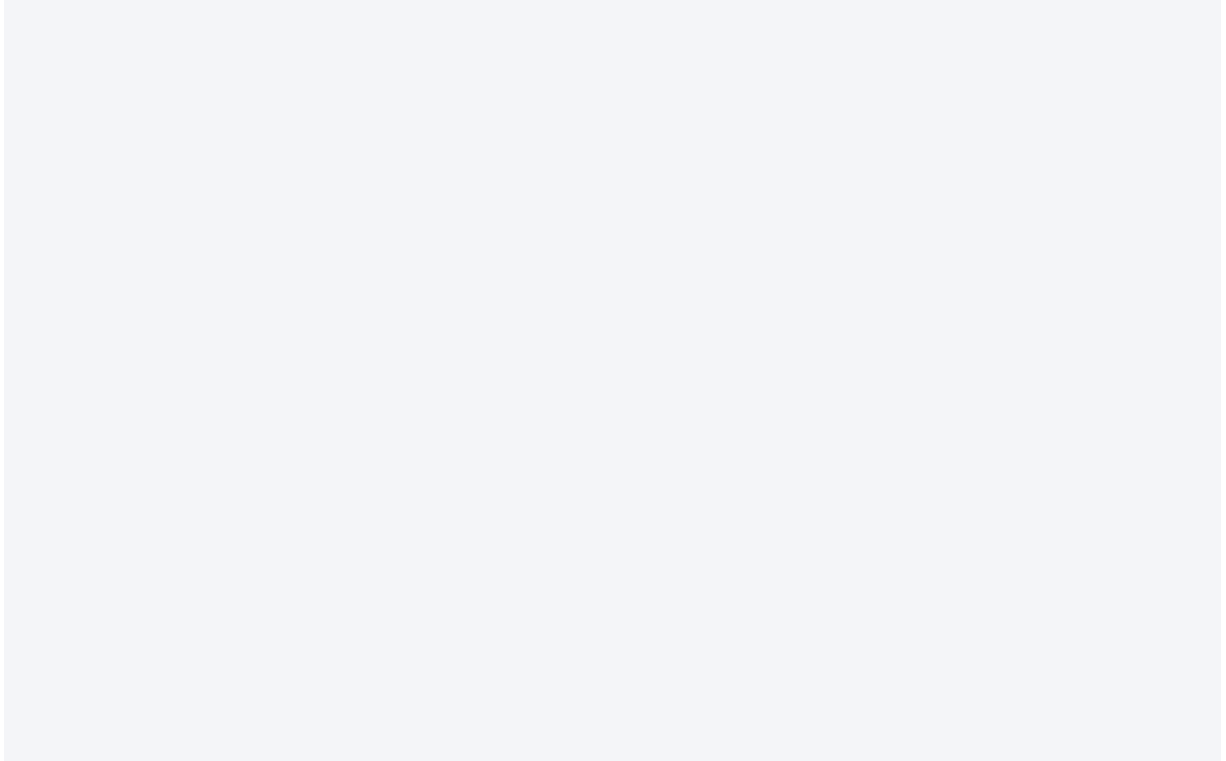 scroll, scrollTop: 0, scrollLeft: 0, axis: both 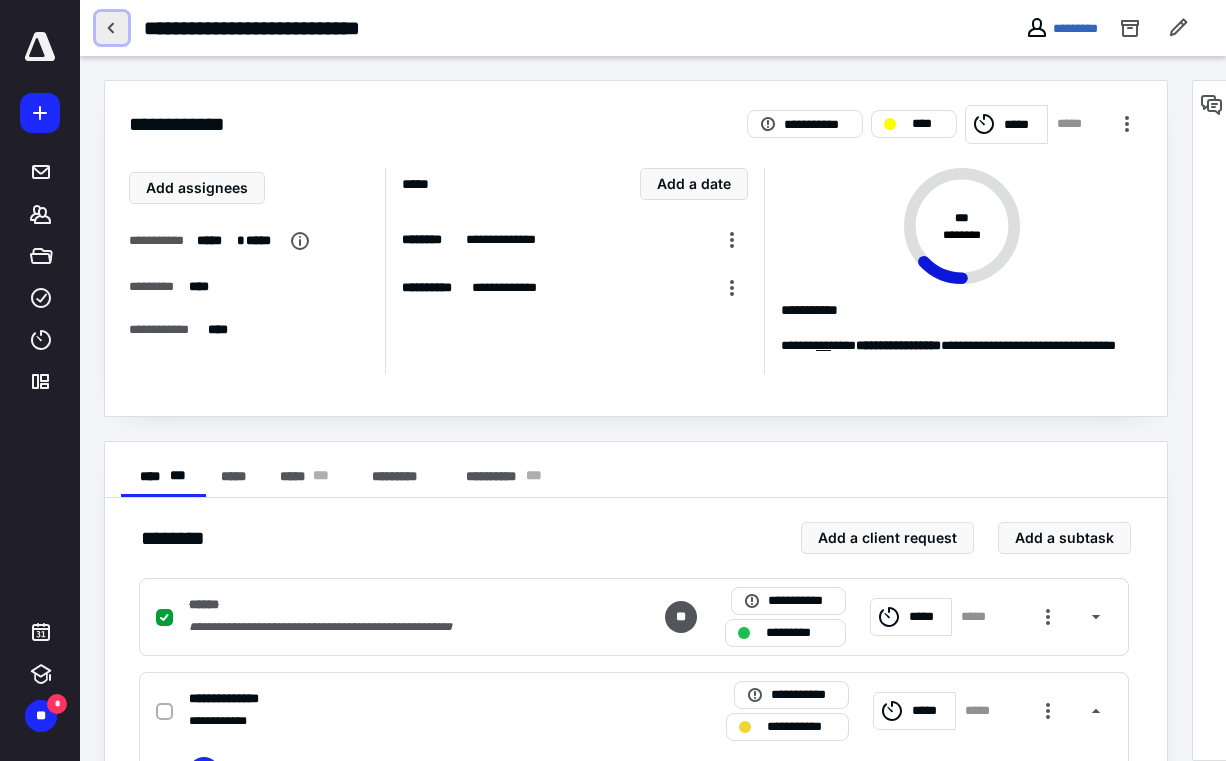 click at bounding box center (112, 28) 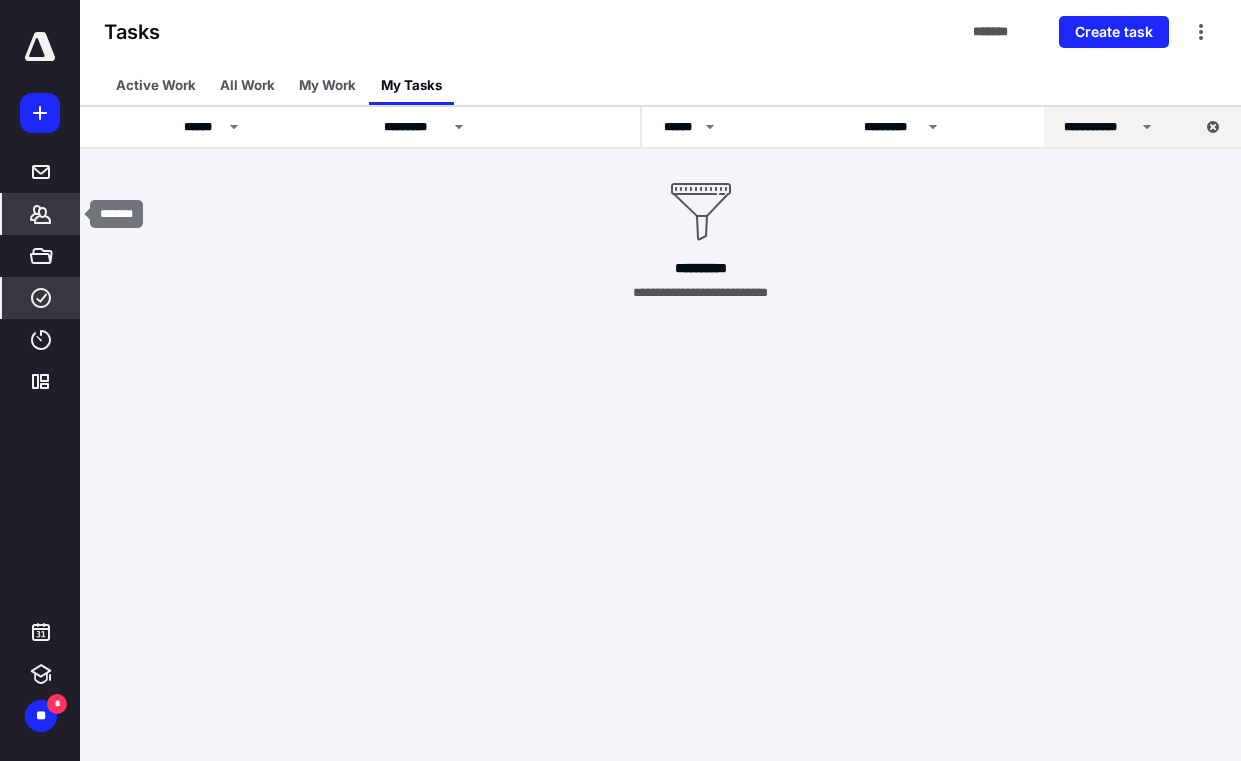 click 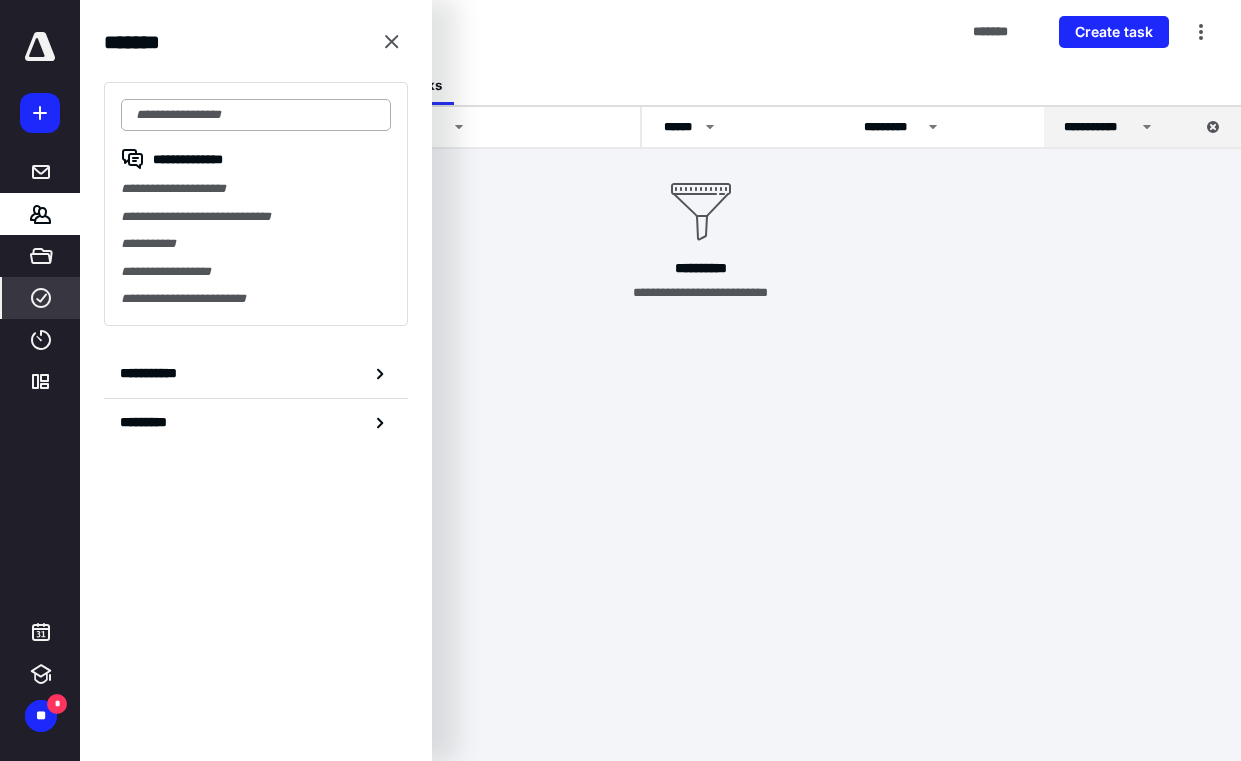 click at bounding box center (256, 115) 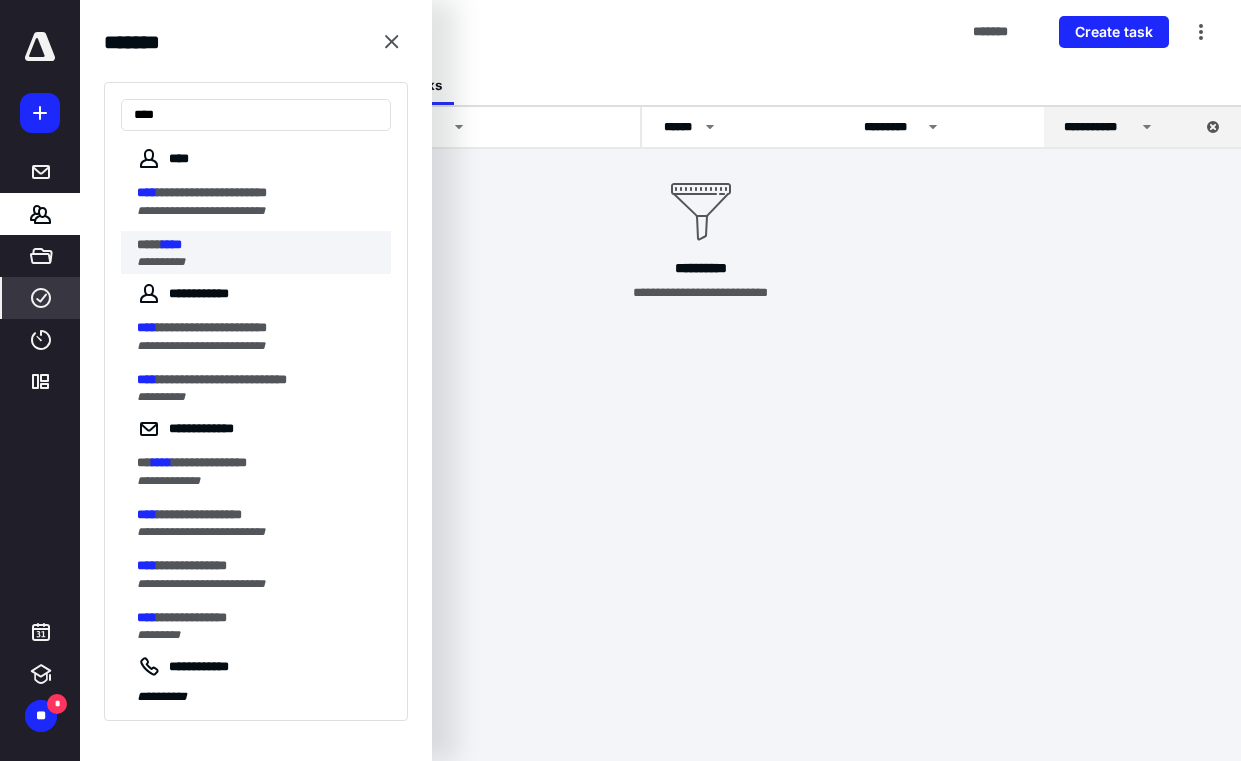 type on "****" 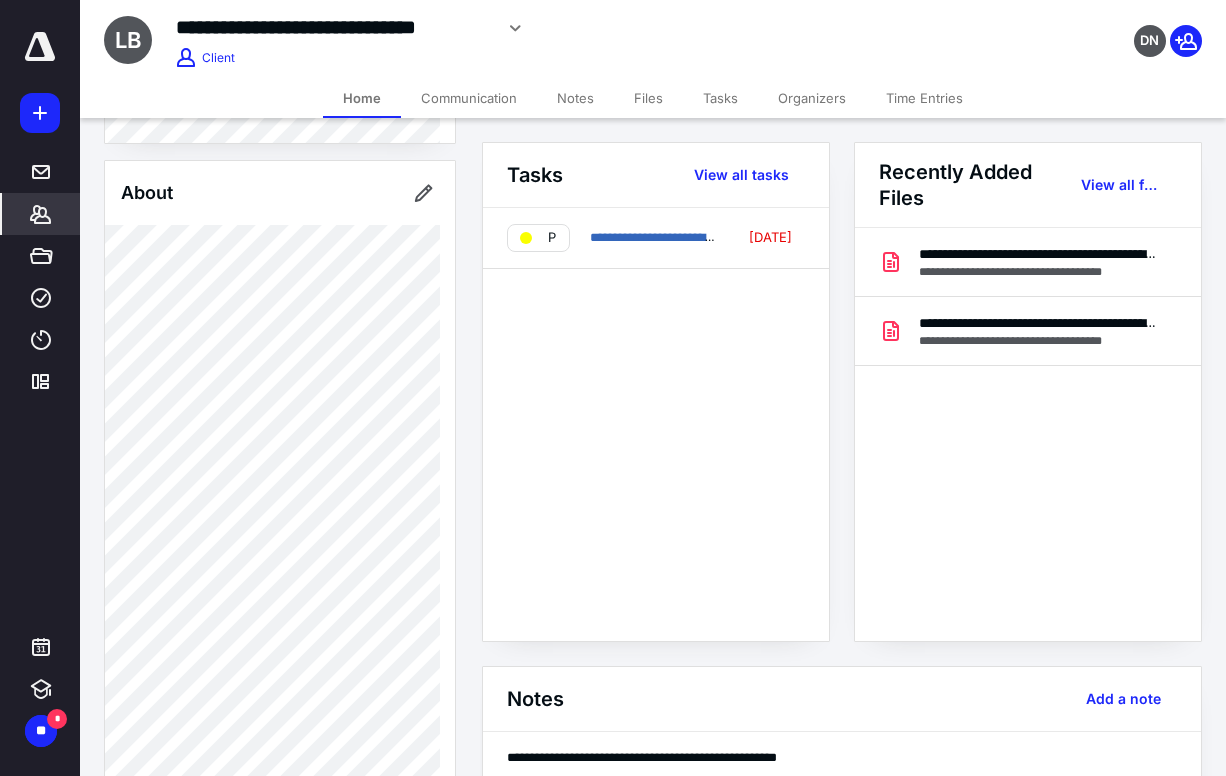 scroll, scrollTop: 800, scrollLeft: 0, axis: vertical 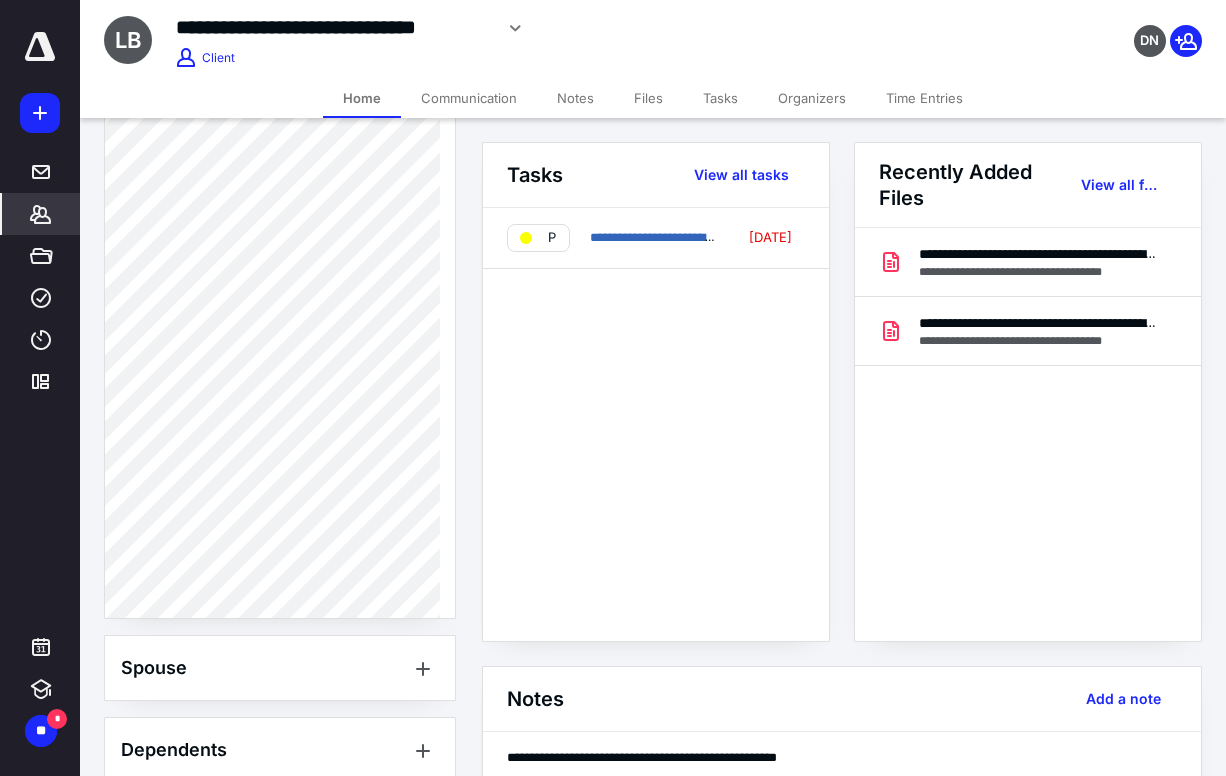 click on "**********" at bounding box center (1028, 444) 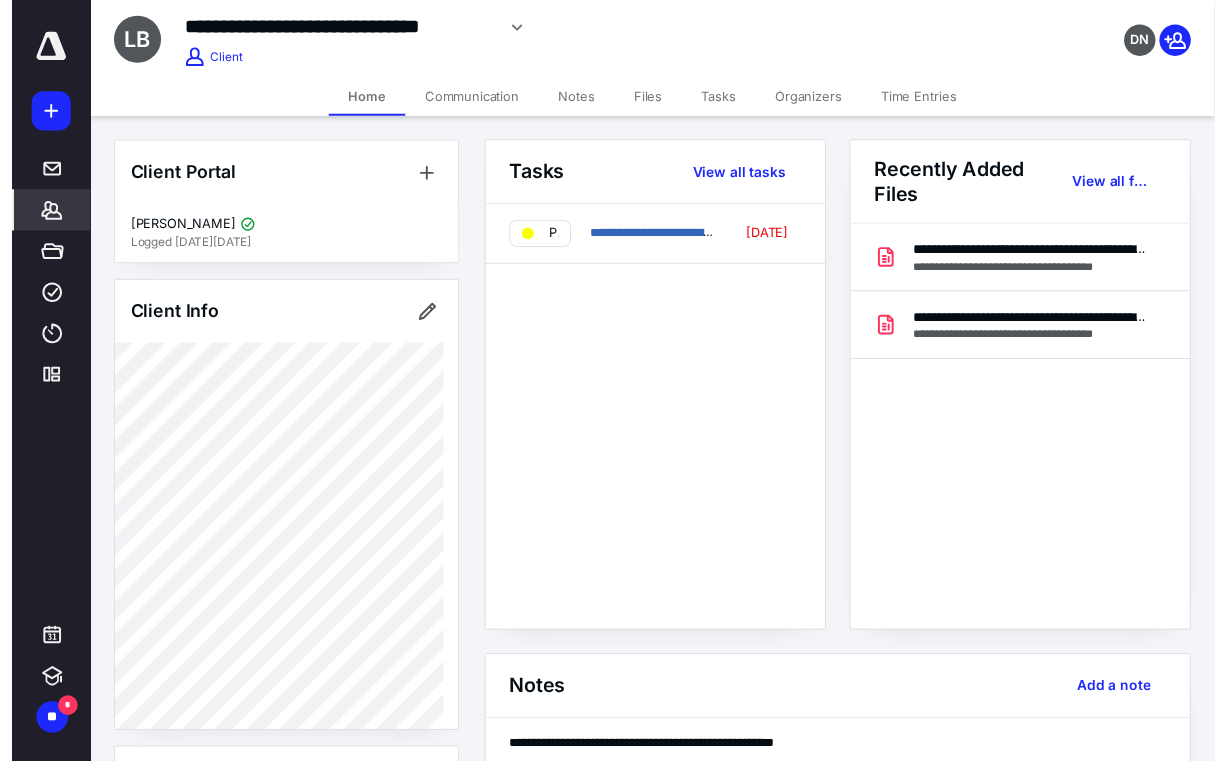 scroll, scrollTop: 200, scrollLeft: 0, axis: vertical 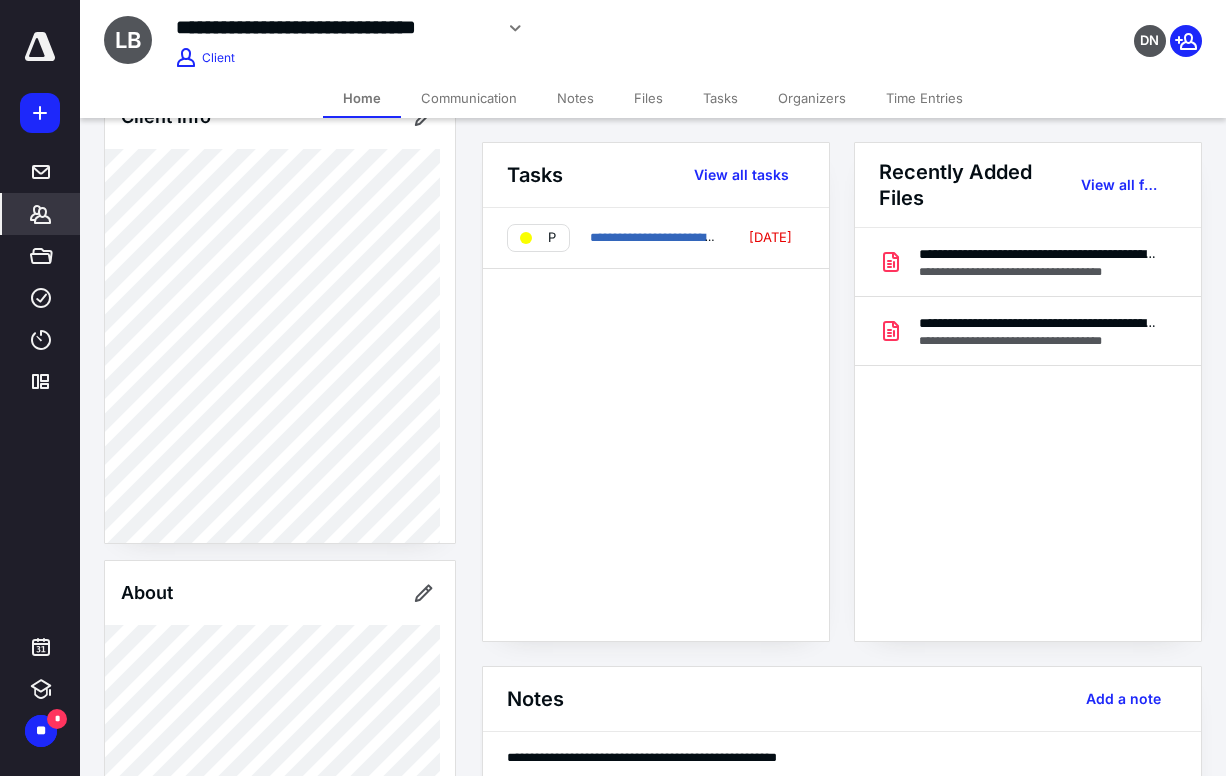 click on "Files" at bounding box center (648, 98) 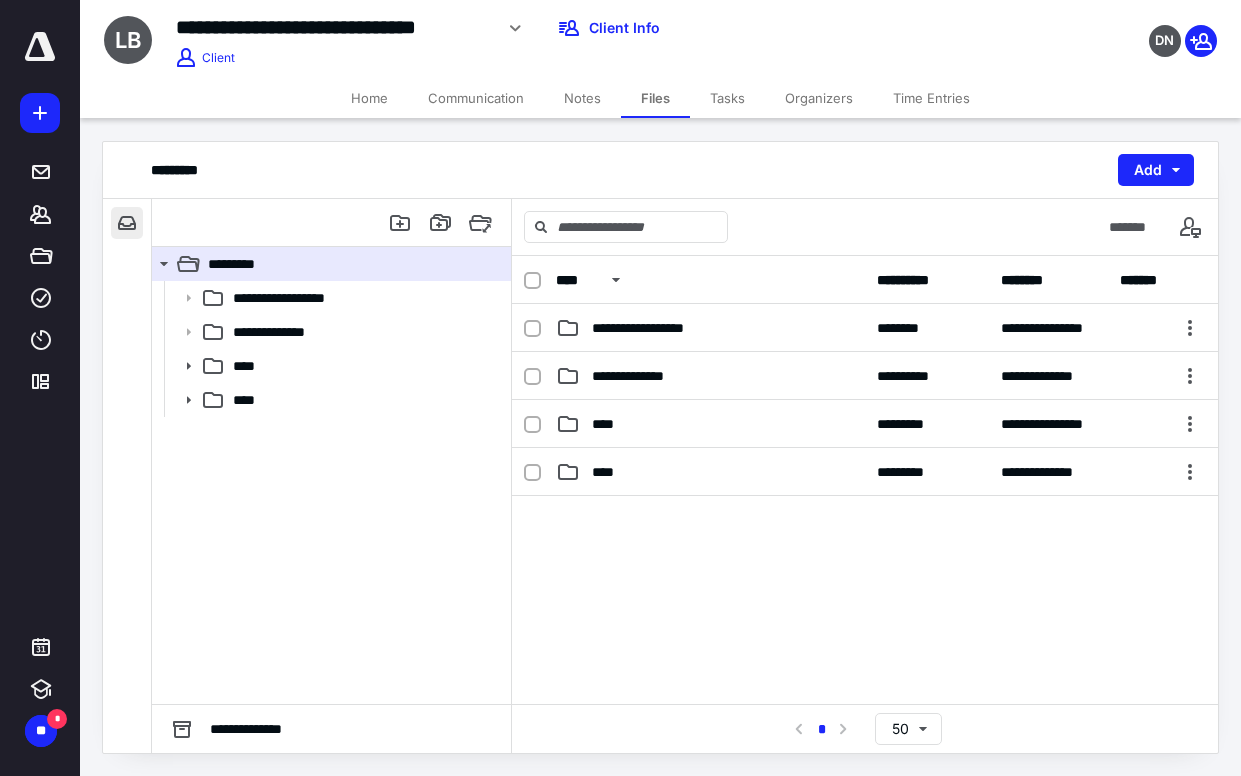click at bounding box center (127, 223) 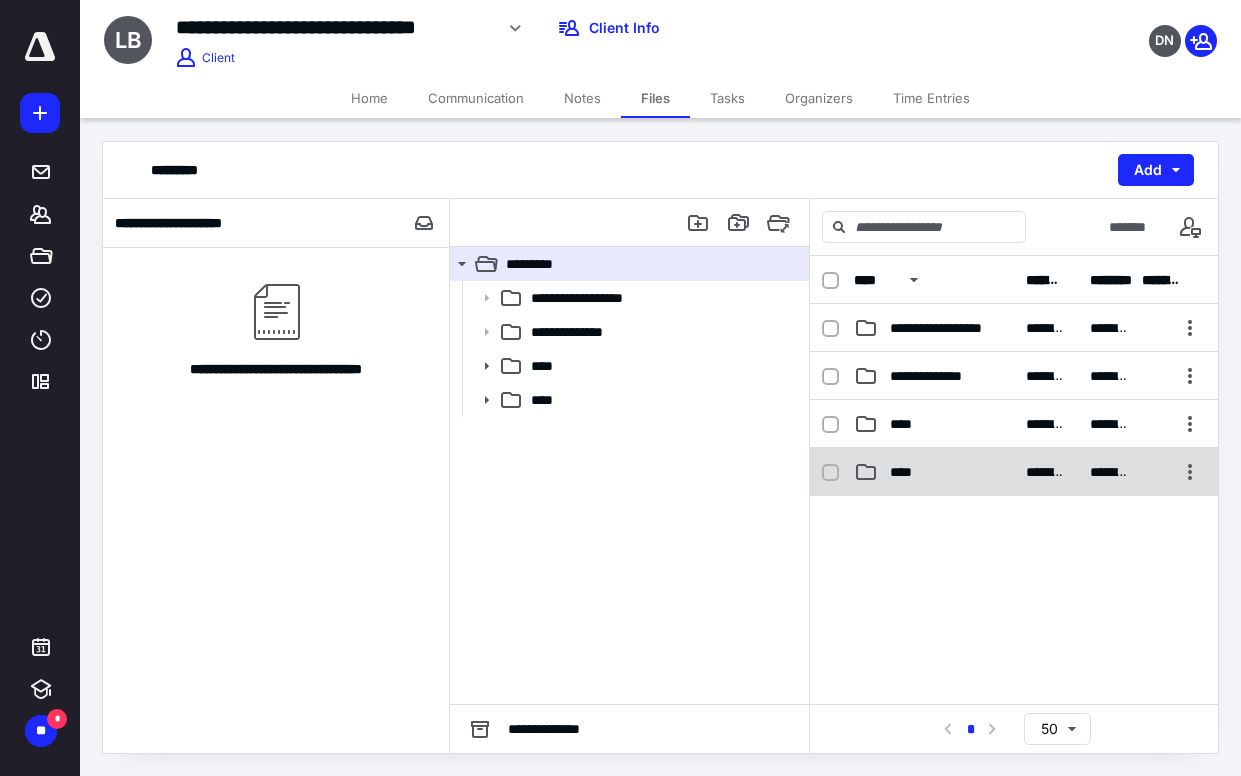 click on "****" at bounding box center [934, 472] 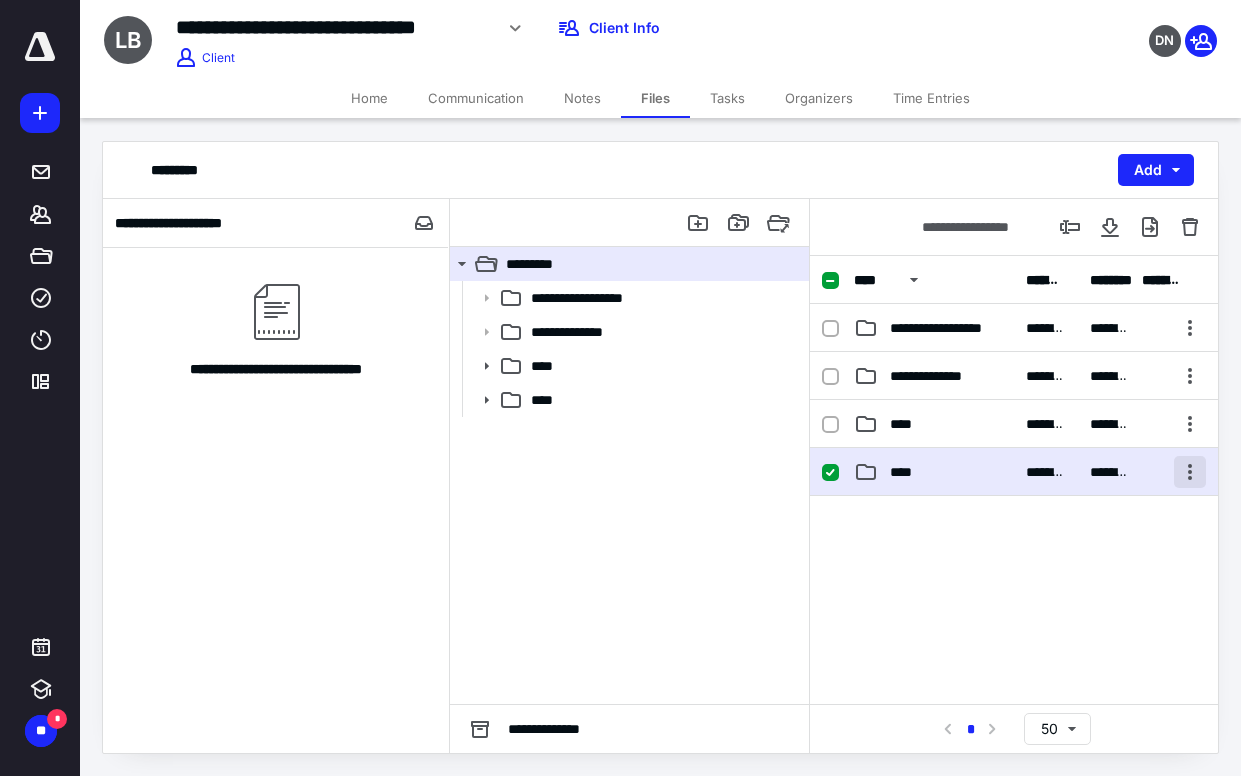 click at bounding box center (1190, 472) 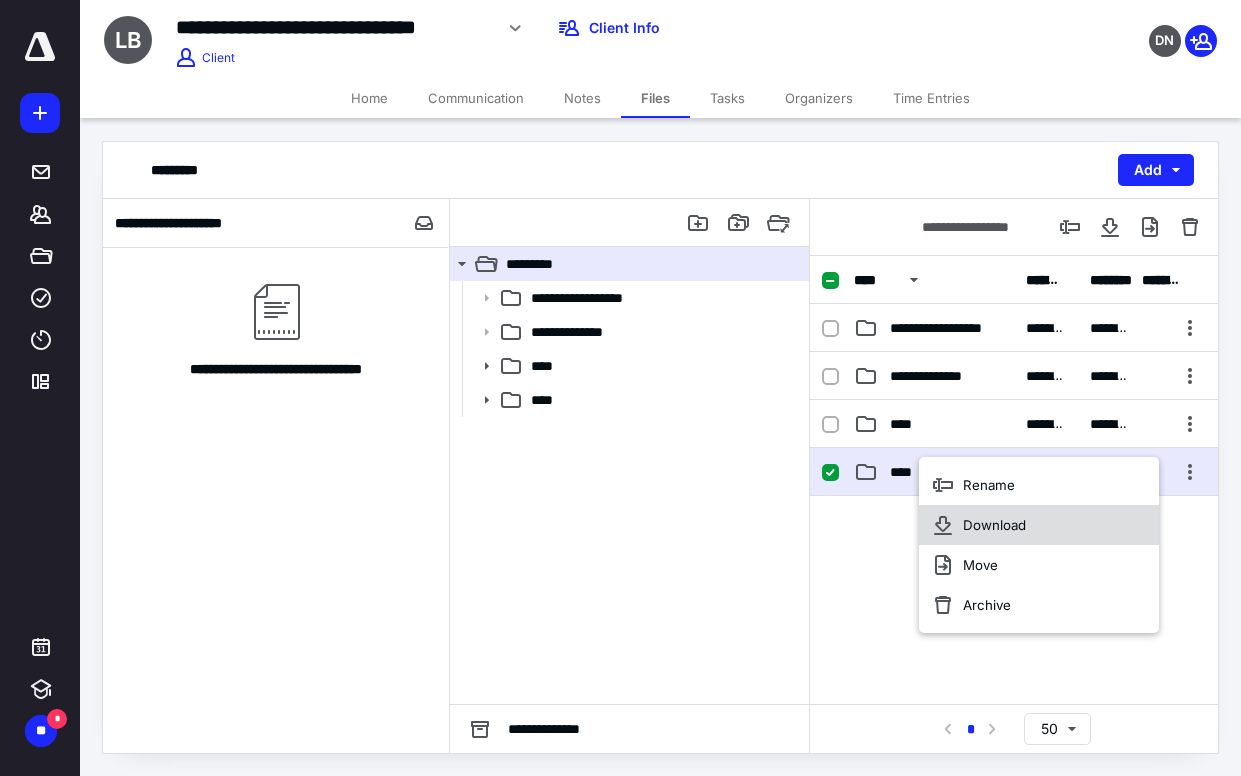 click on "Download" at bounding box center (1039, 525) 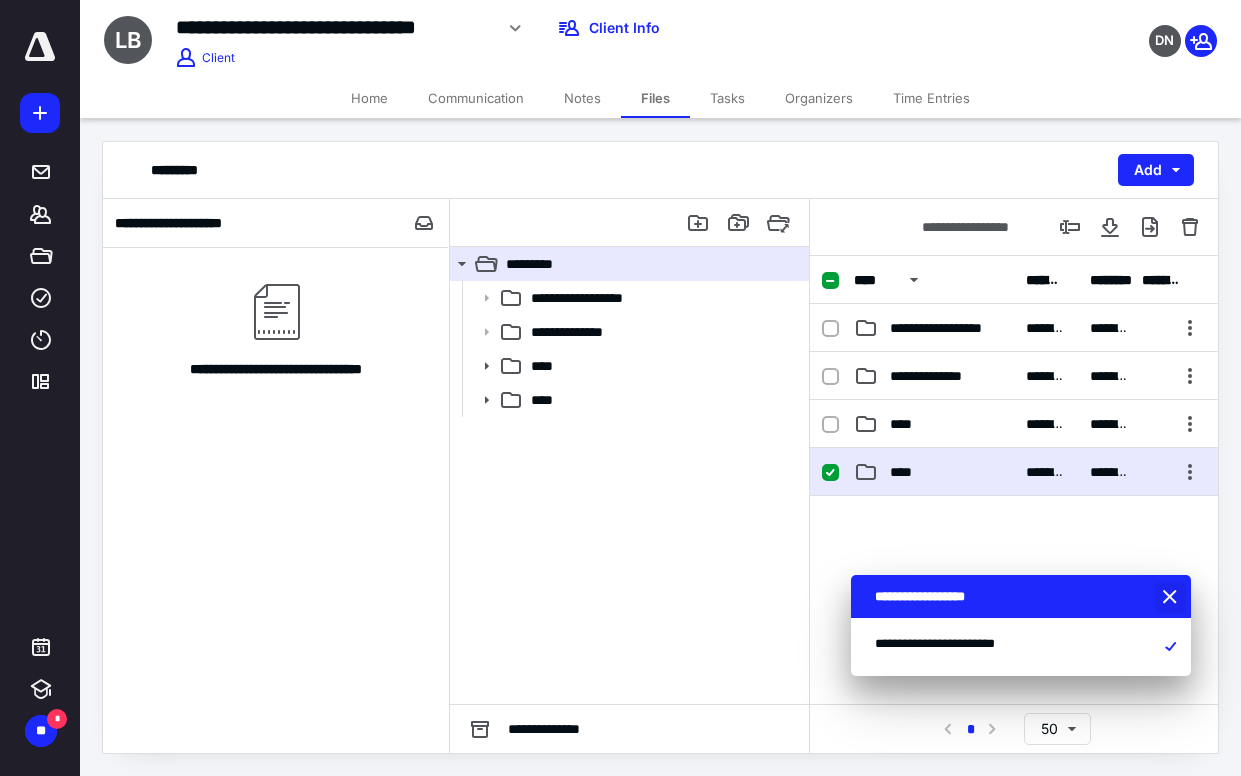 click at bounding box center [1172, 598] 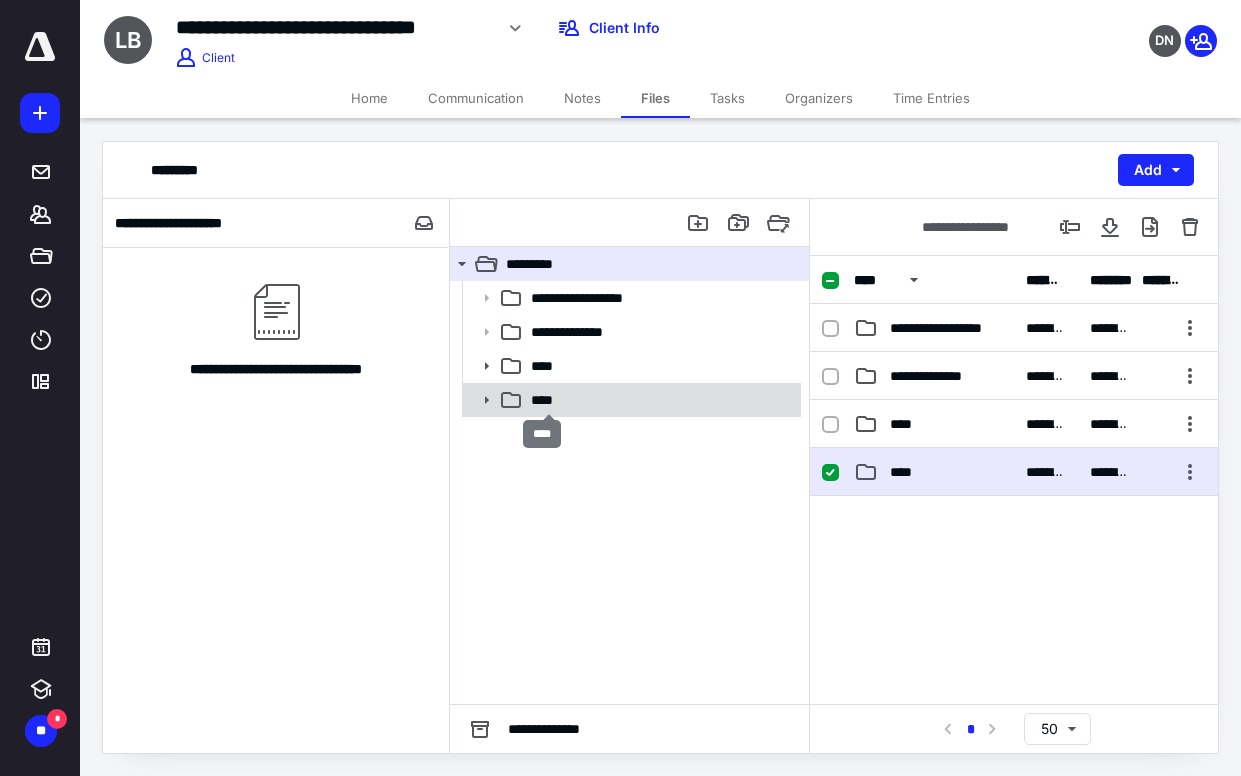 click on "****" at bounding box center (549, 400) 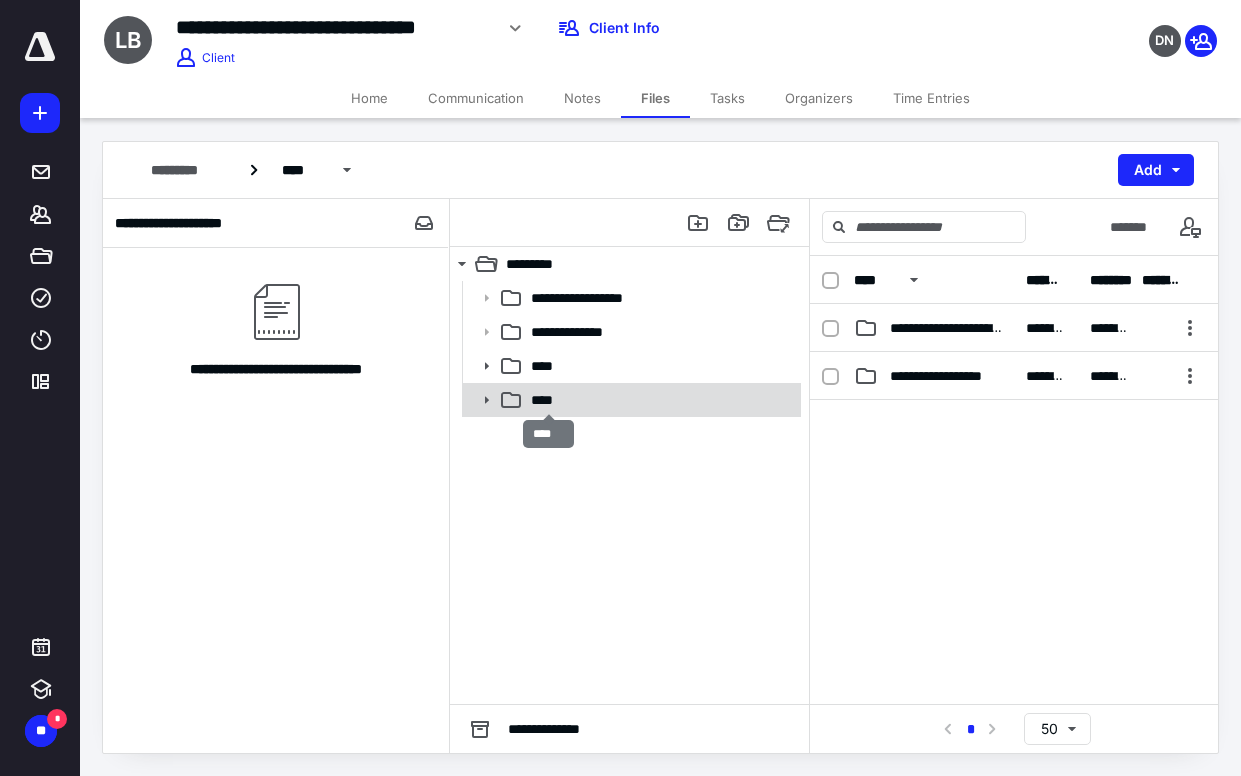 click on "****" at bounding box center (549, 400) 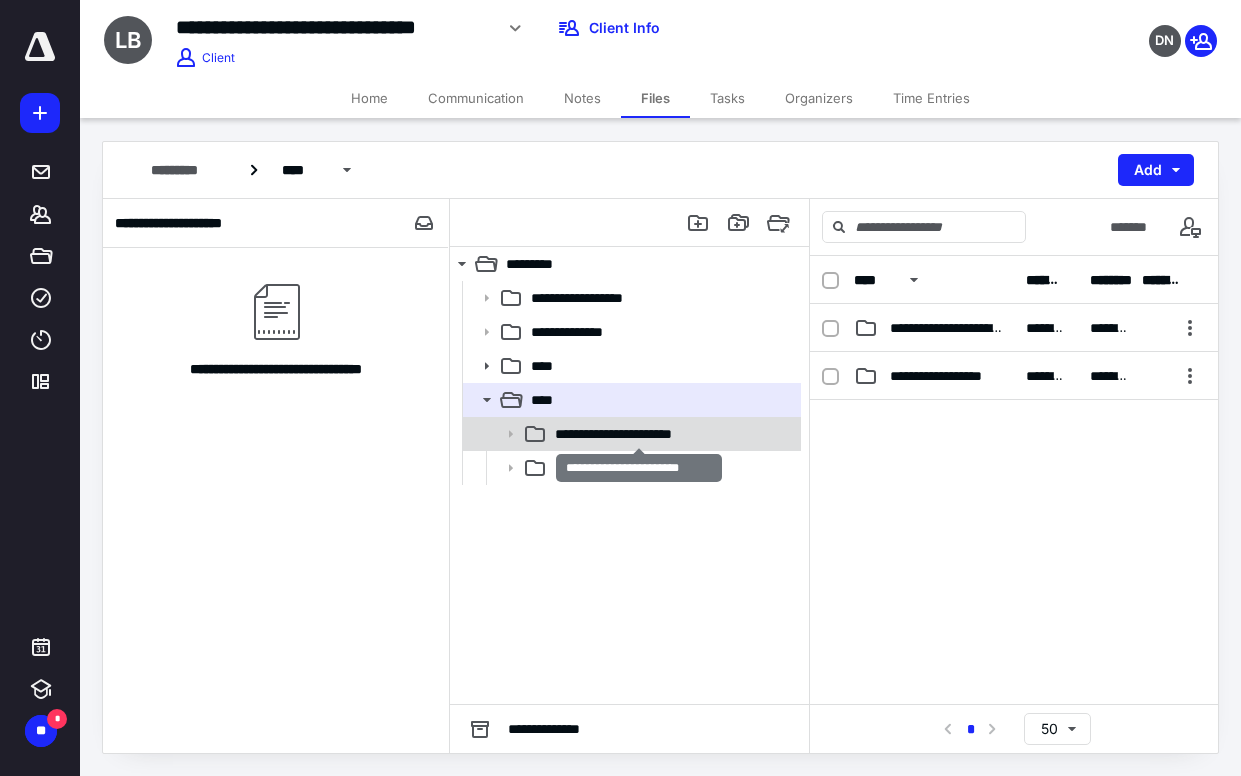 click on "**********" at bounding box center [639, 434] 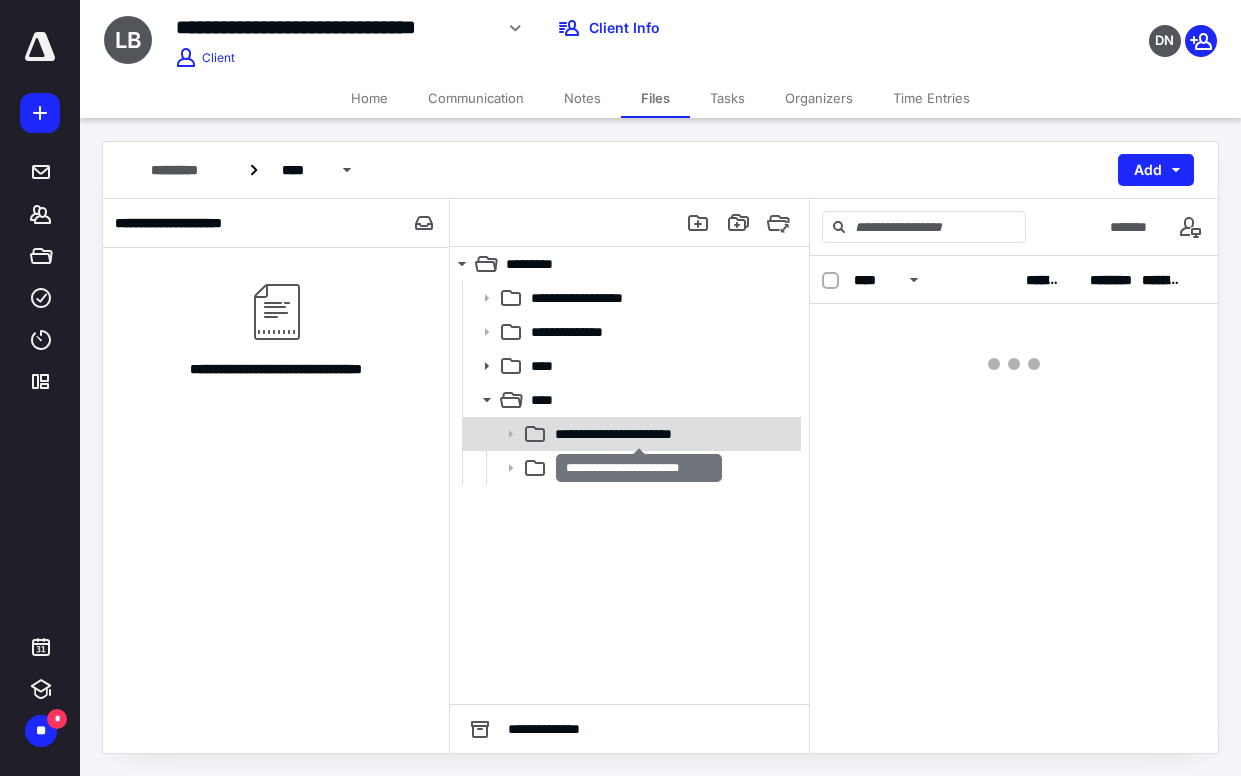 click on "**********" at bounding box center [639, 434] 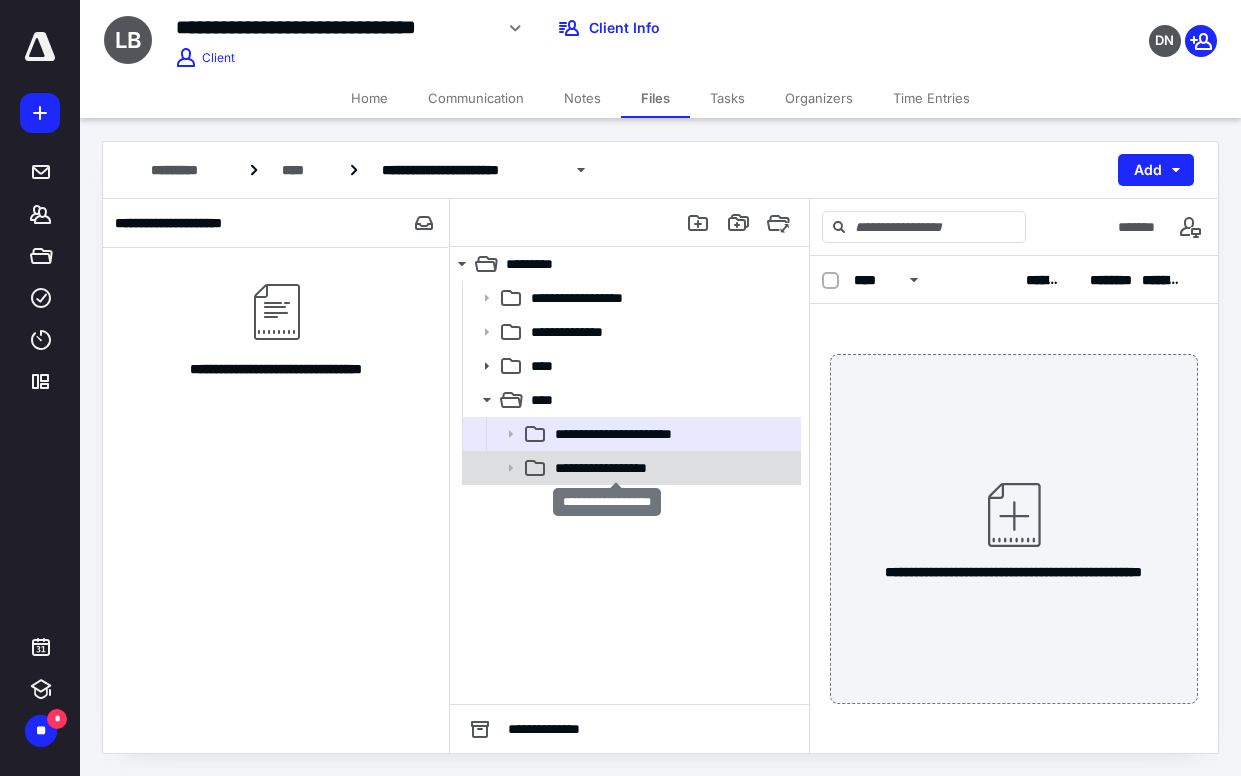click on "**********" at bounding box center [615, 468] 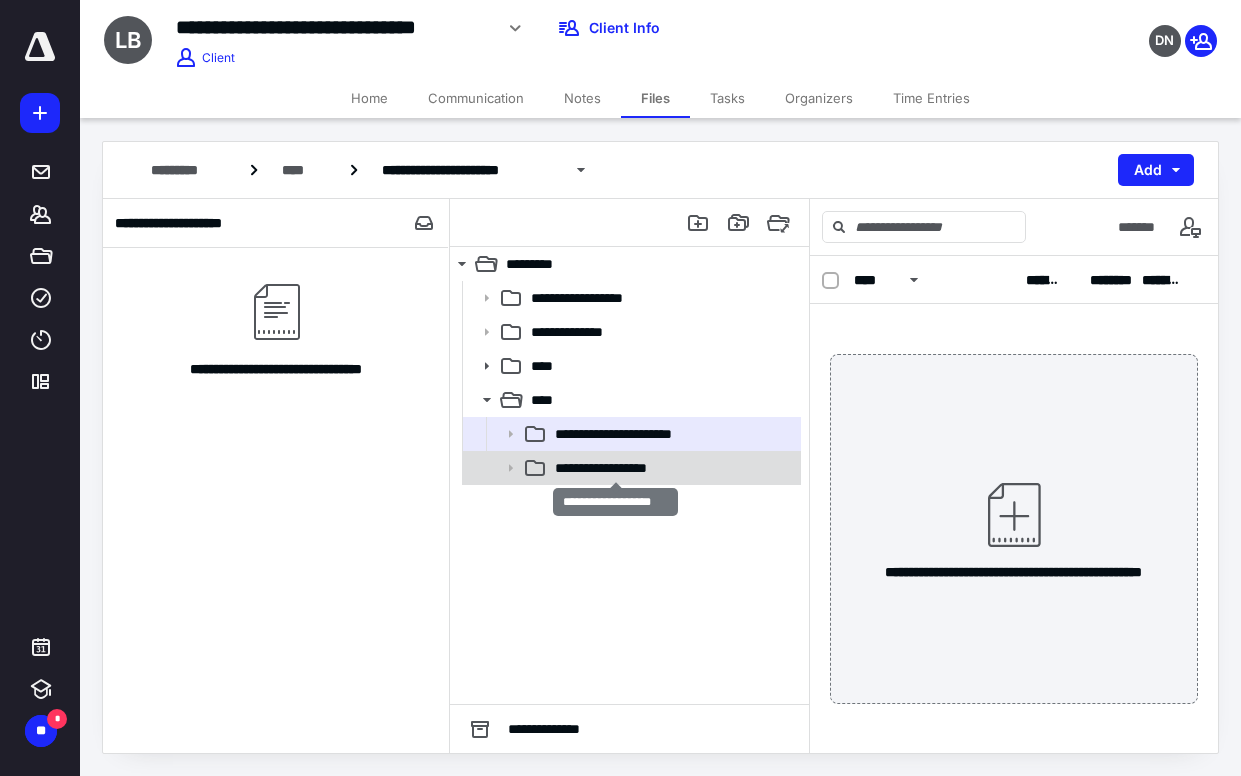 click on "**********" at bounding box center (615, 468) 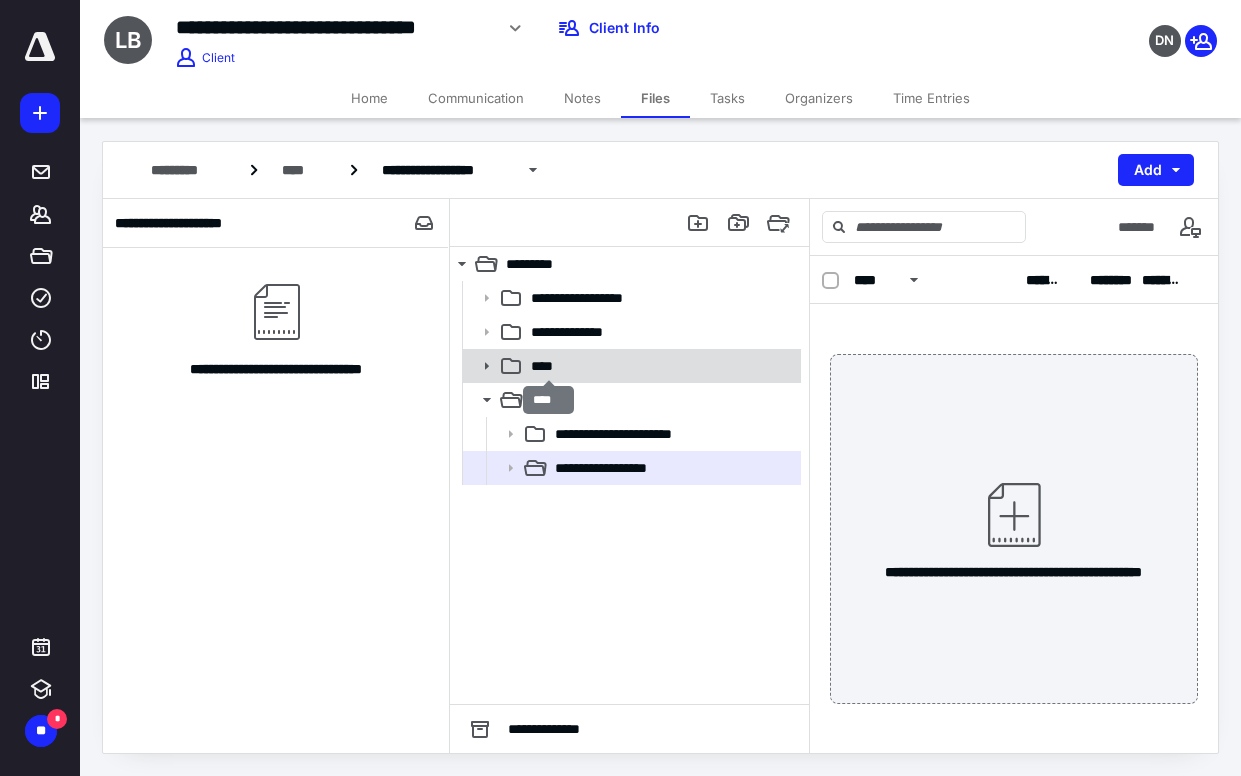 click on "****" at bounding box center (549, 366) 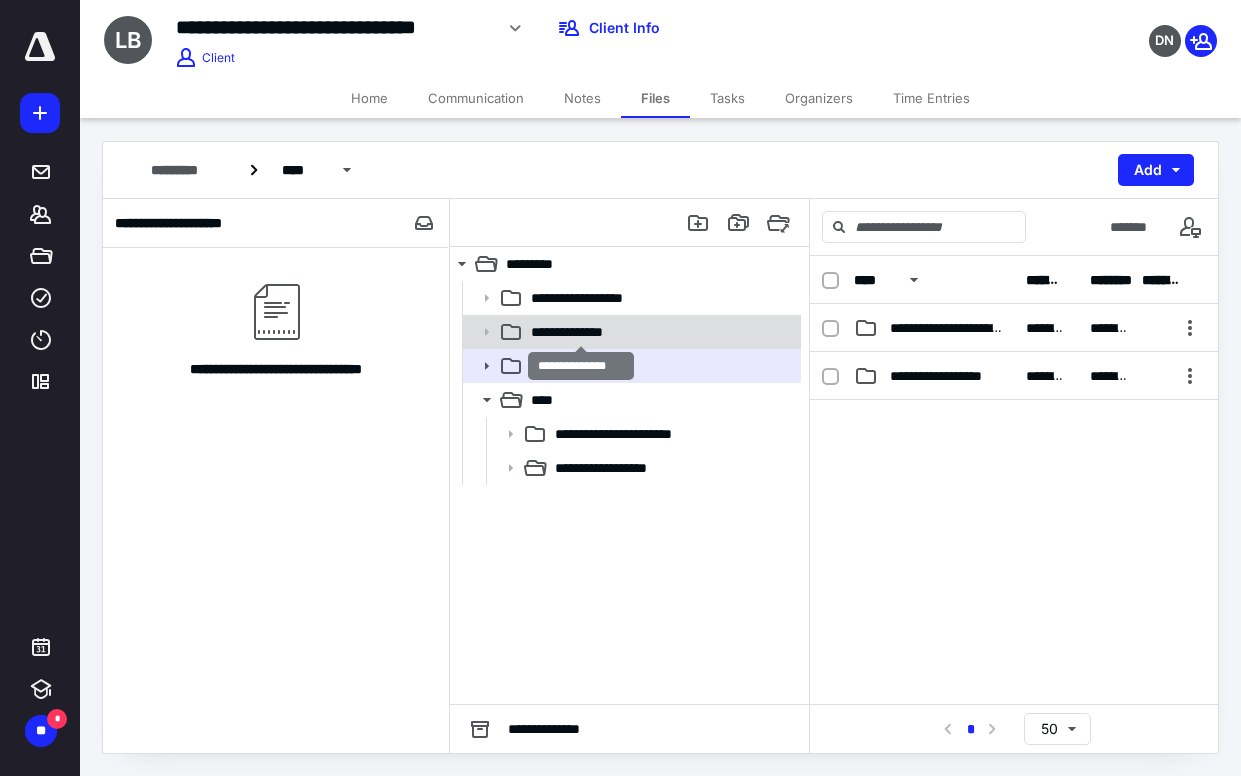 click on "**********" at bounding box center [580, 332] 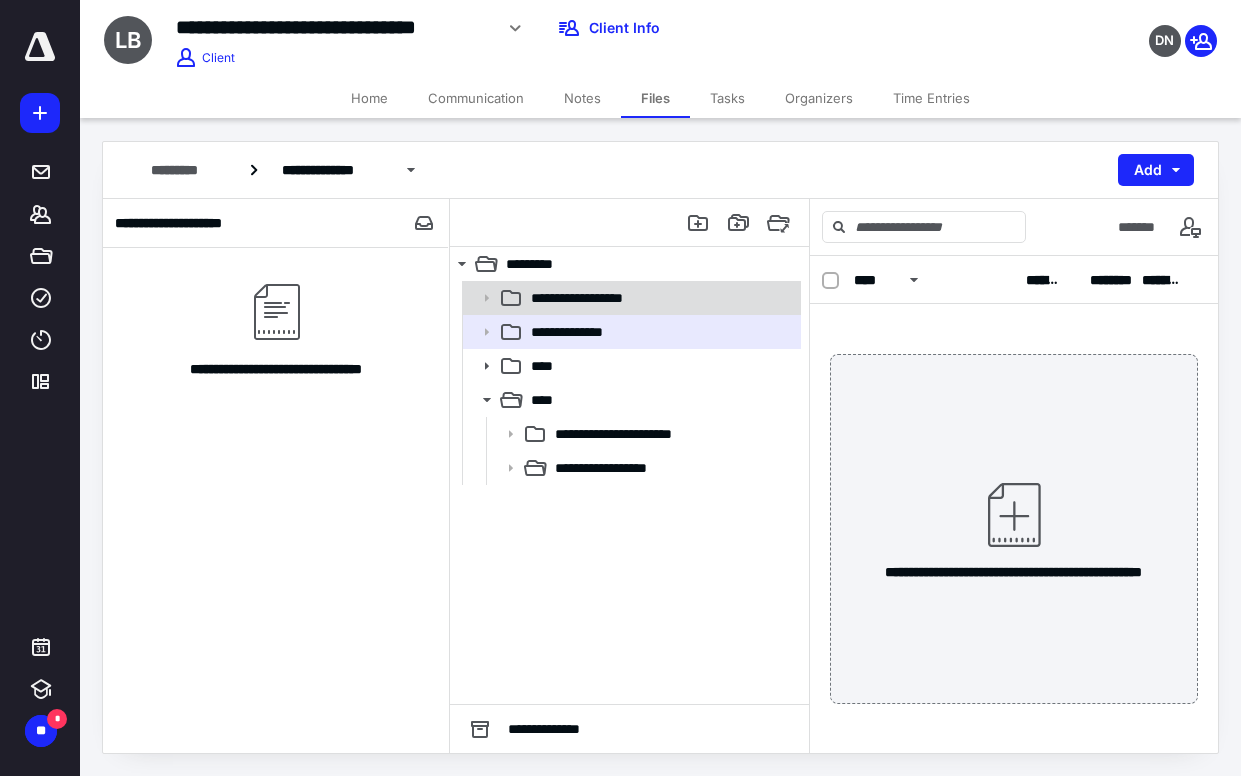click on "**********" at bounding box center [597, 298] 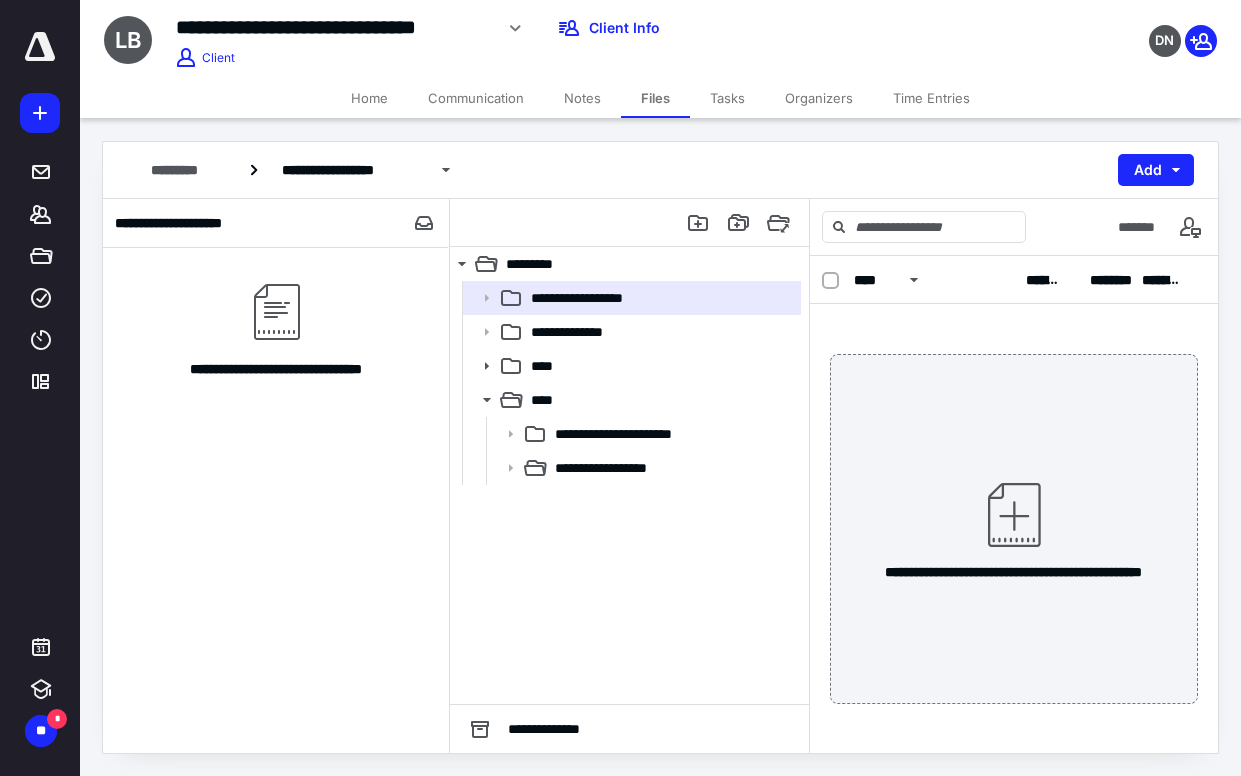 click on "Tasks" at bounding box center (727, 98) 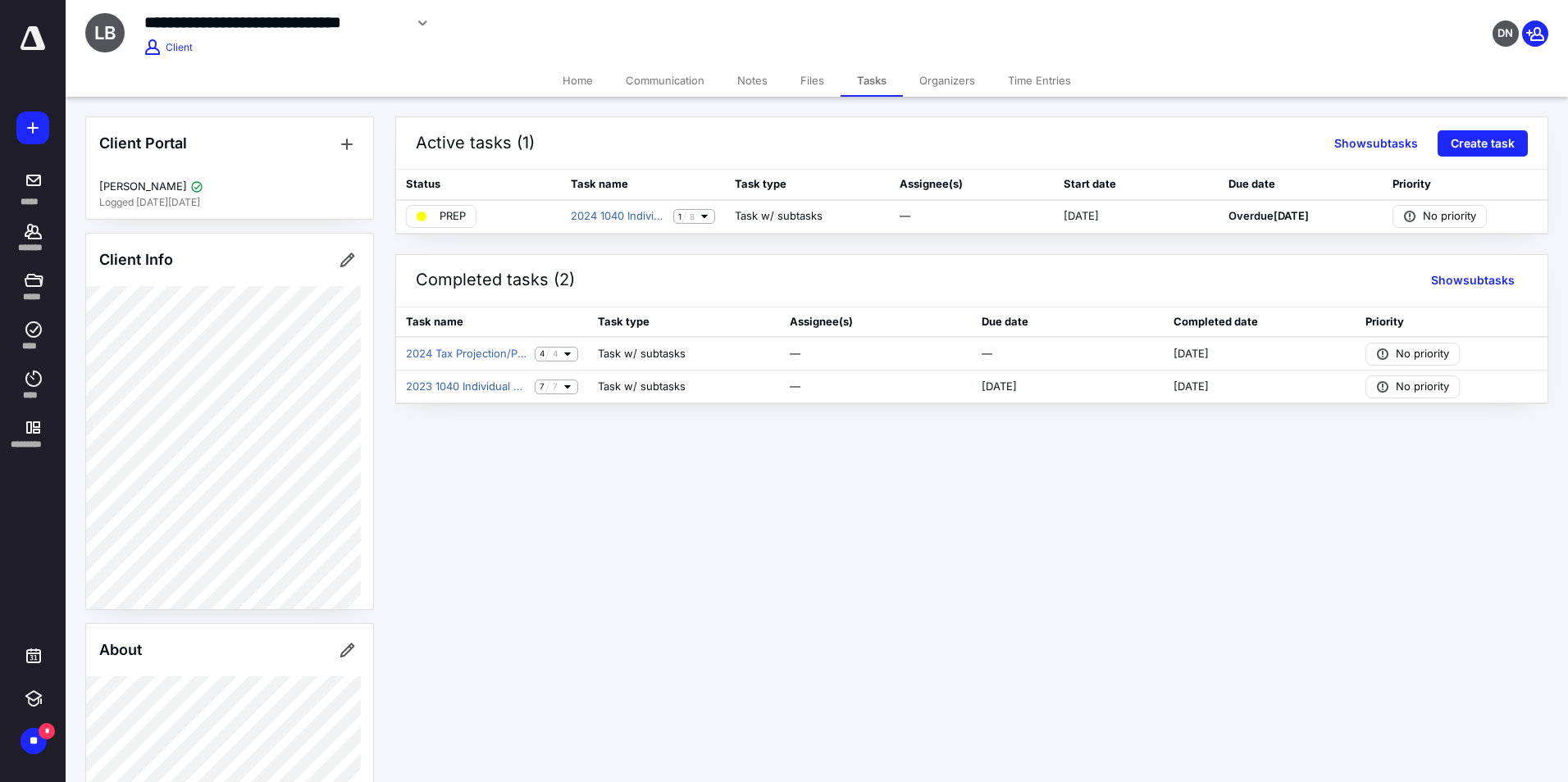 click on "**********" at bounding box center (784, 391) 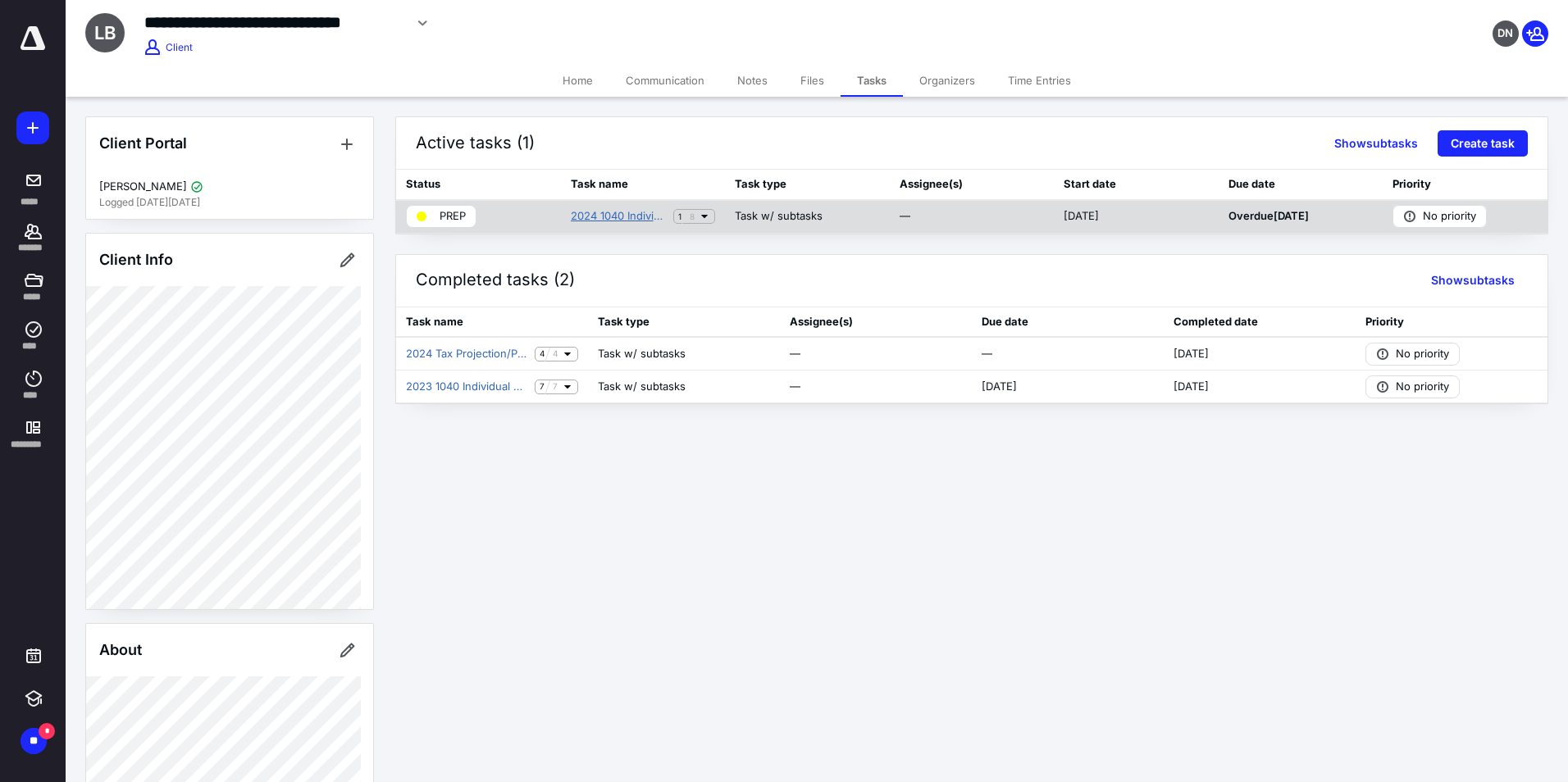 click on "2024 1040 Individual Return" at bounding box center [619, 216] 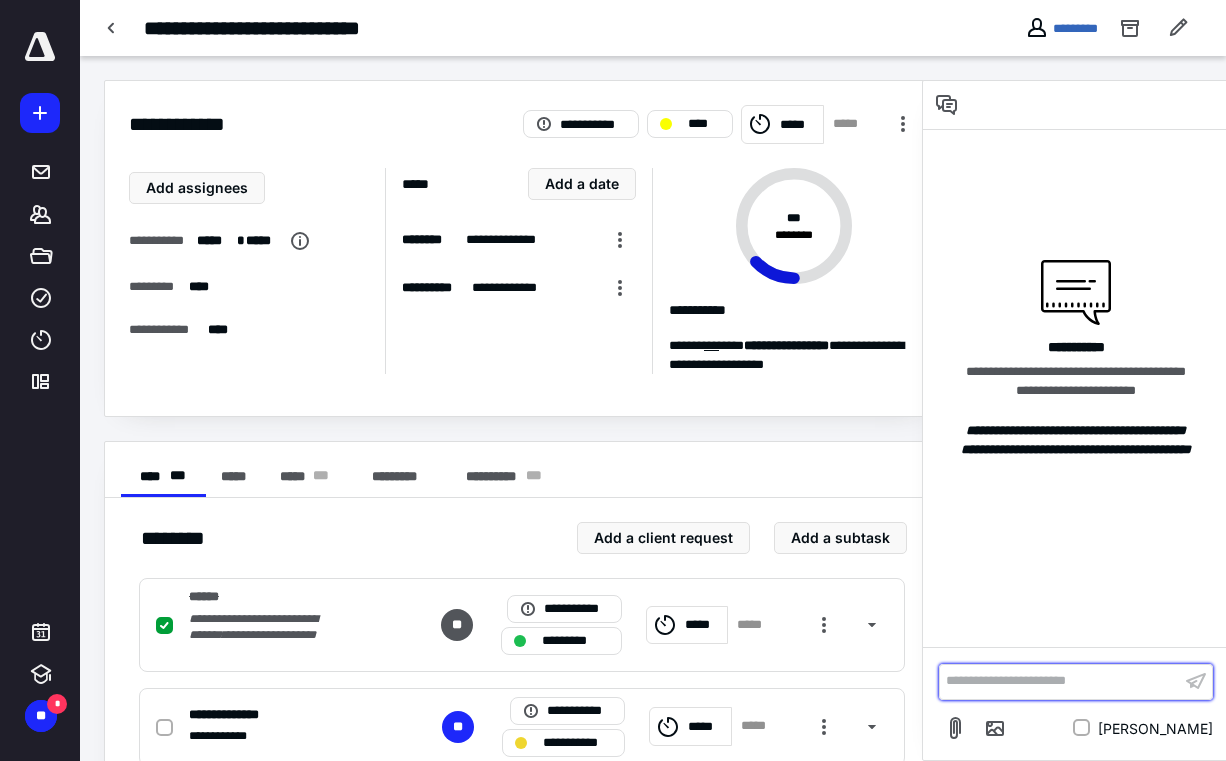 scroll, scrollTop: 100, scrollLeft: 0, axis: vertical 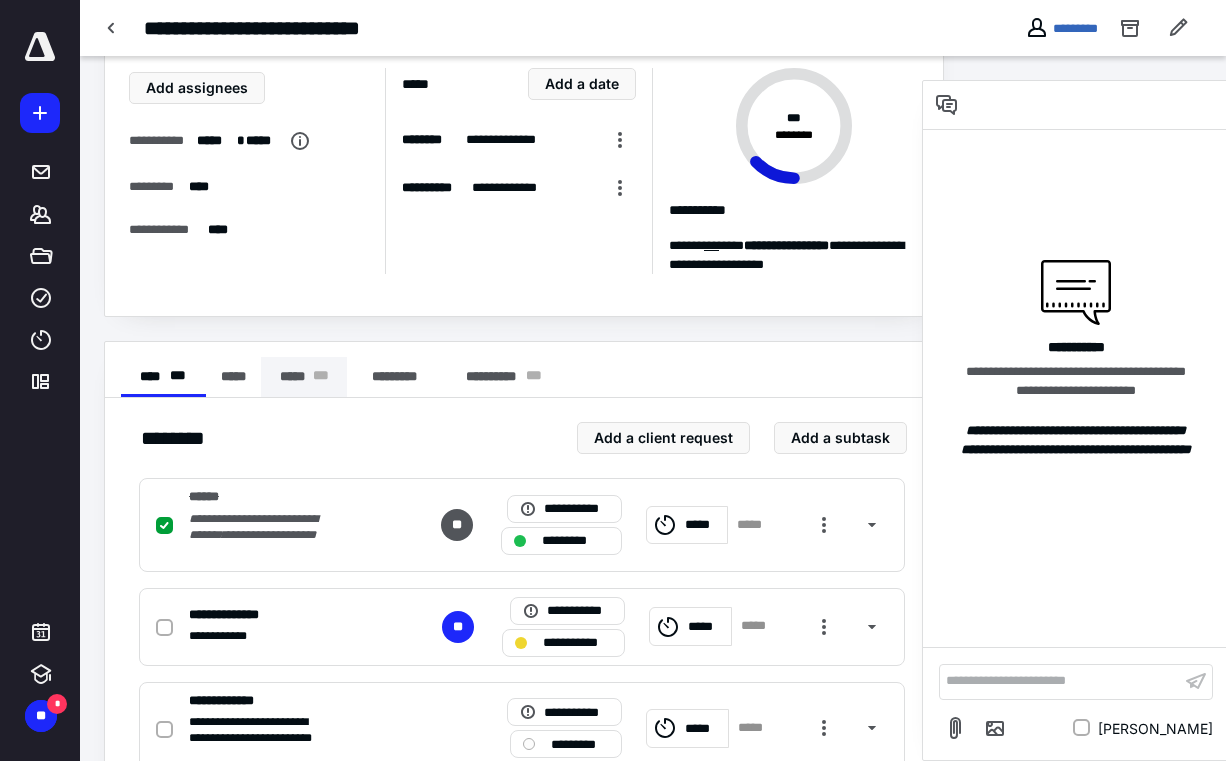 click on "* * *" at bounding box center (321, 377) 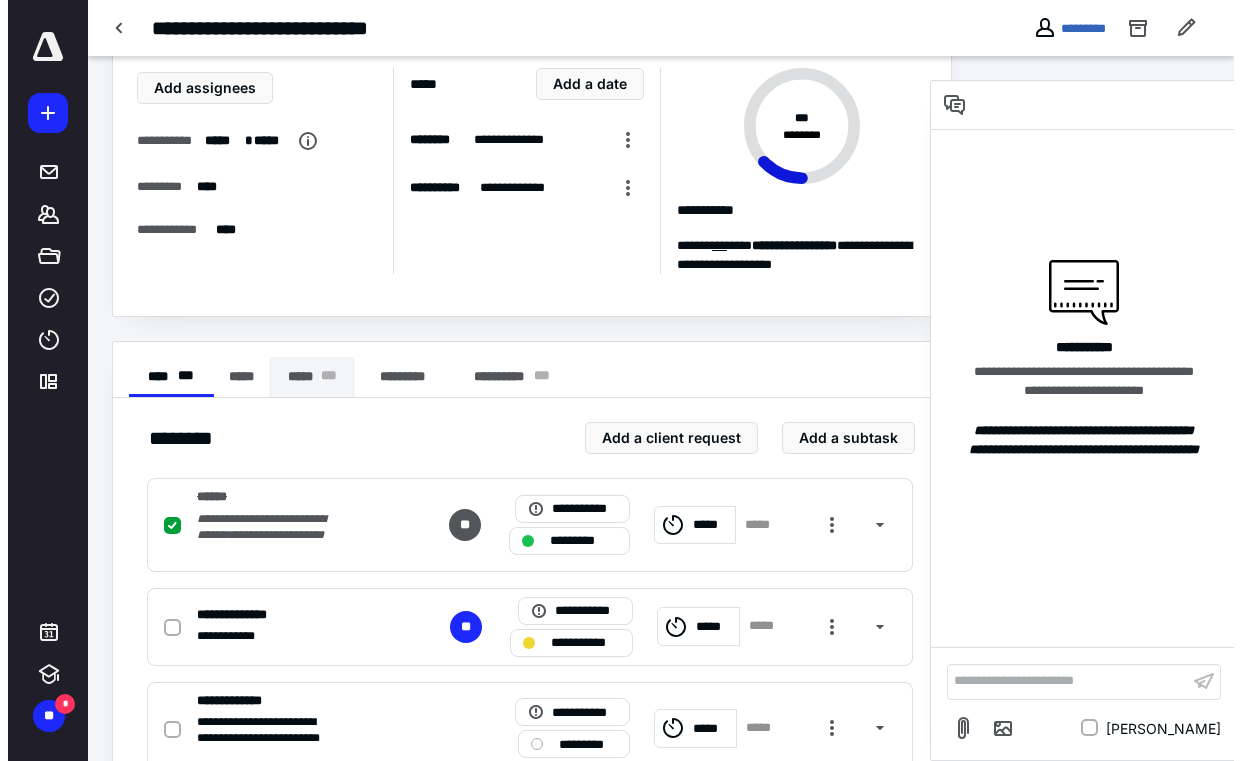 scroll, scrollTop: 0, scrollLeft: 0, axis: both 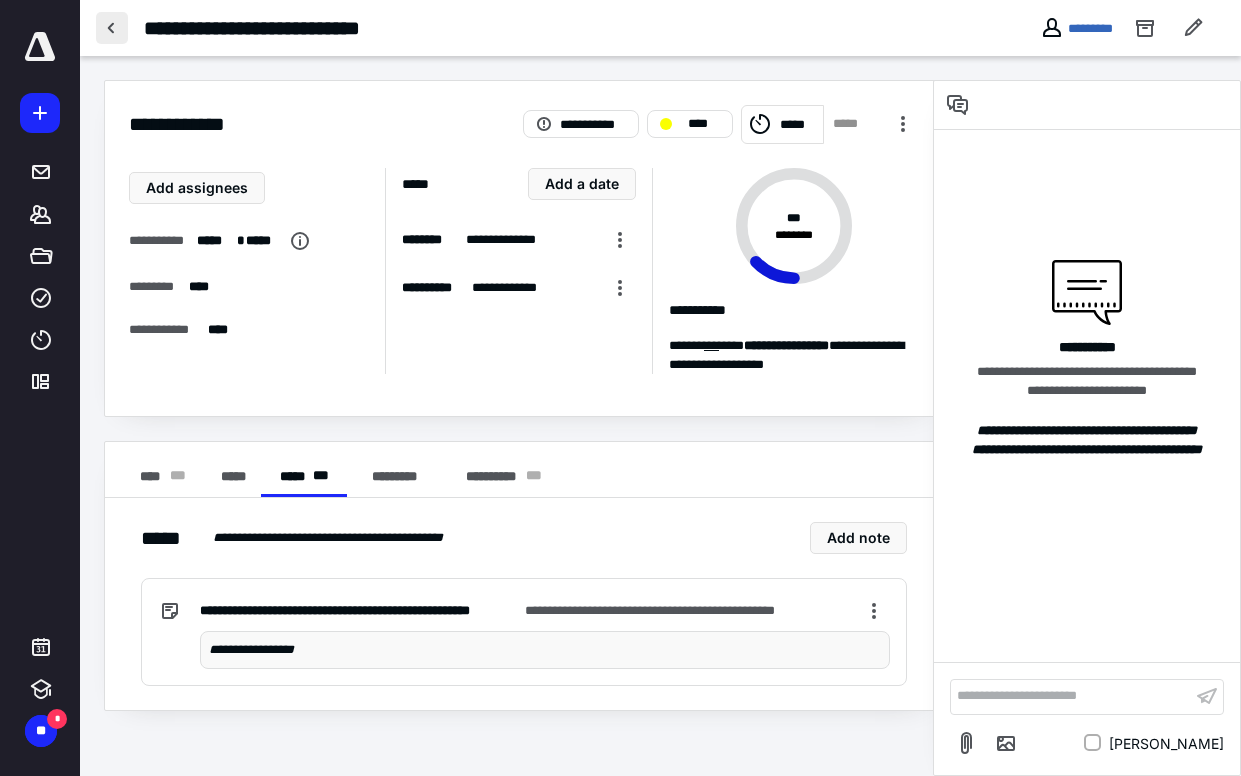 click at bounding box center [112, 28] 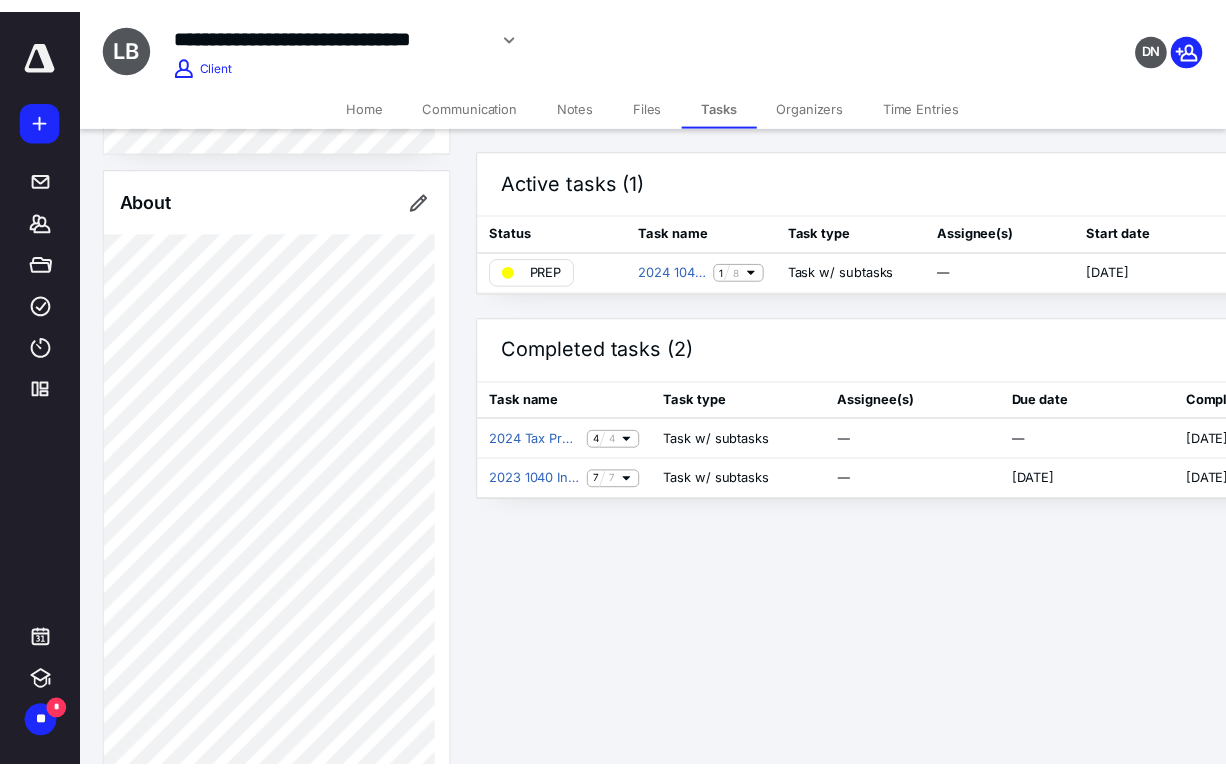 scroll, scrollTop: 900, scrollLeft: 0, axis: vertical 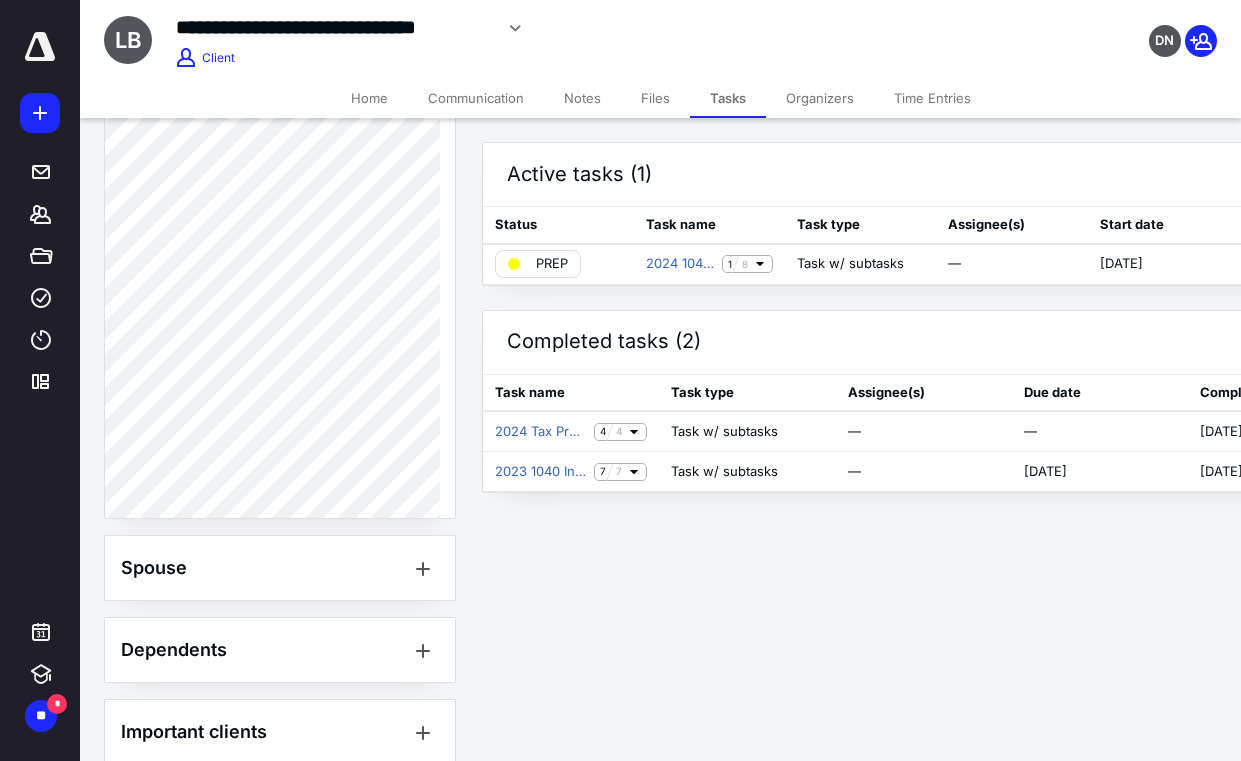 click on "**********" at bounding box center (620, 380) 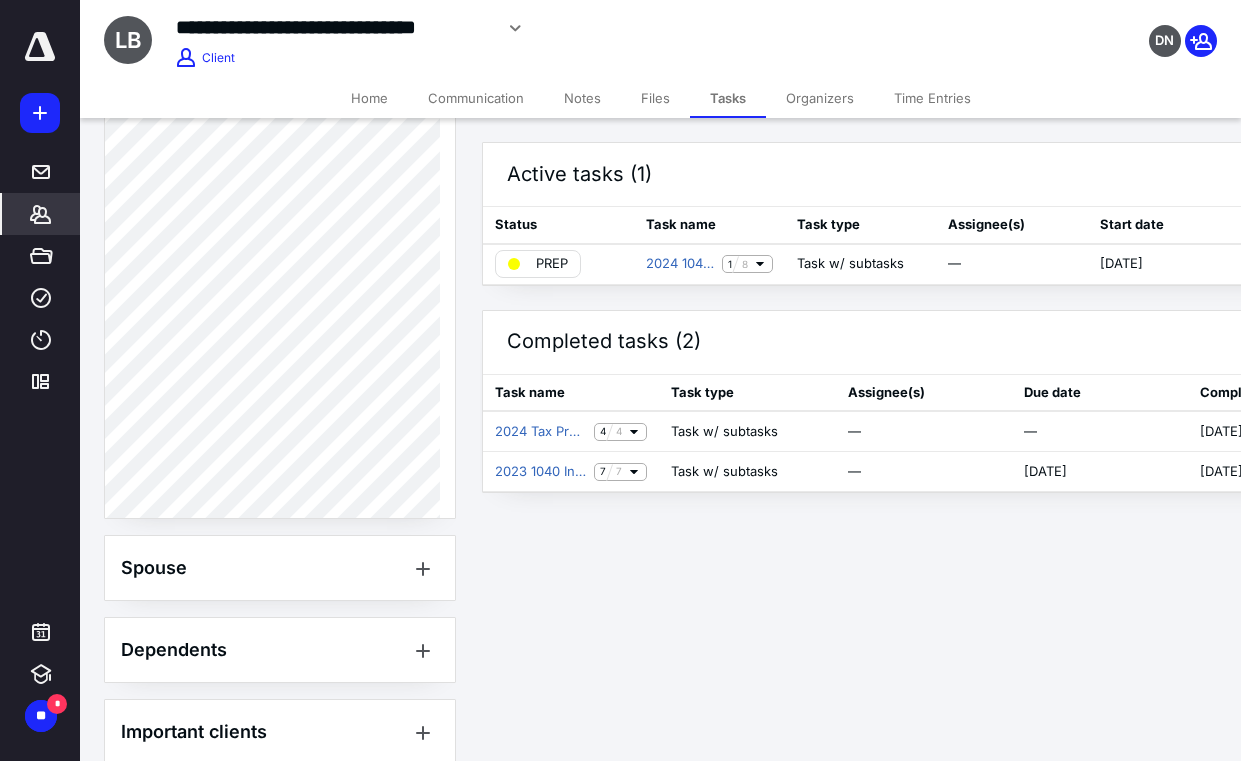 click 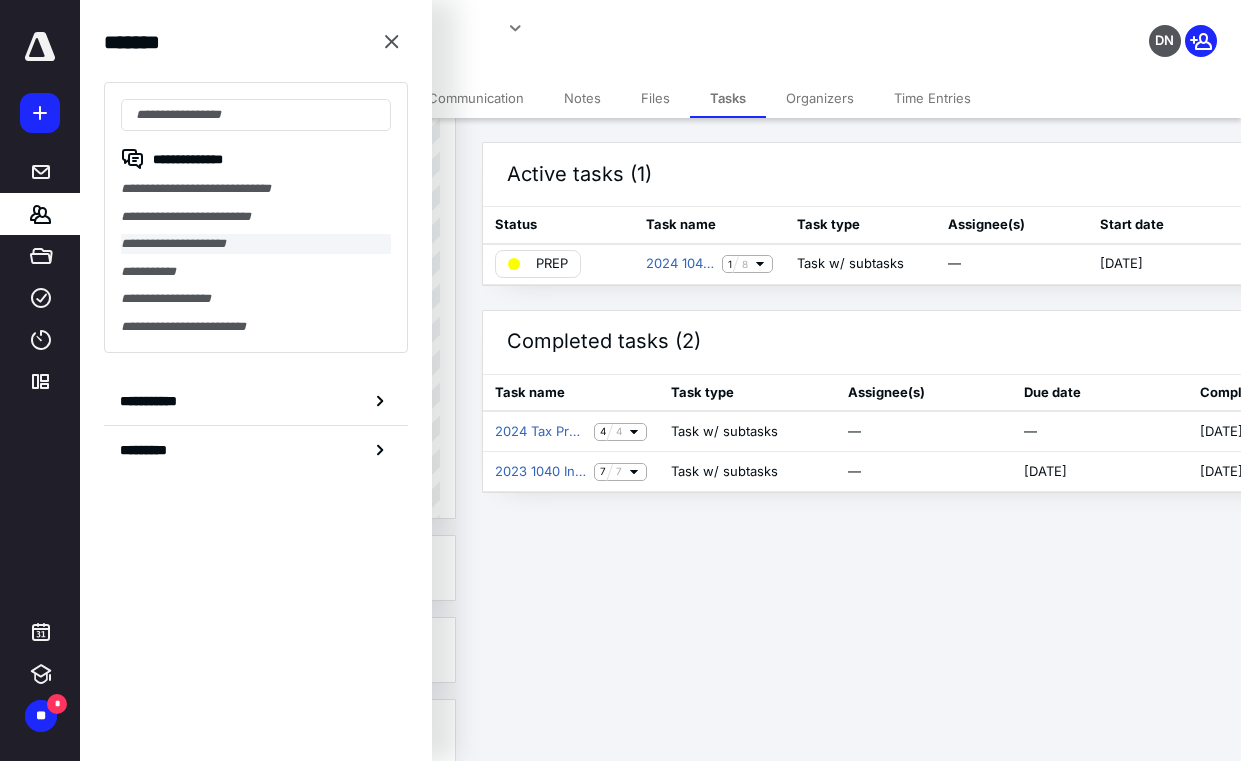 click on "**********" at bounding box center [256, 244] 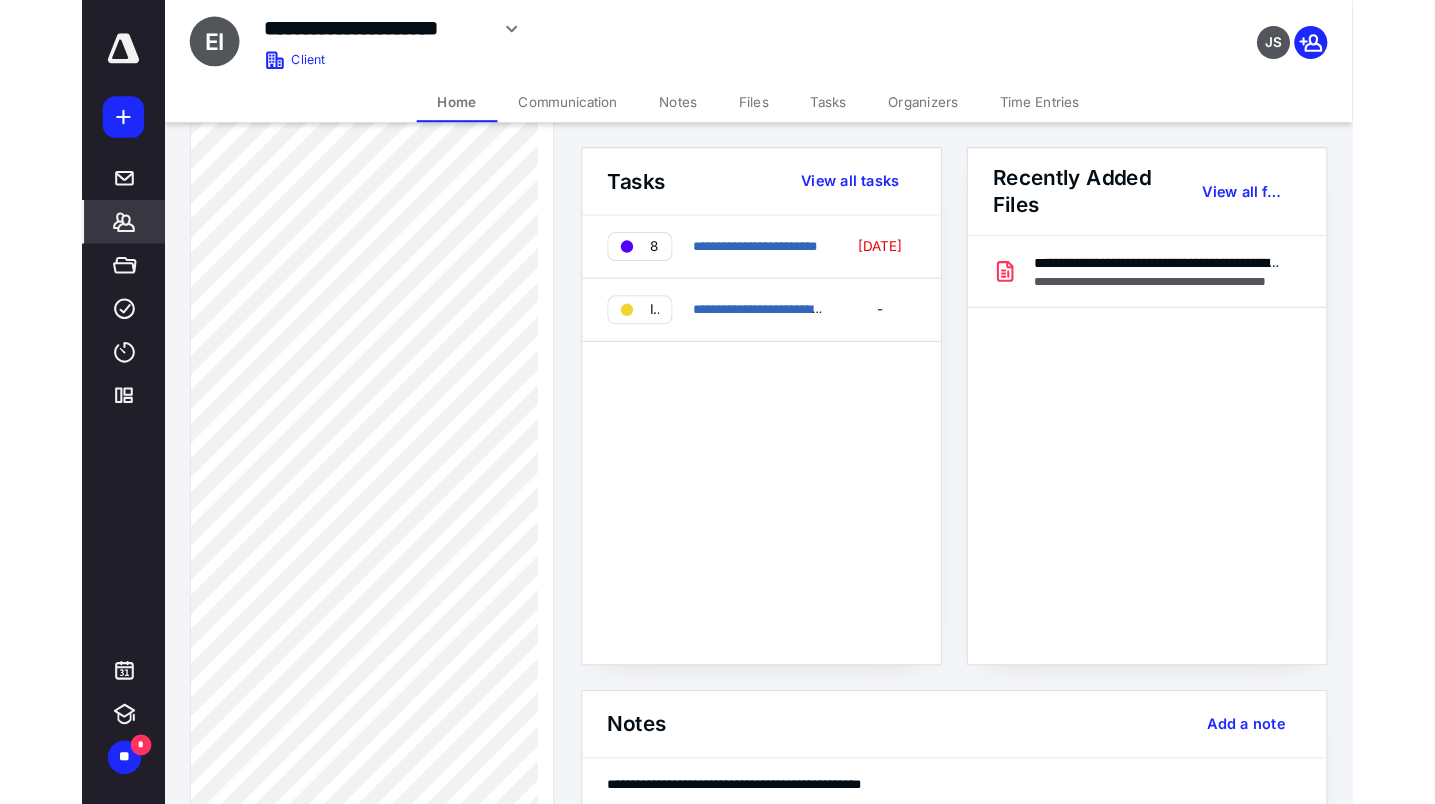 scroll, scrollTop: 1000, scrollLeft: 0, axis: vertical 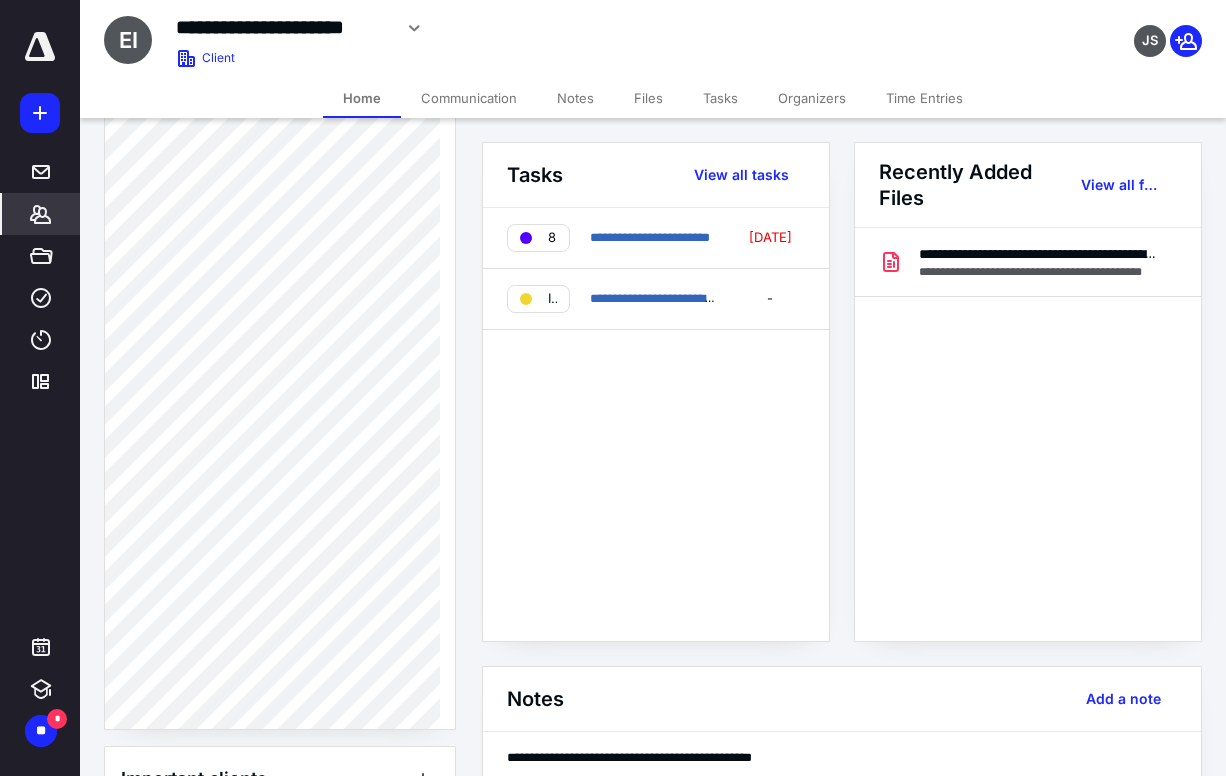 click on "**********" at bounding box center [503, 28] 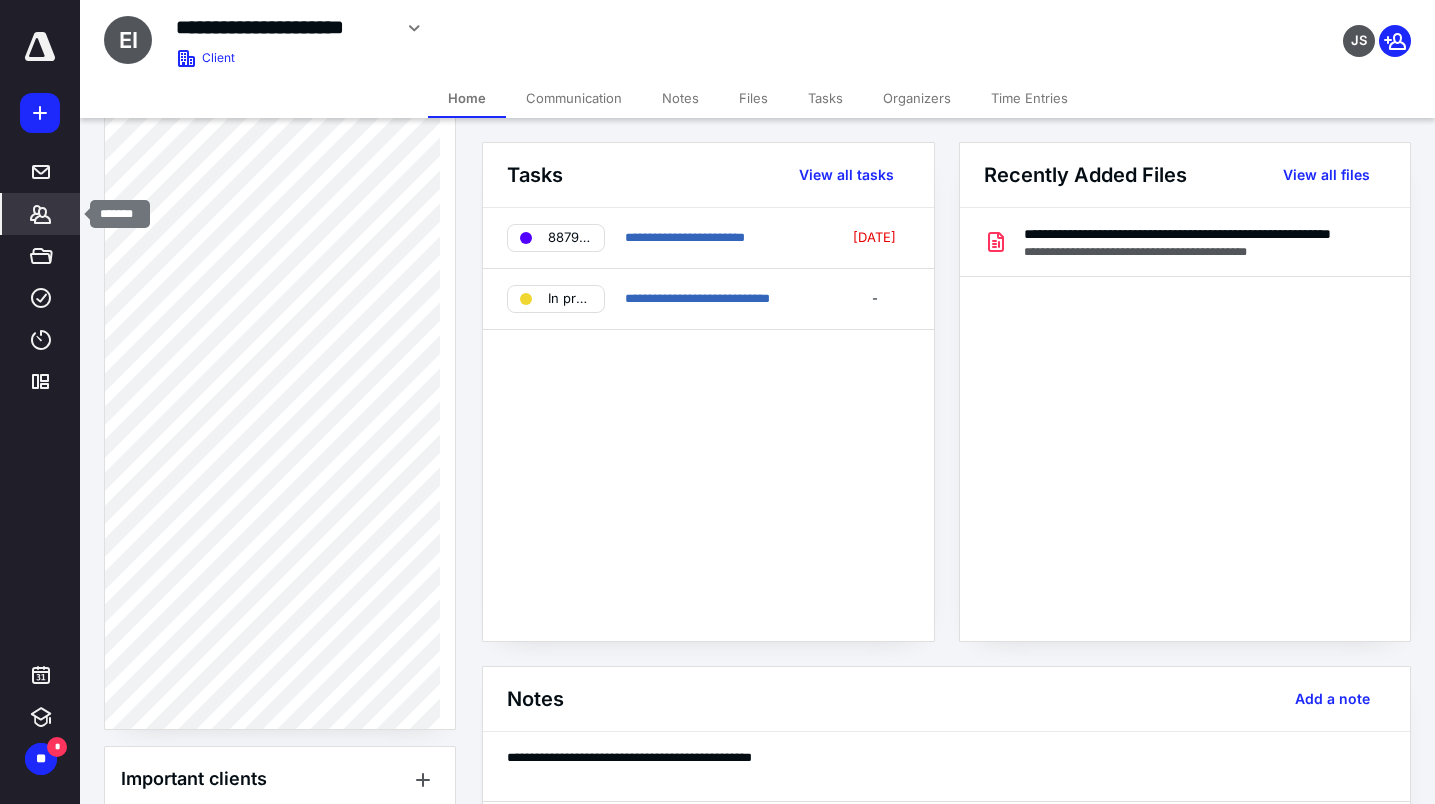 click on "*******" at bounding box center (41, 214) 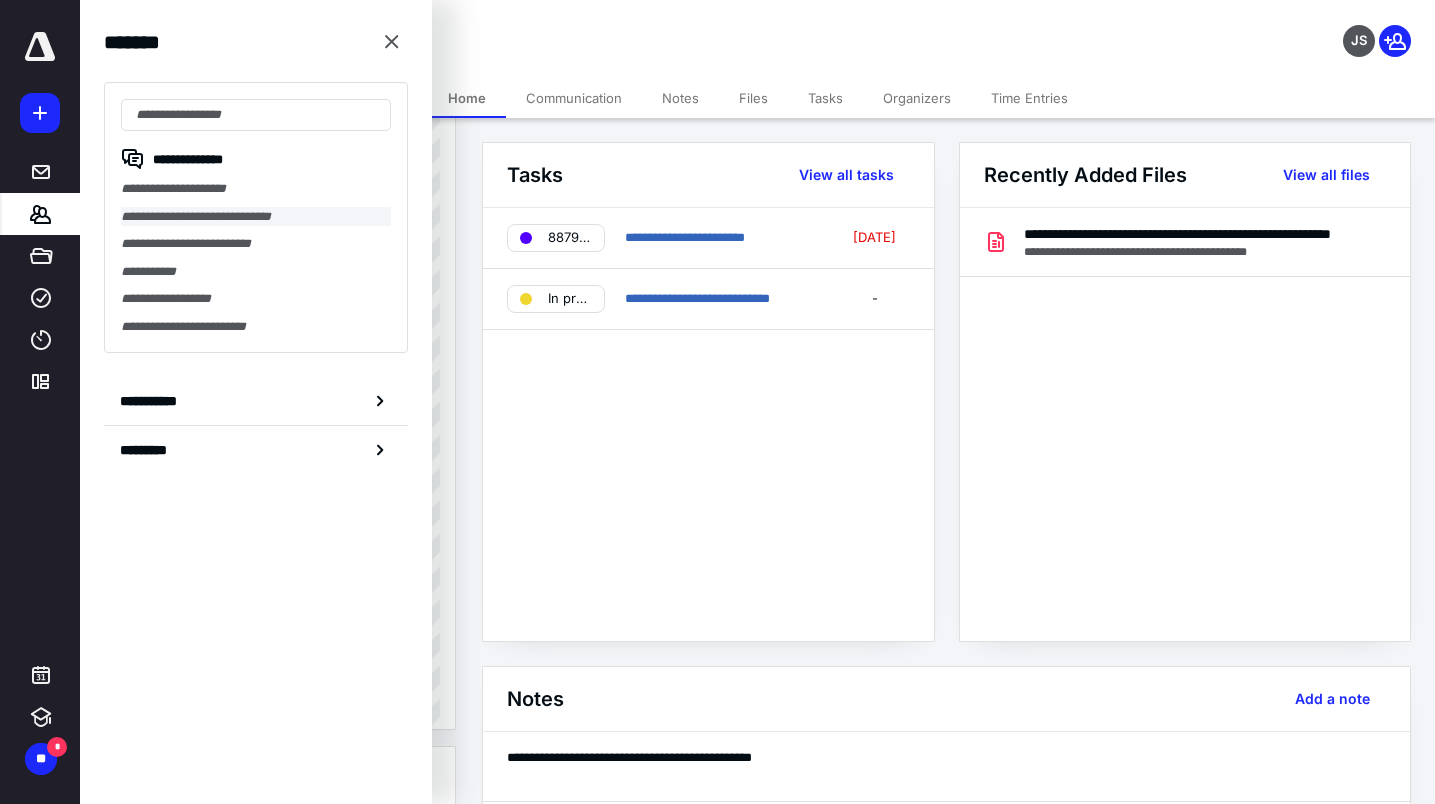 click on "**********" at bounding box center (256, 217) 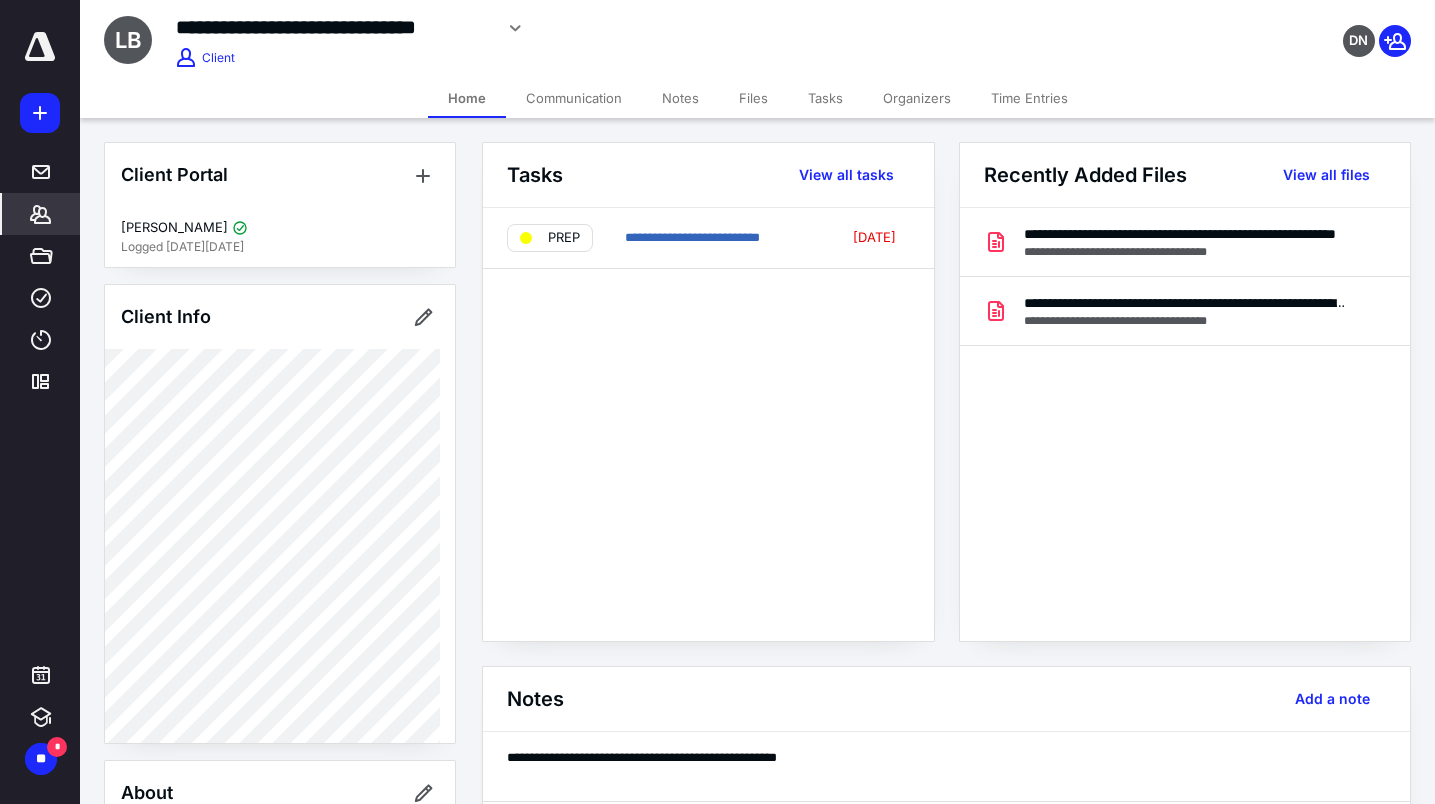 click on "Tasks" at bounding box center [825, 98] 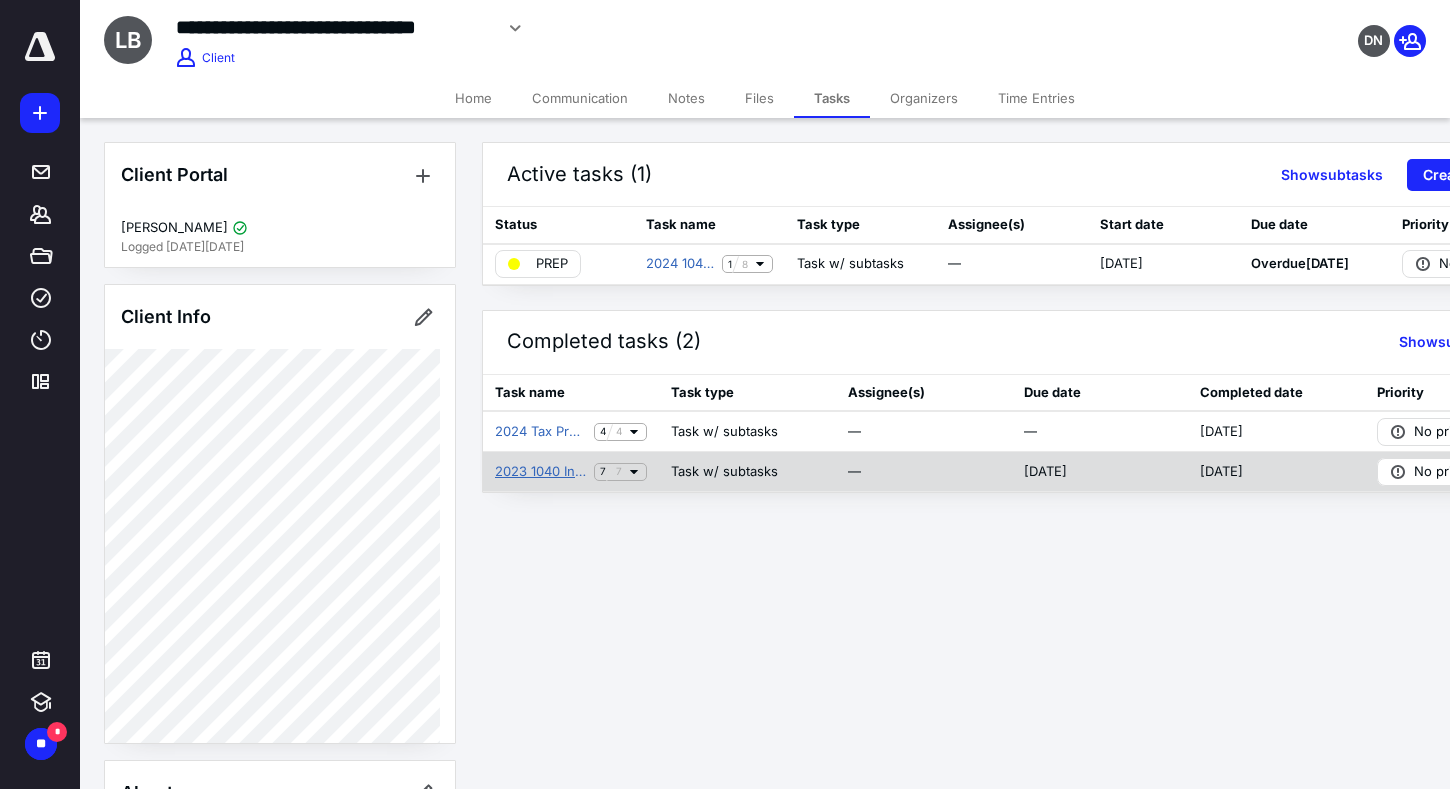 click on "2023 1040 Individual Return" at bounding box center (540, 472) 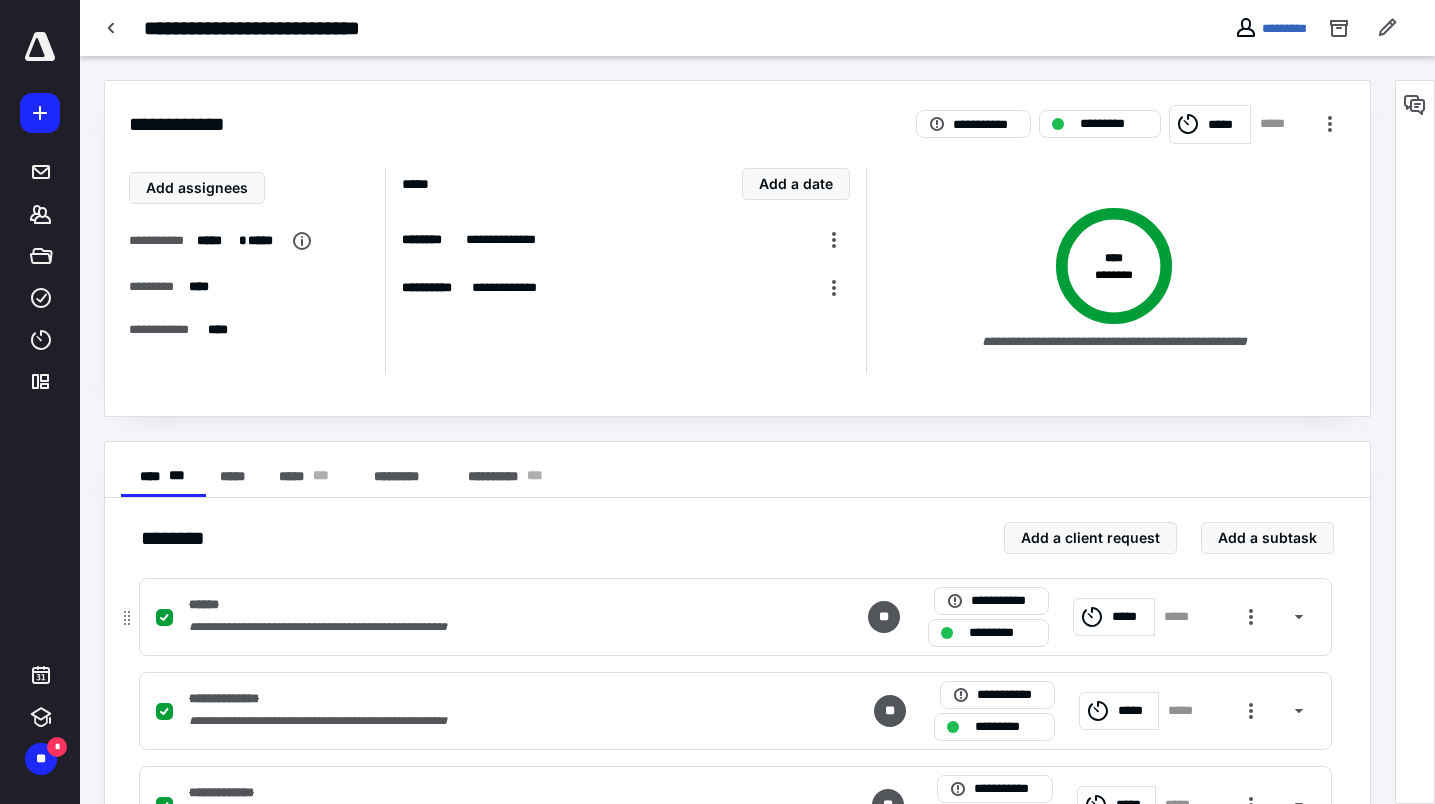 drag, startPoint x: 1070, startPoint y: 661, endPoint x: 1031, endPoint y: 631, distance: 49.20366 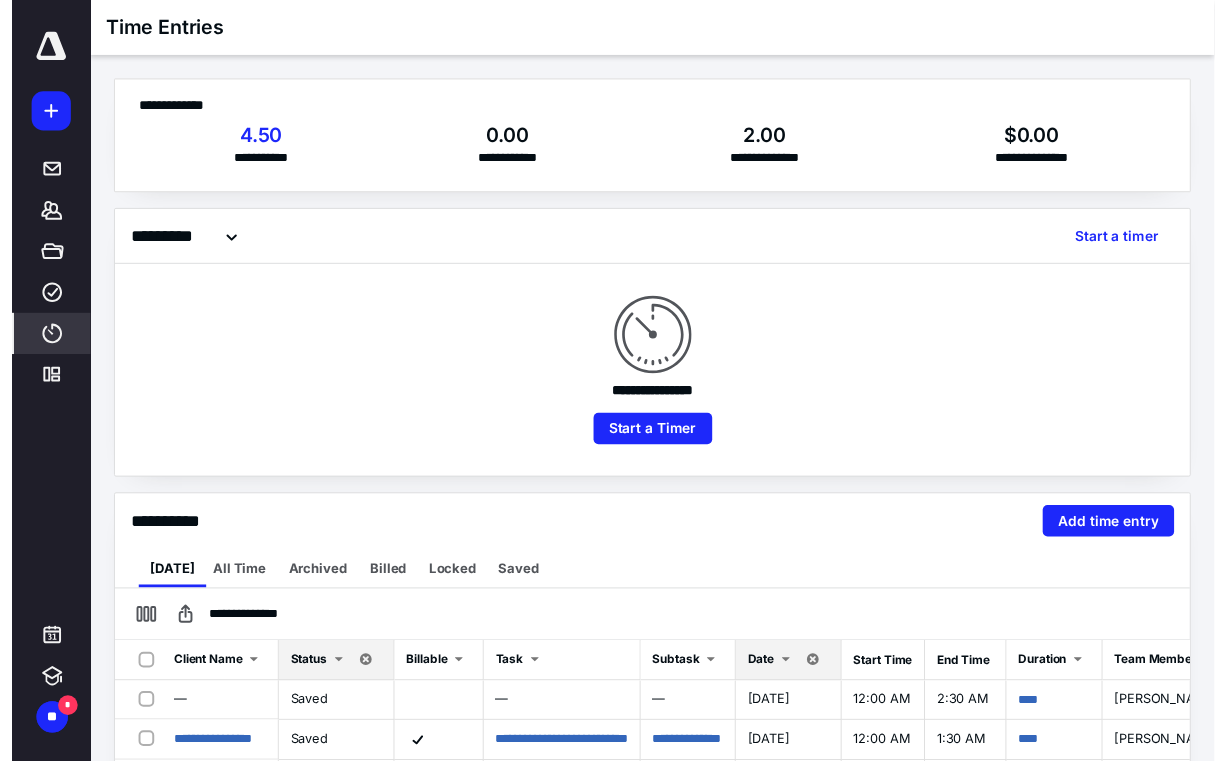 scroll, scrollTop: 0, scrollLeft: 0, axis: both 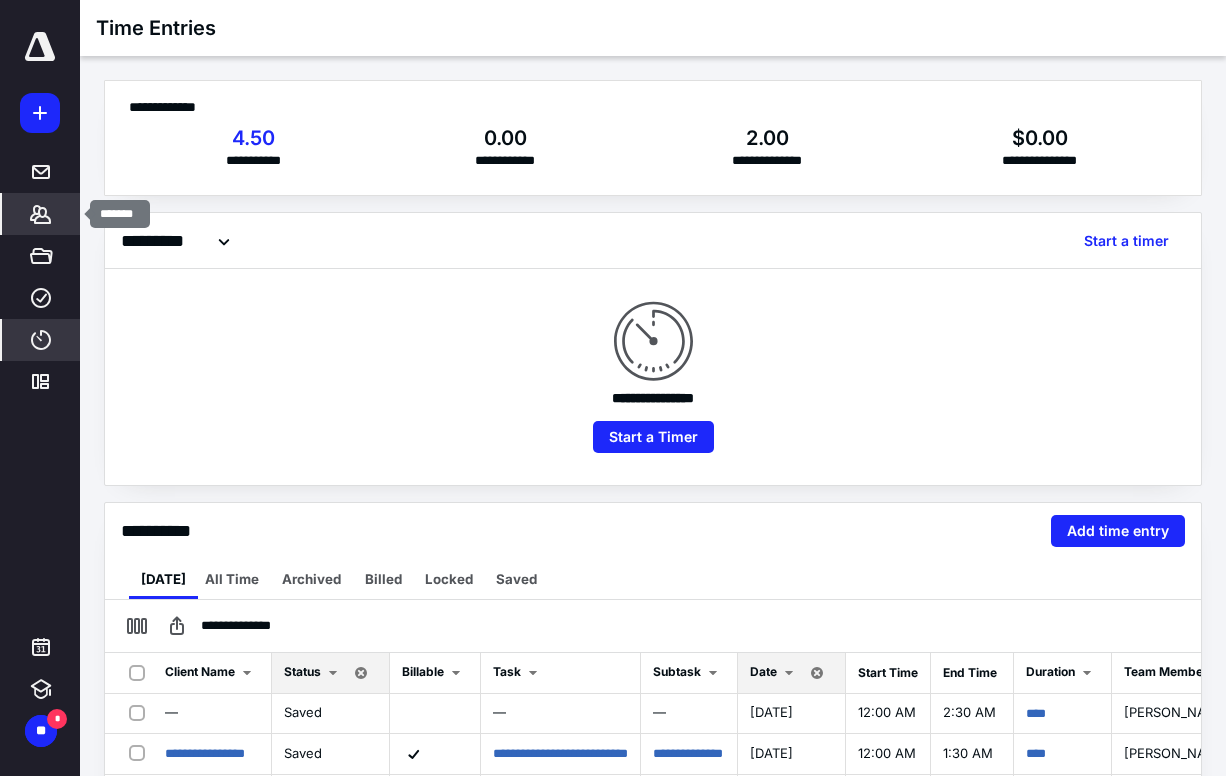 click 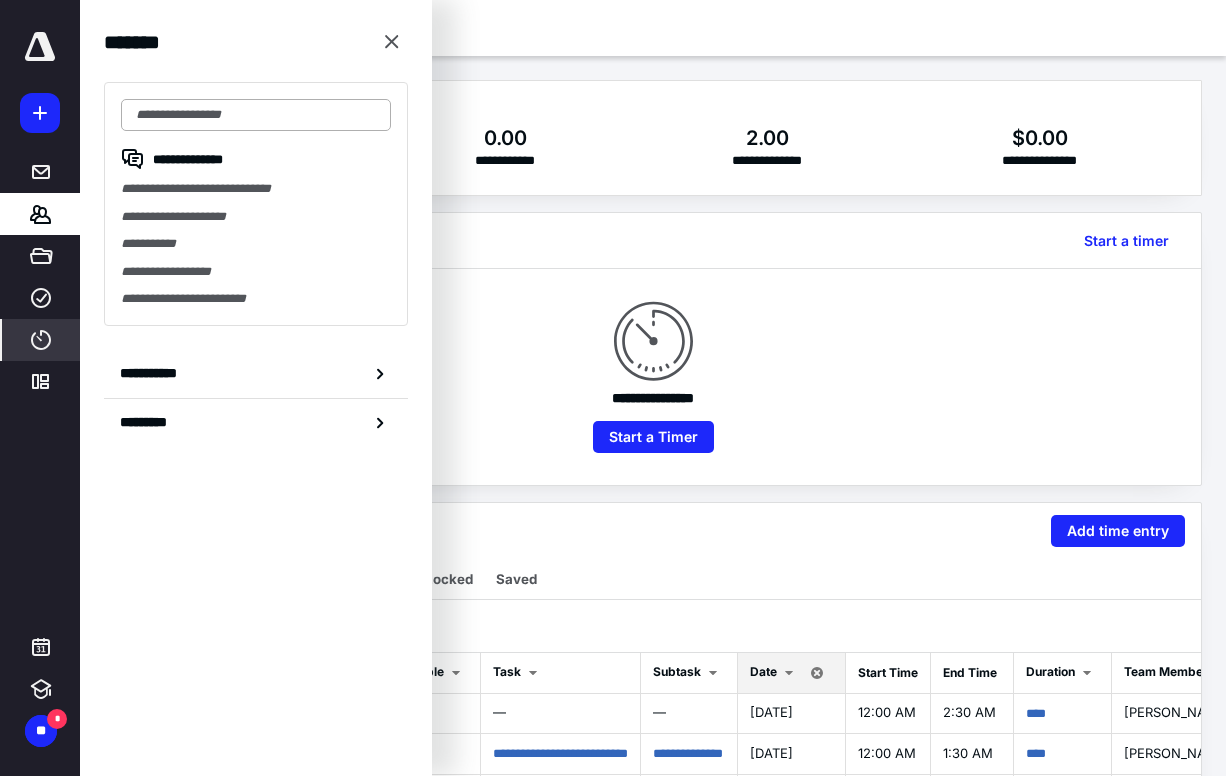 click at bounding box center [256, 115] 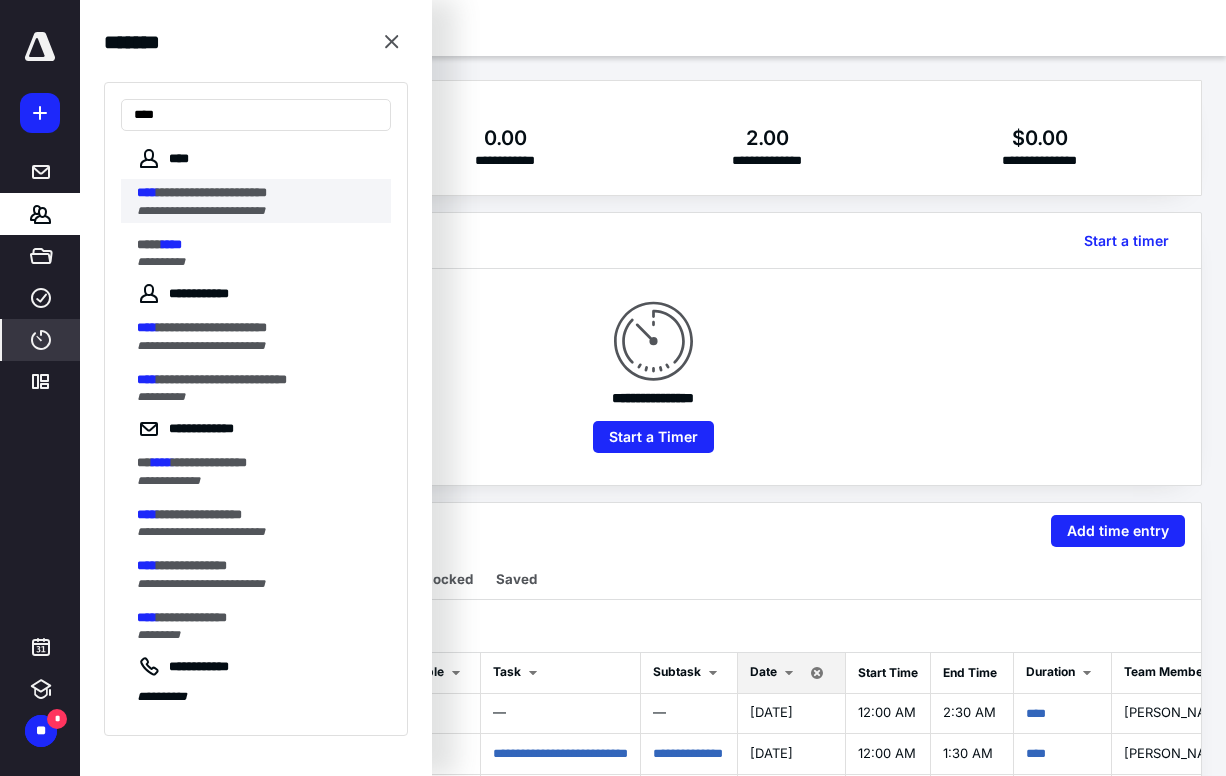 type on "****" 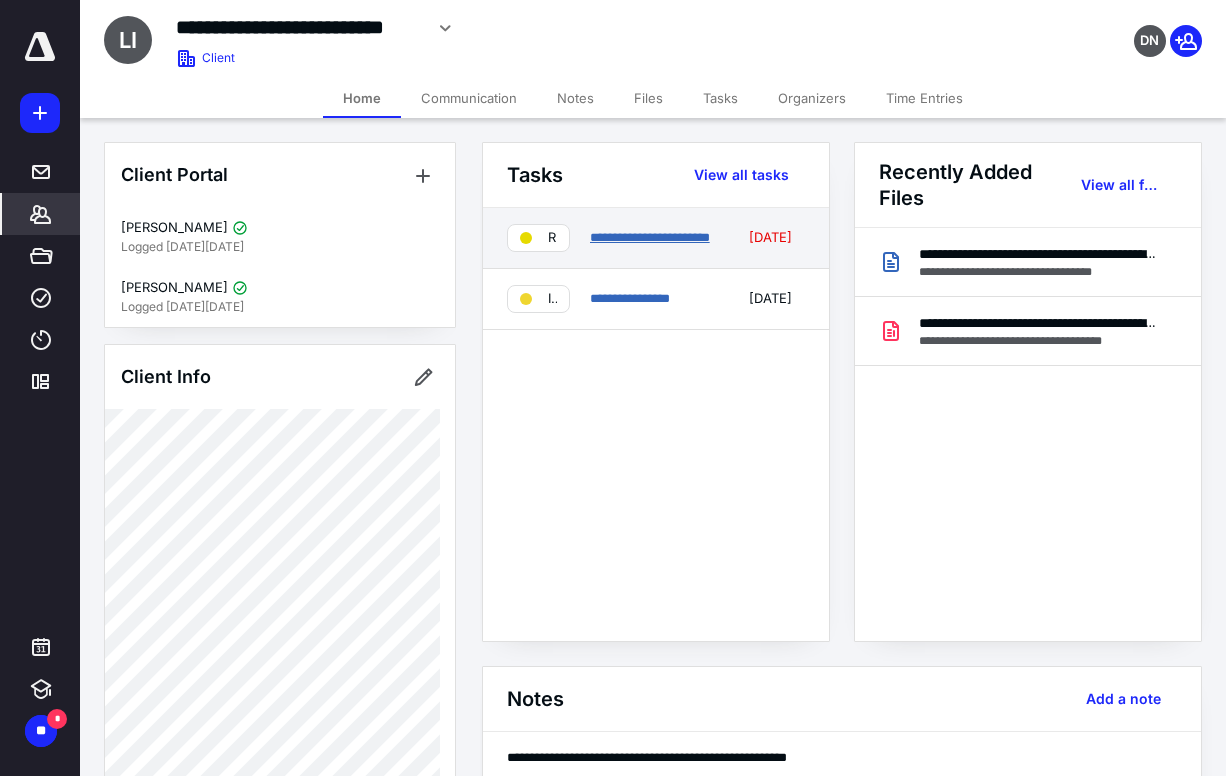 click on "**********" at bounding box center [650, 237] 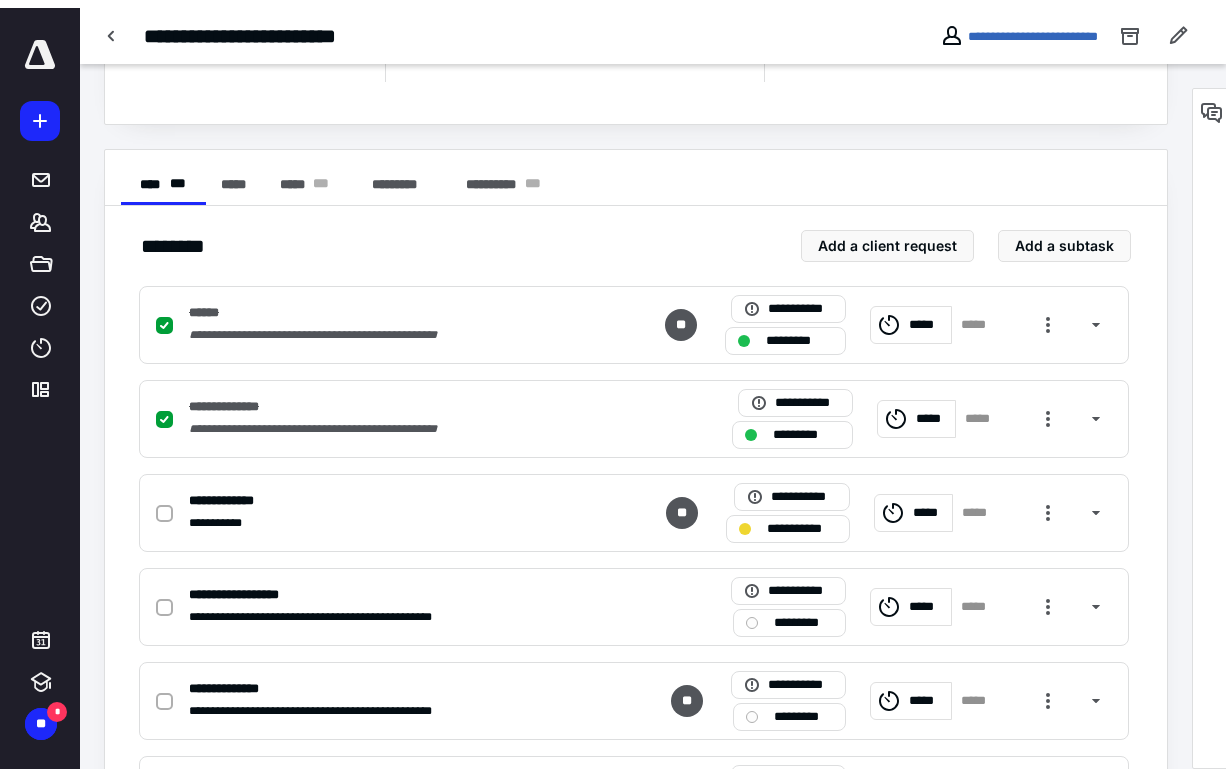 scroll, scrollTop: 0, scrollLeft: 0, axis: both 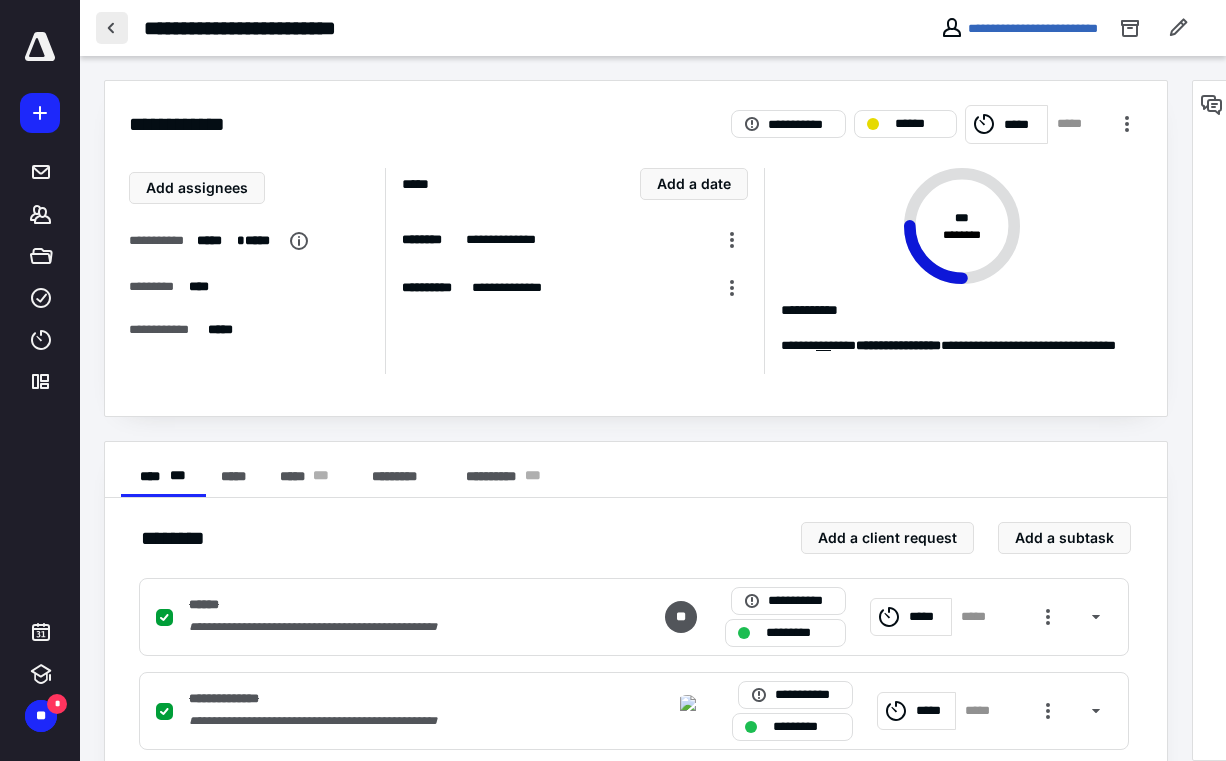 click at bounding box center [112, 28] 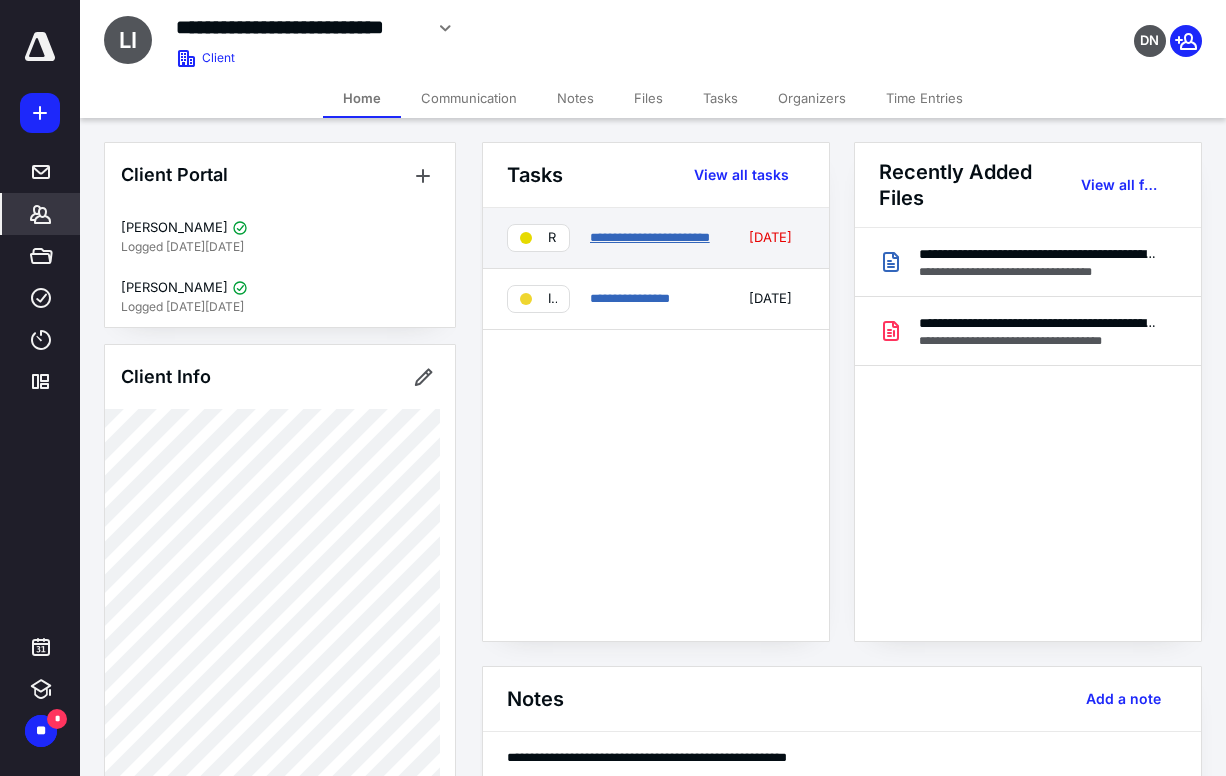 click on "**********" at bounding box center [650, 237] 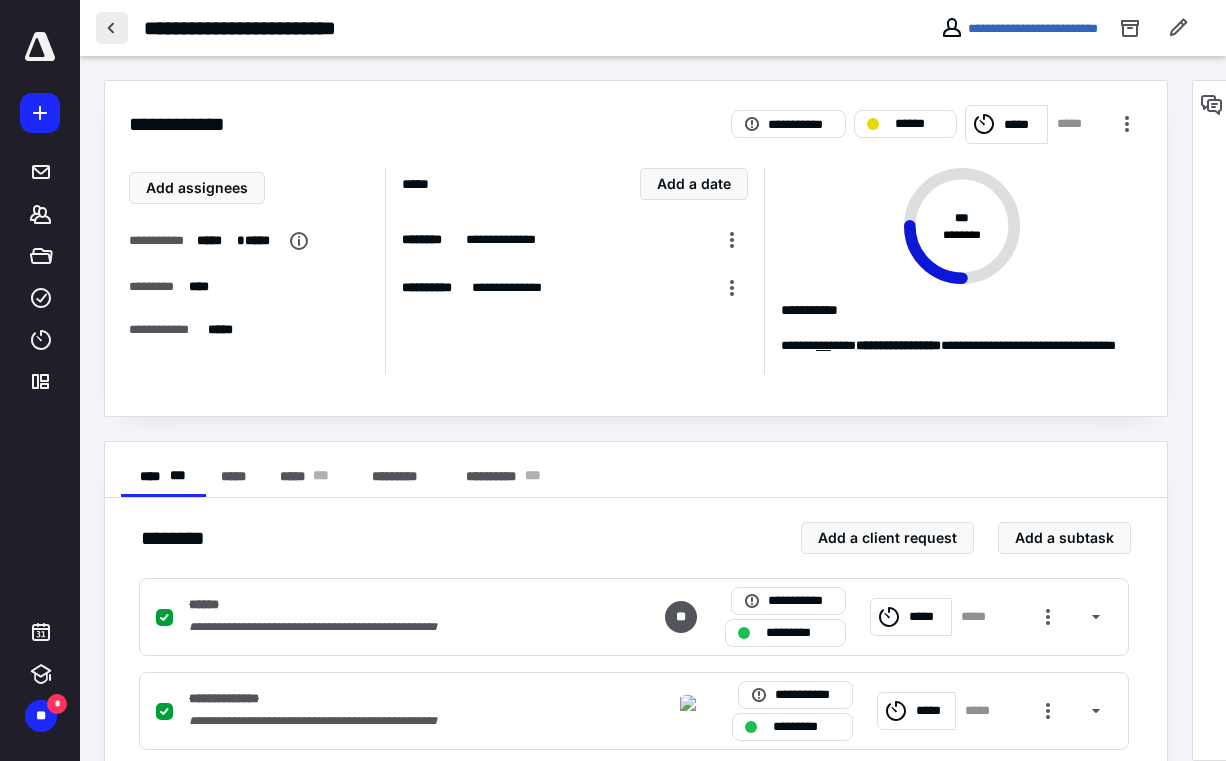 click at bounding box center [112, 28] 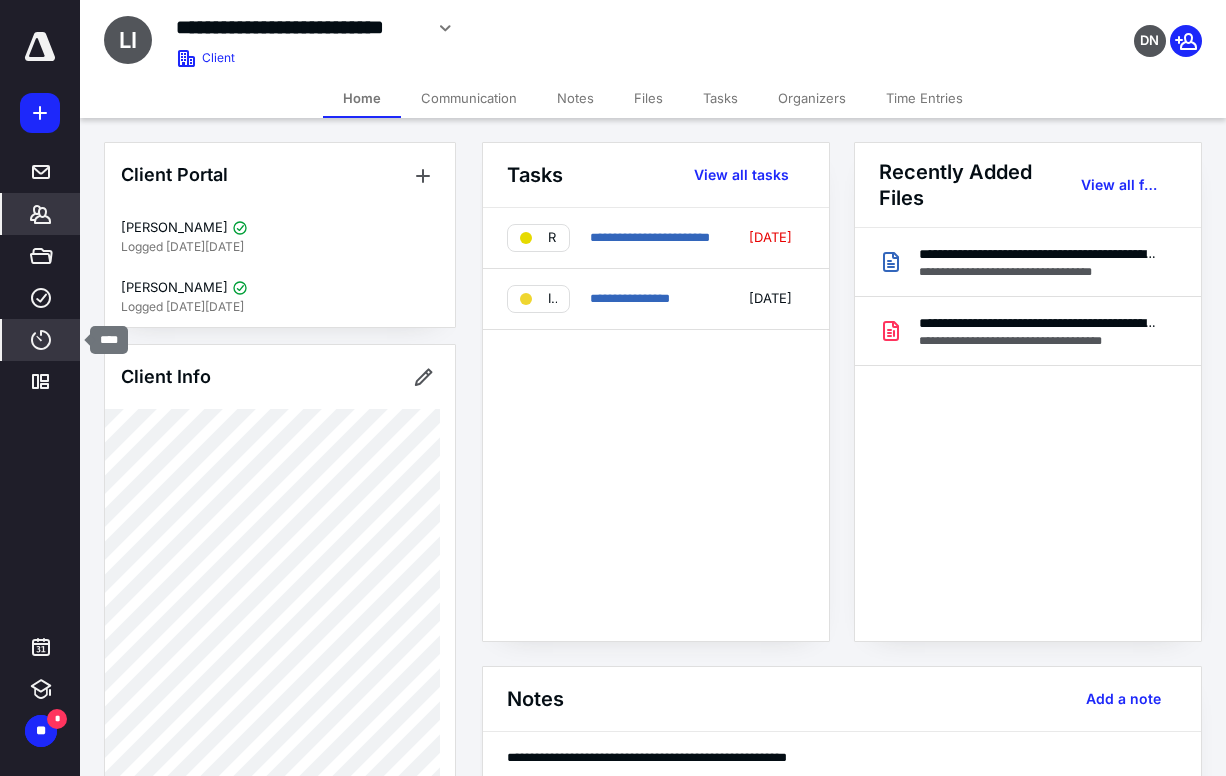 click on "****" at bounding box center (41, 340) 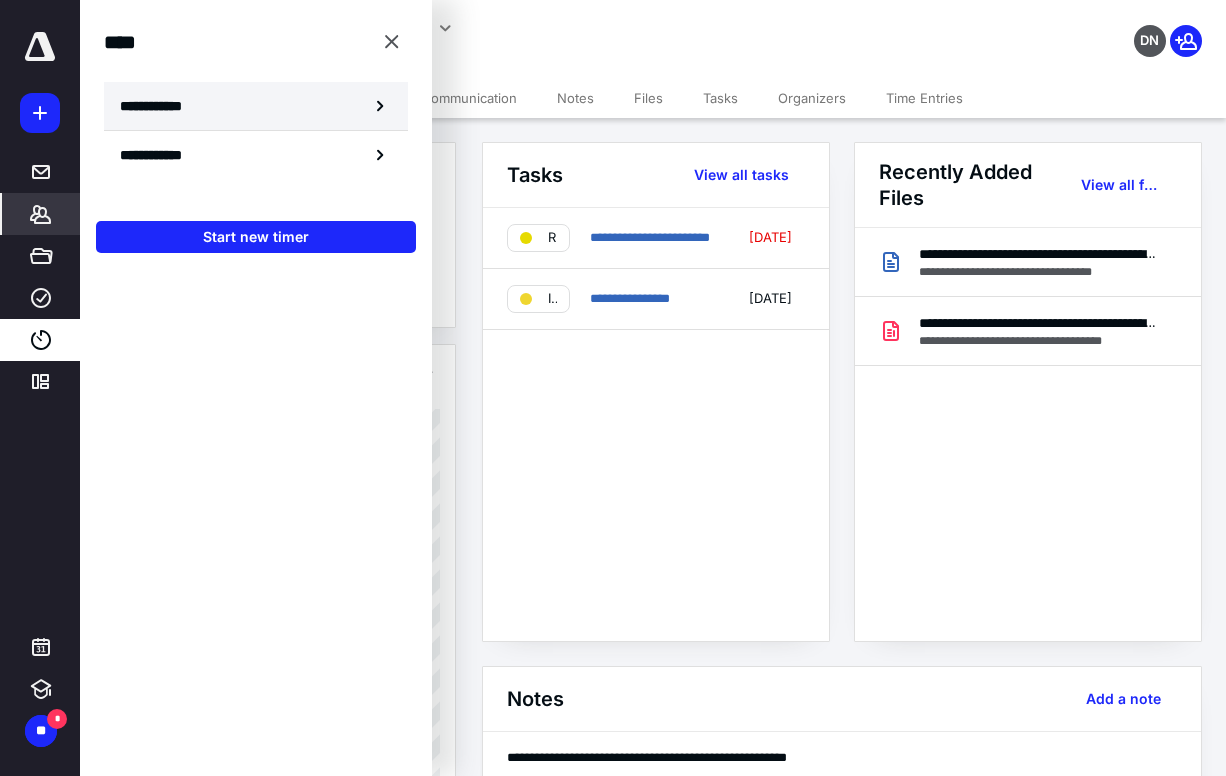 click on "**********" at bounding box center [256, 106] 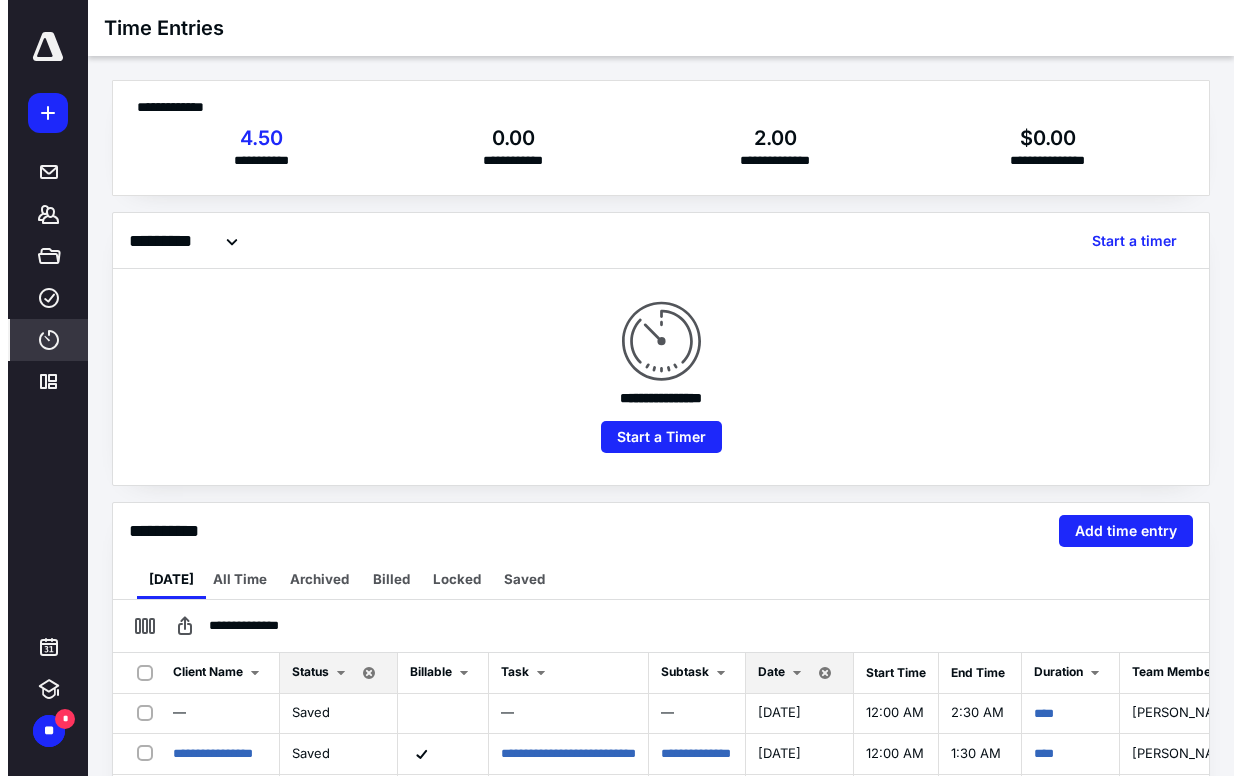 scroll, scrollTop: 100, scrollLeft: 0, axis: vertical 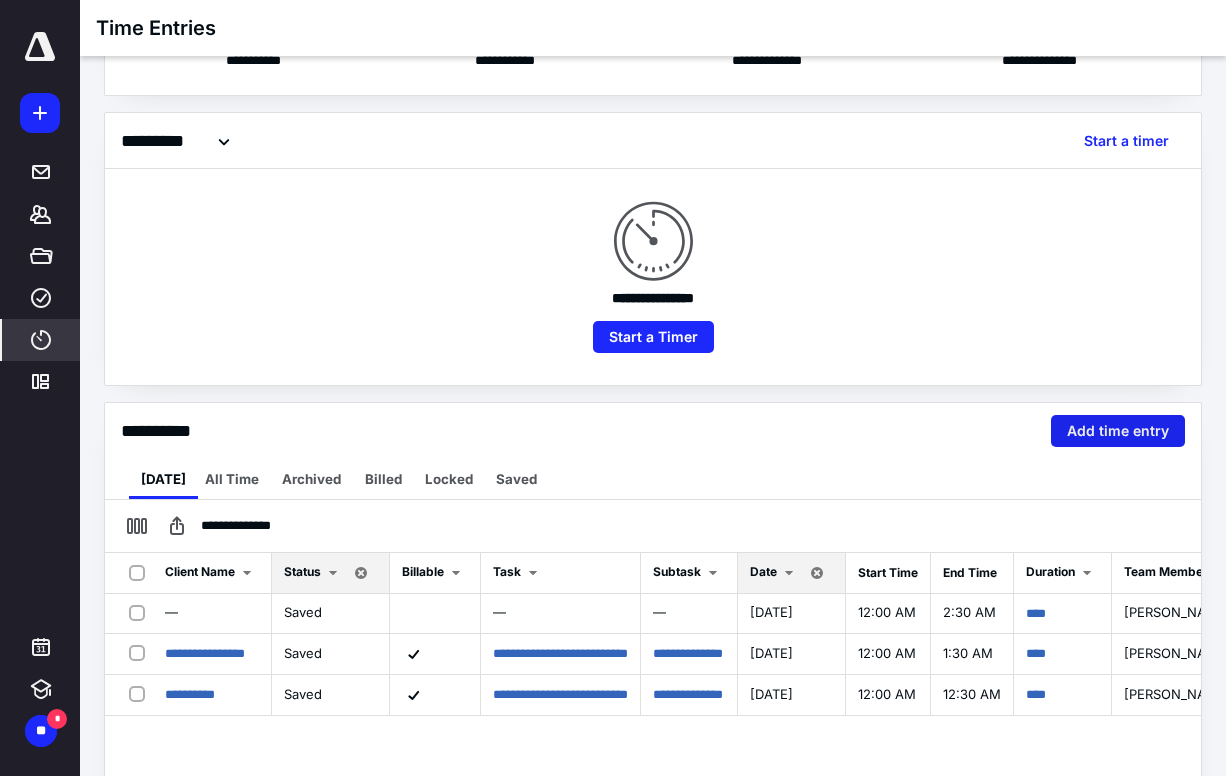 click on "Add time entry" at bounding box center (1118, 431) 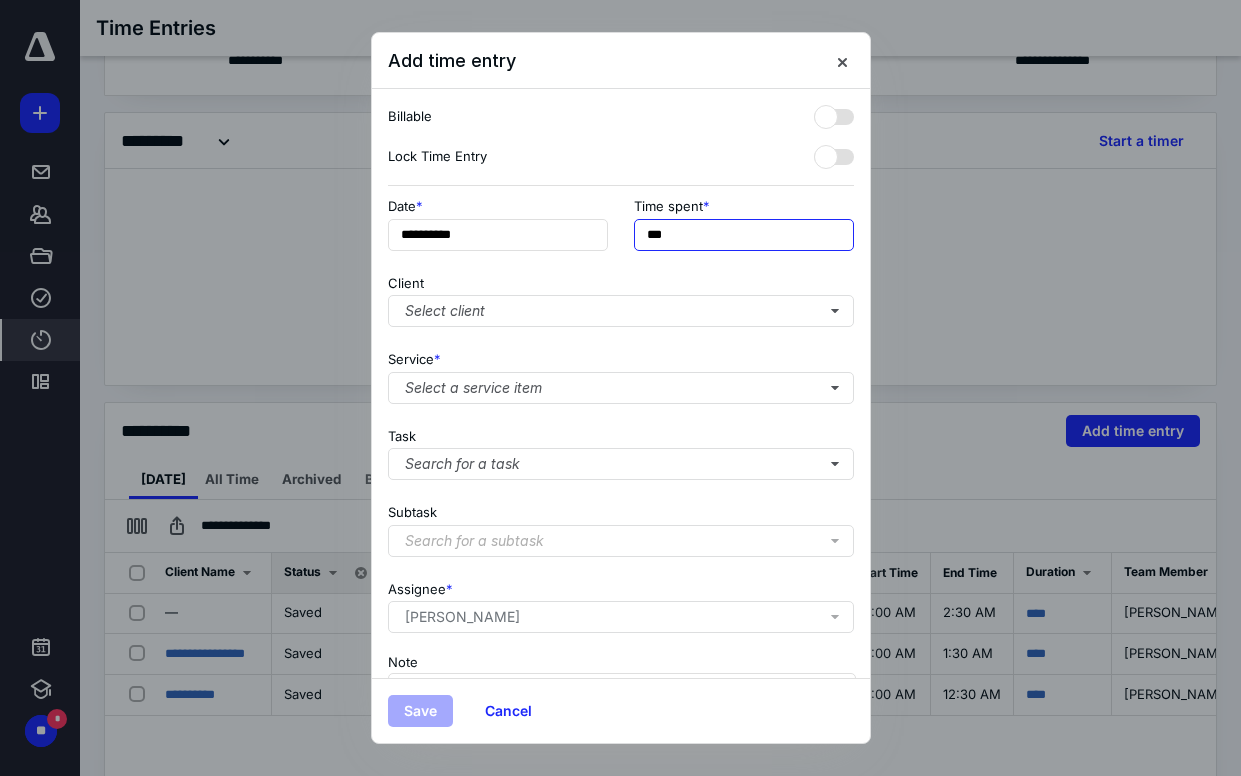 drag, startPoint x: 688, startPoint y: 236, endPoint x: 639, endPoint y: 238, distance: 49.0408 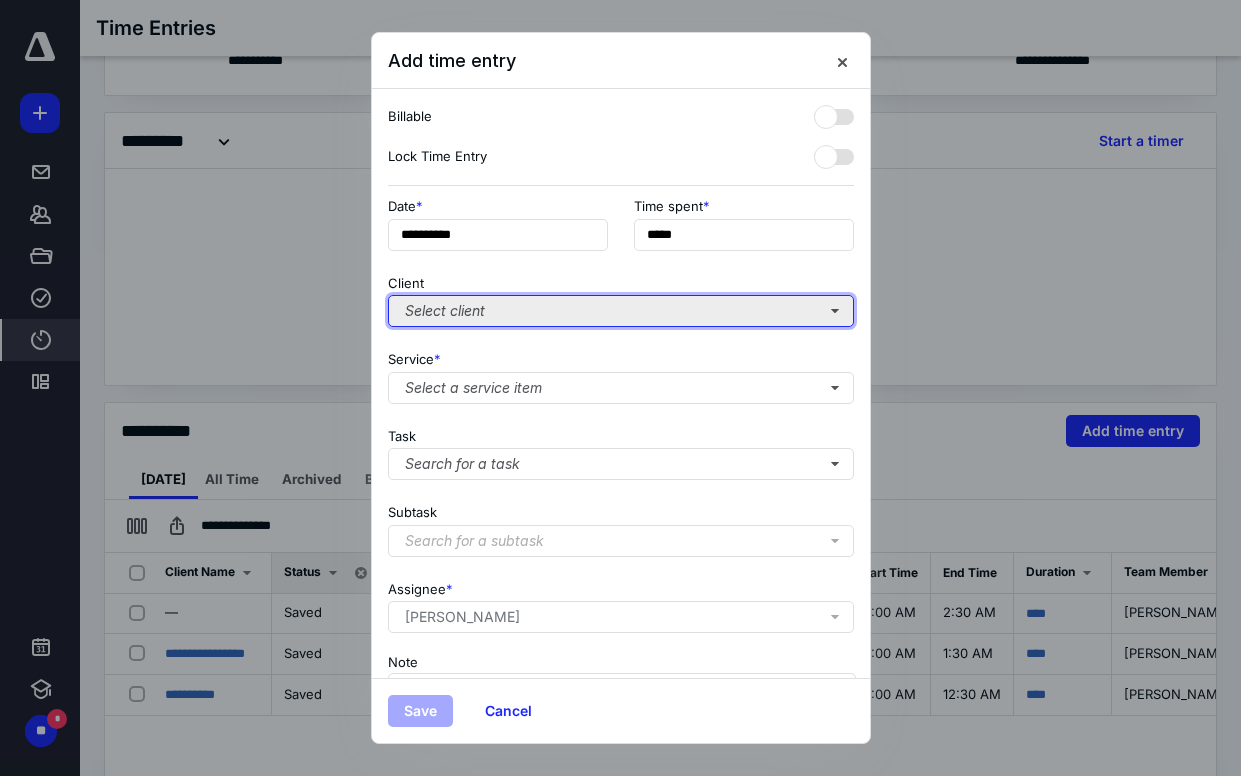 type on "******" 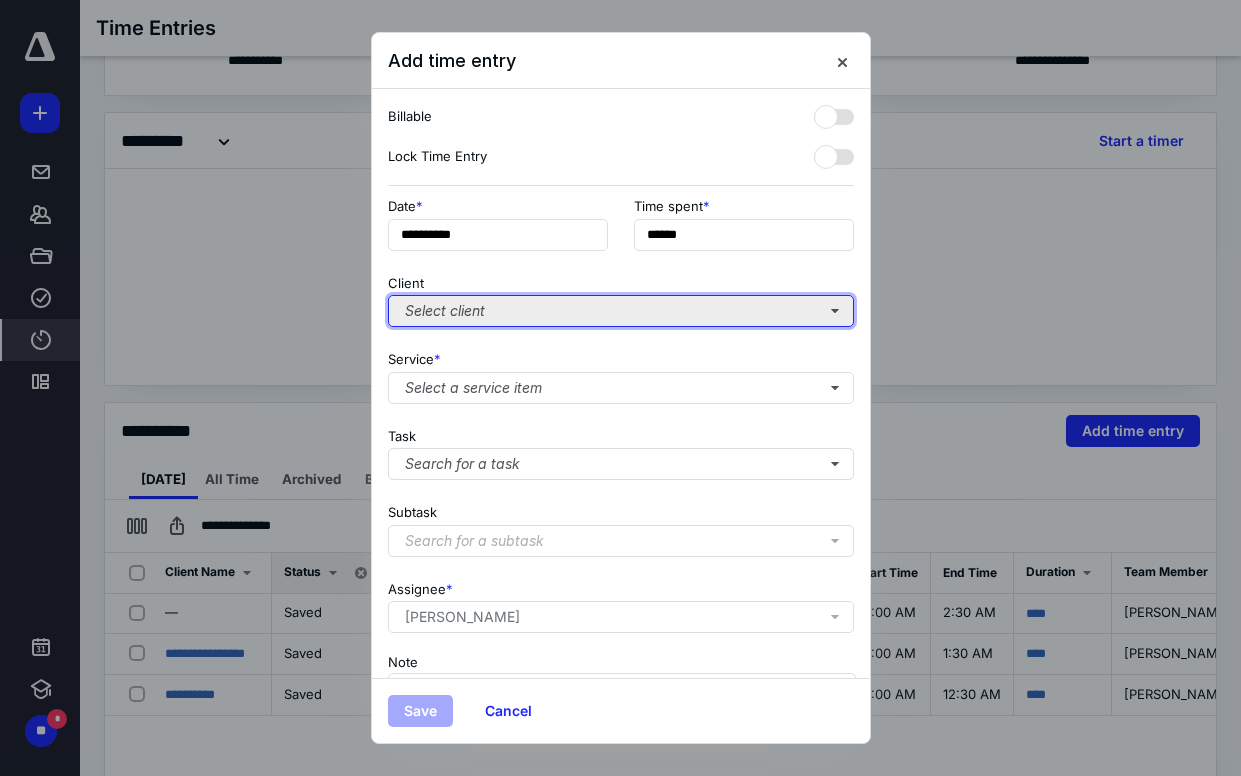click on "Select client" at bounding box center [621, 311] 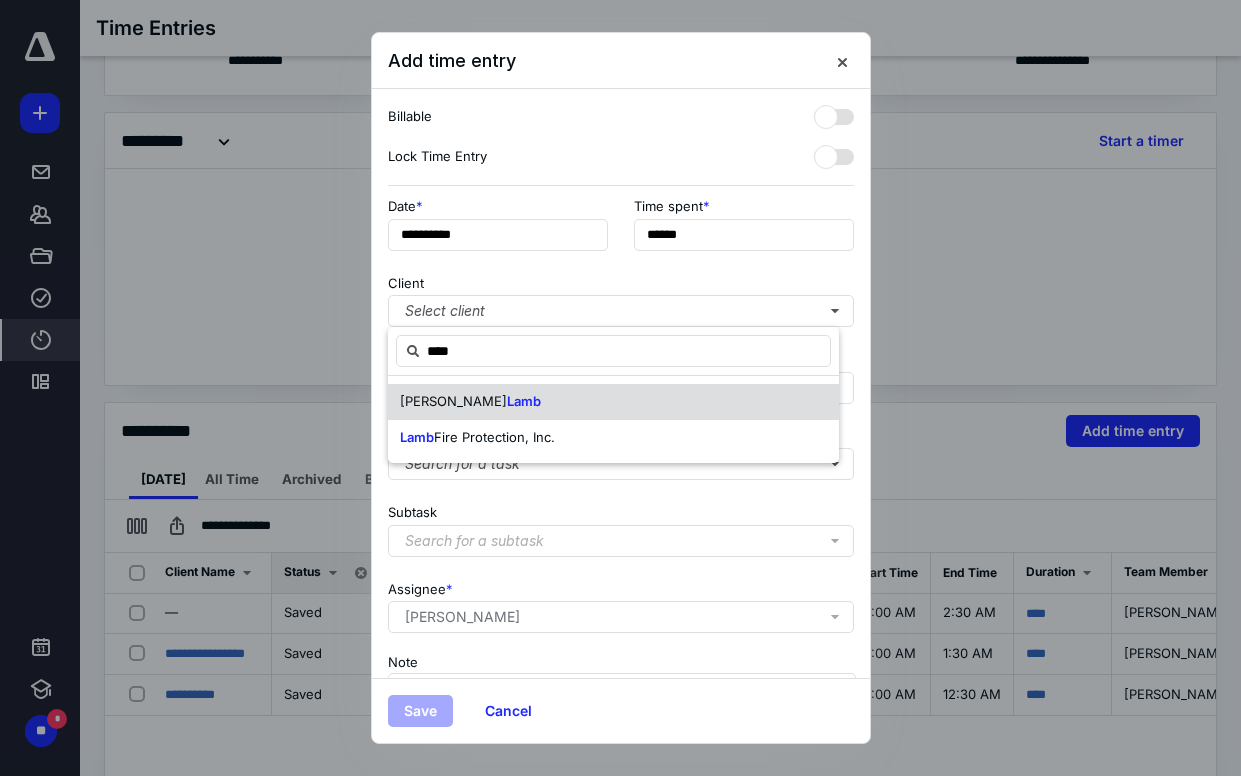 click on "John  Lamb" at bounding box center [613, 402] 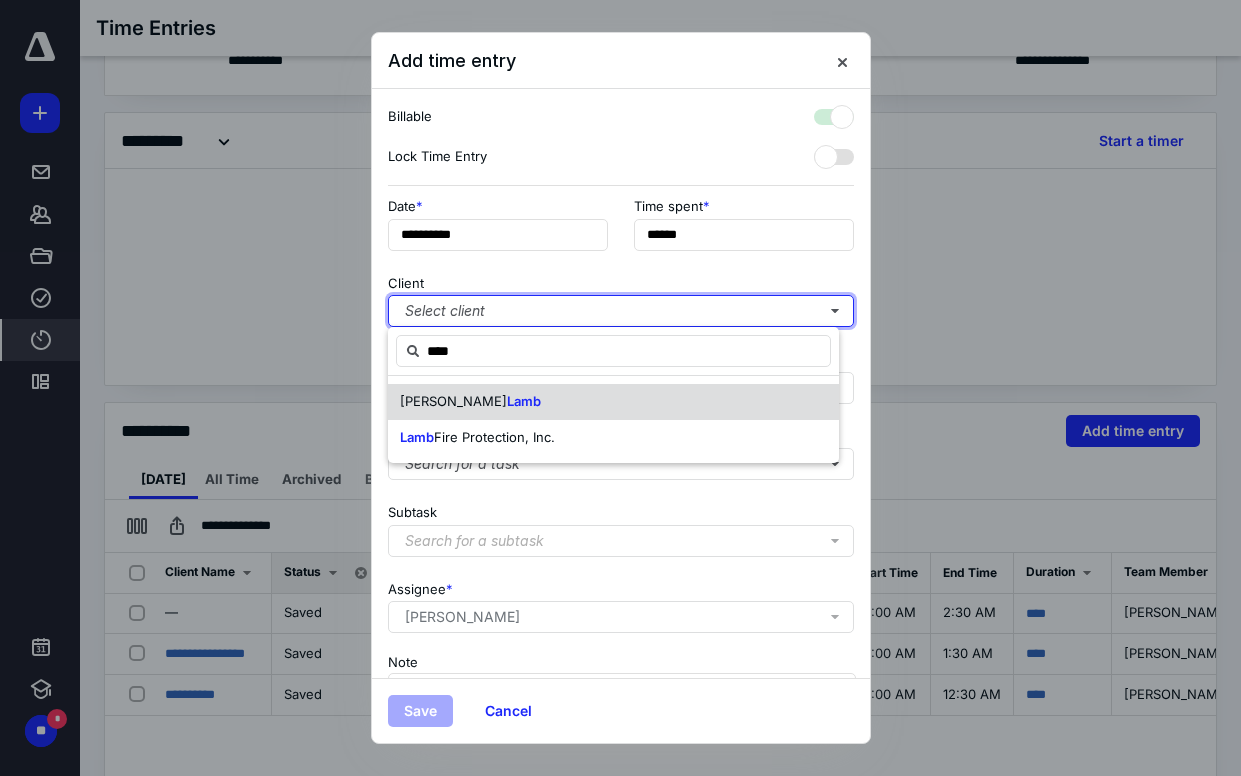 checkbox on "true" 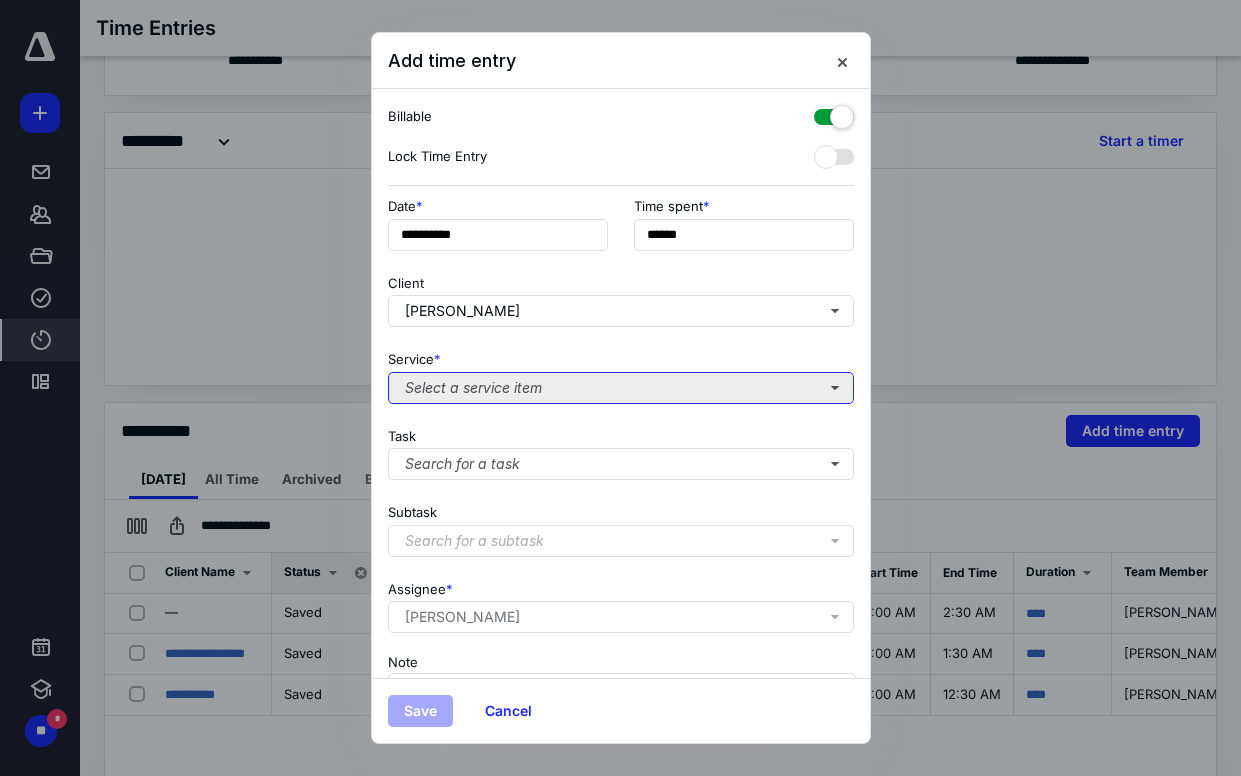 click on "Select a service item" at bounding box center [621, 388] 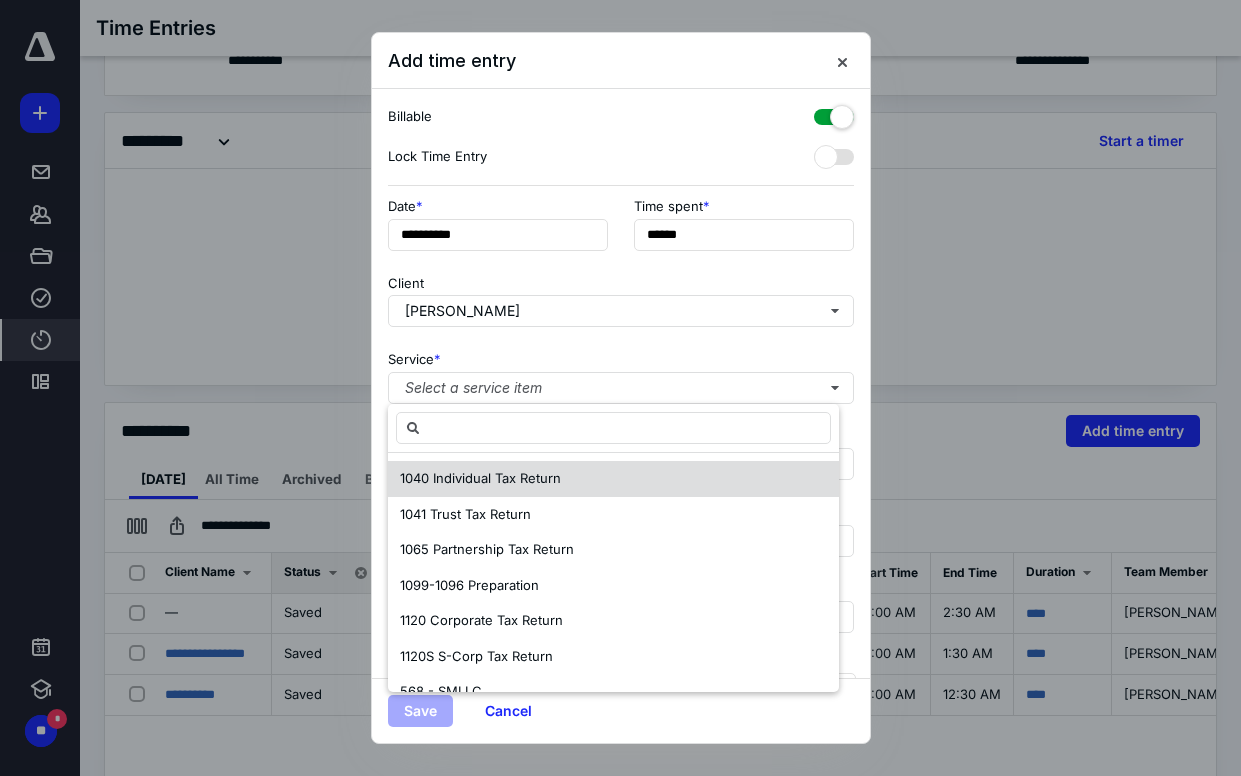 click on "1040 Individual Tax Return" at bounding box center [480, 479] 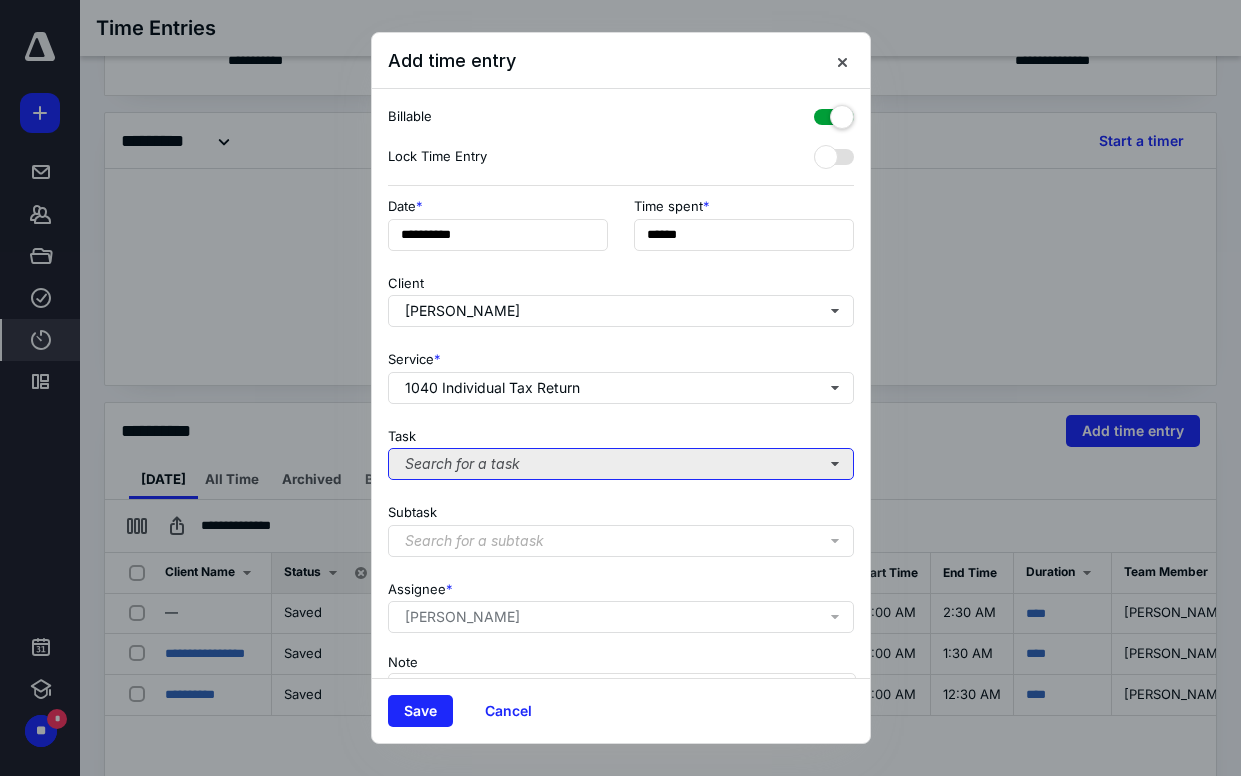 click on "Search for a task" at bounding box center [621, 464] 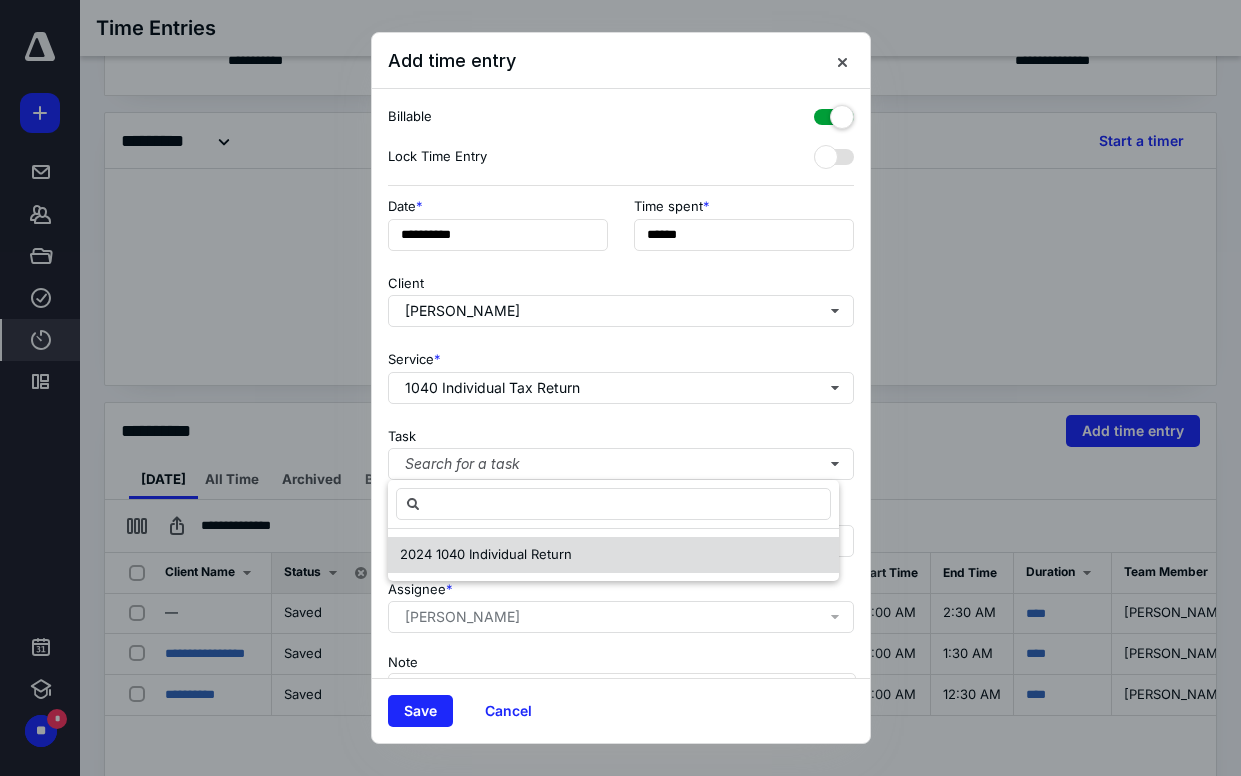 click on "2024 1040 Individual Return" at bounding box center (613, 555) 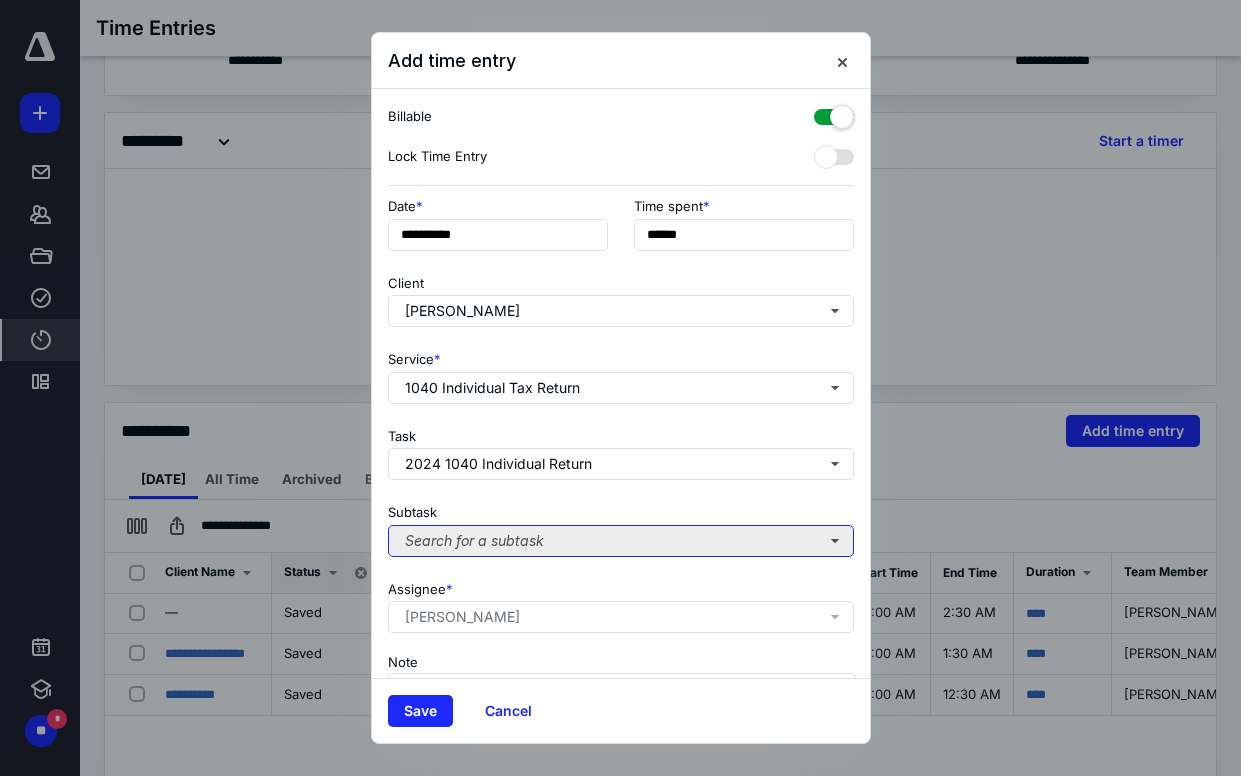 click on "Search for a subtask" at bounding box center [621, 541] 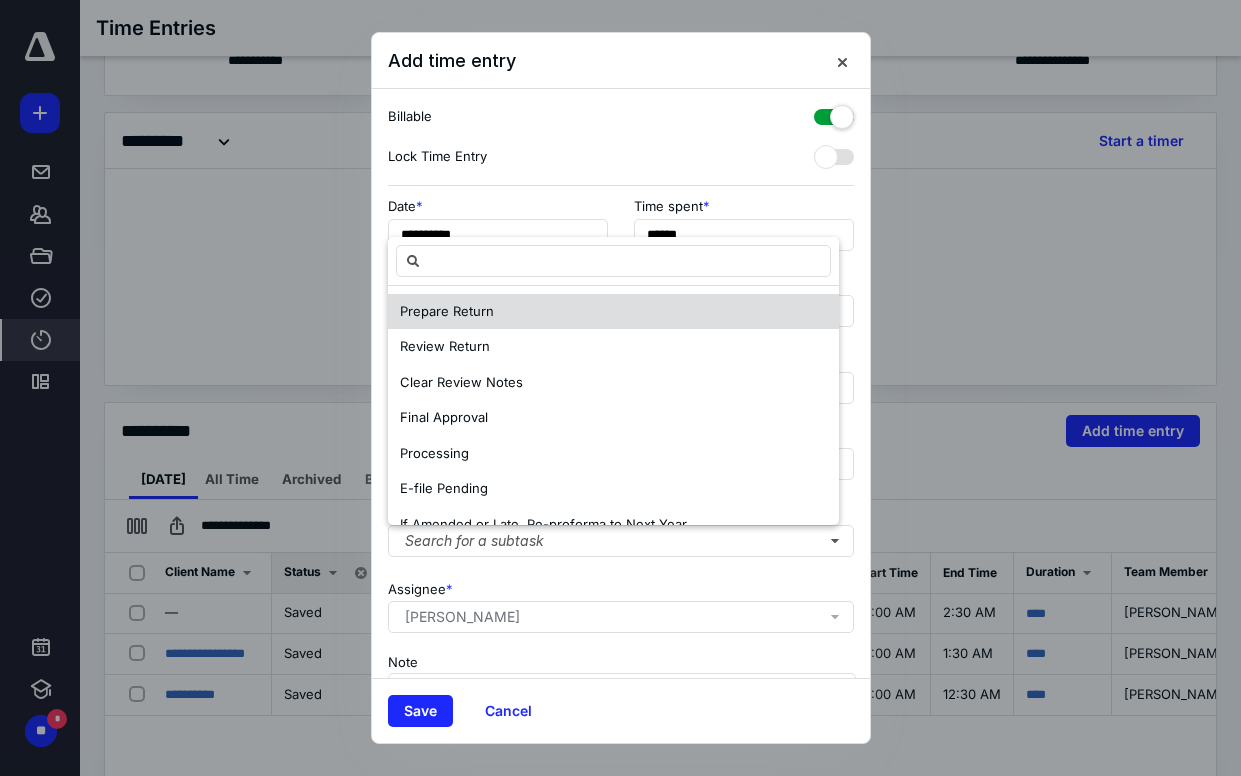 click on "Prepare Return" at bounding box center (613, 312) 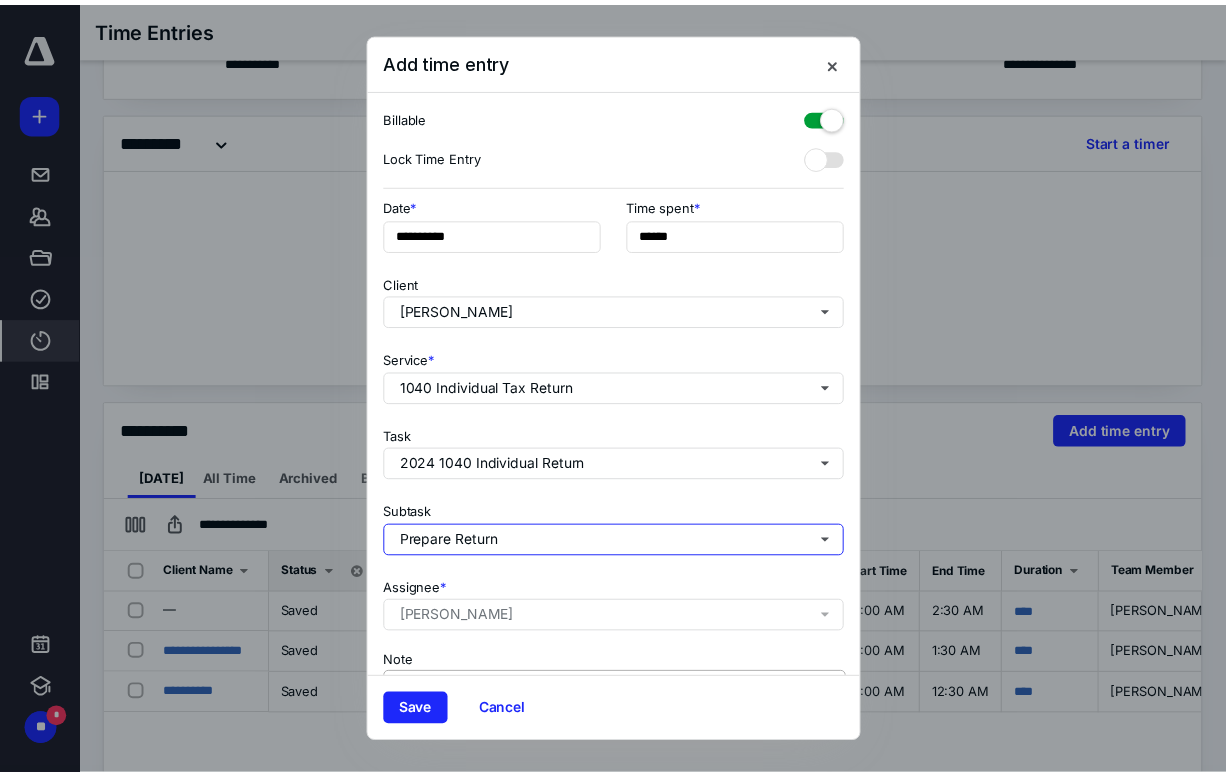 scroll, scrollTop: 126, scrollLeft: 0, axis: vertical 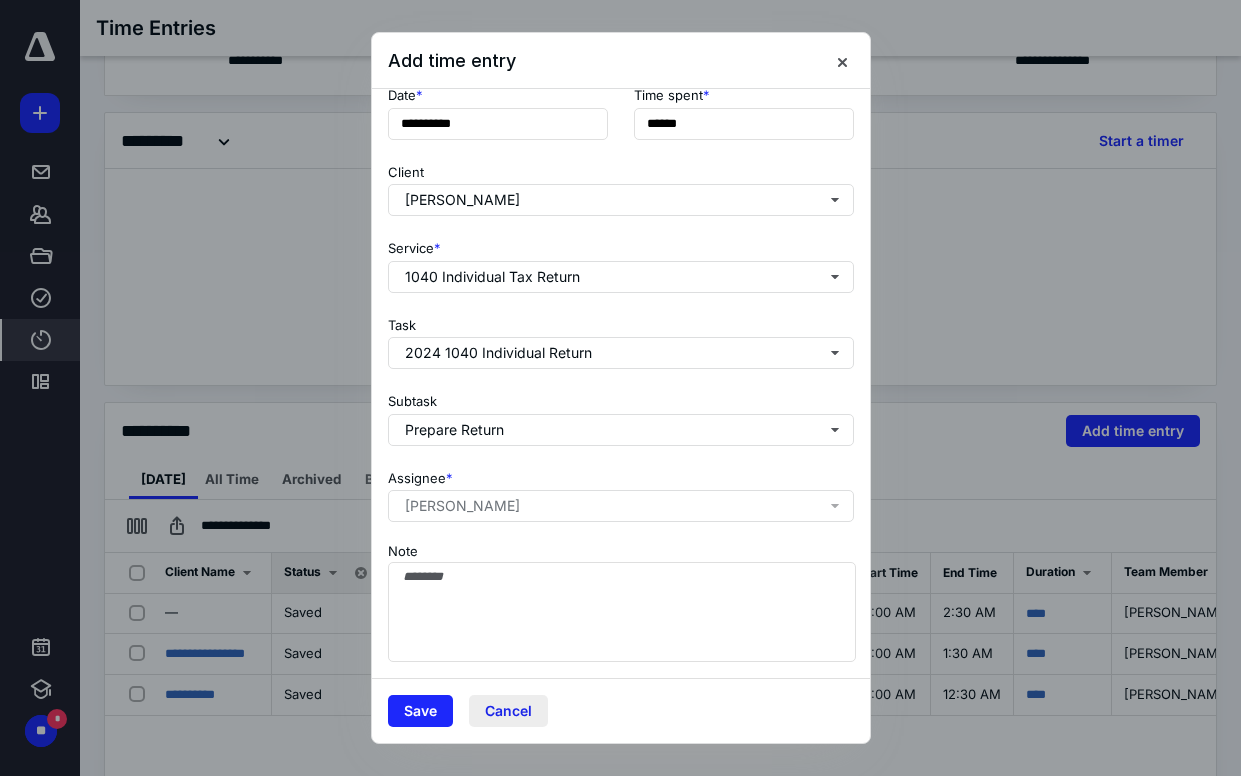 click on "Cancel" at bounding box center (508, 711) 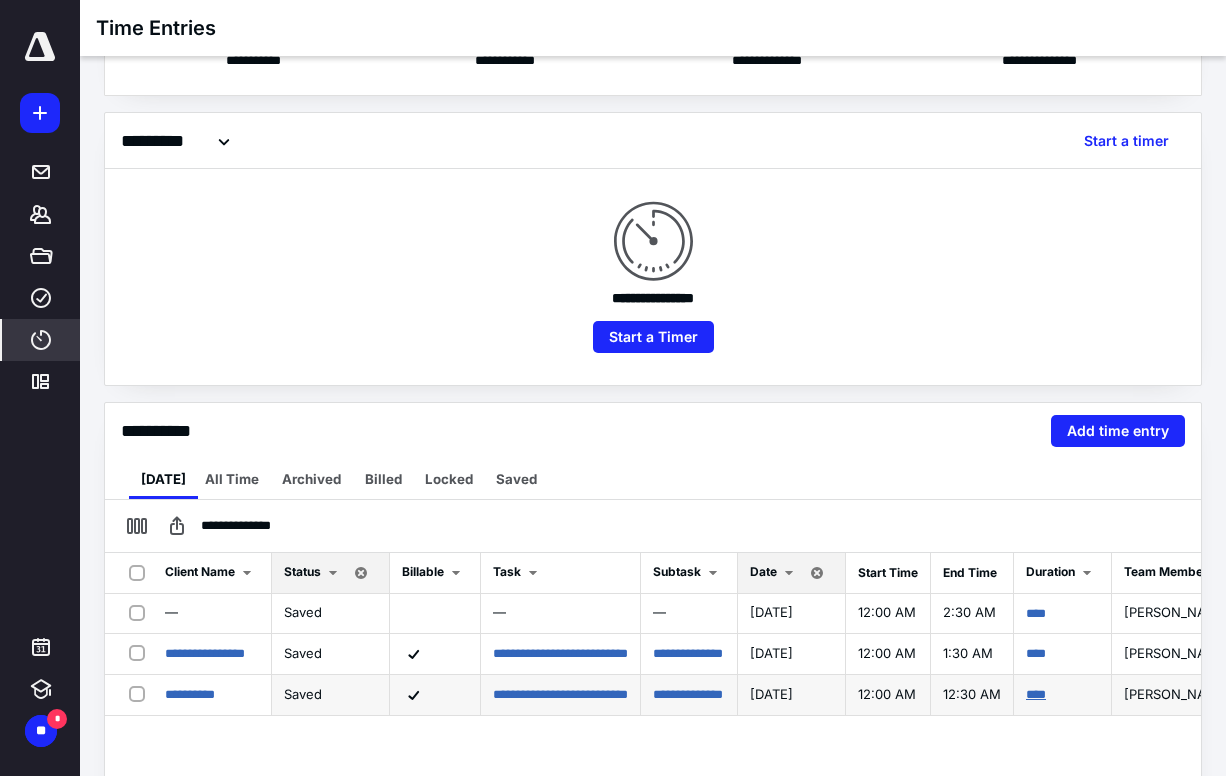 click on "****" at bounding box center (1036, 694) 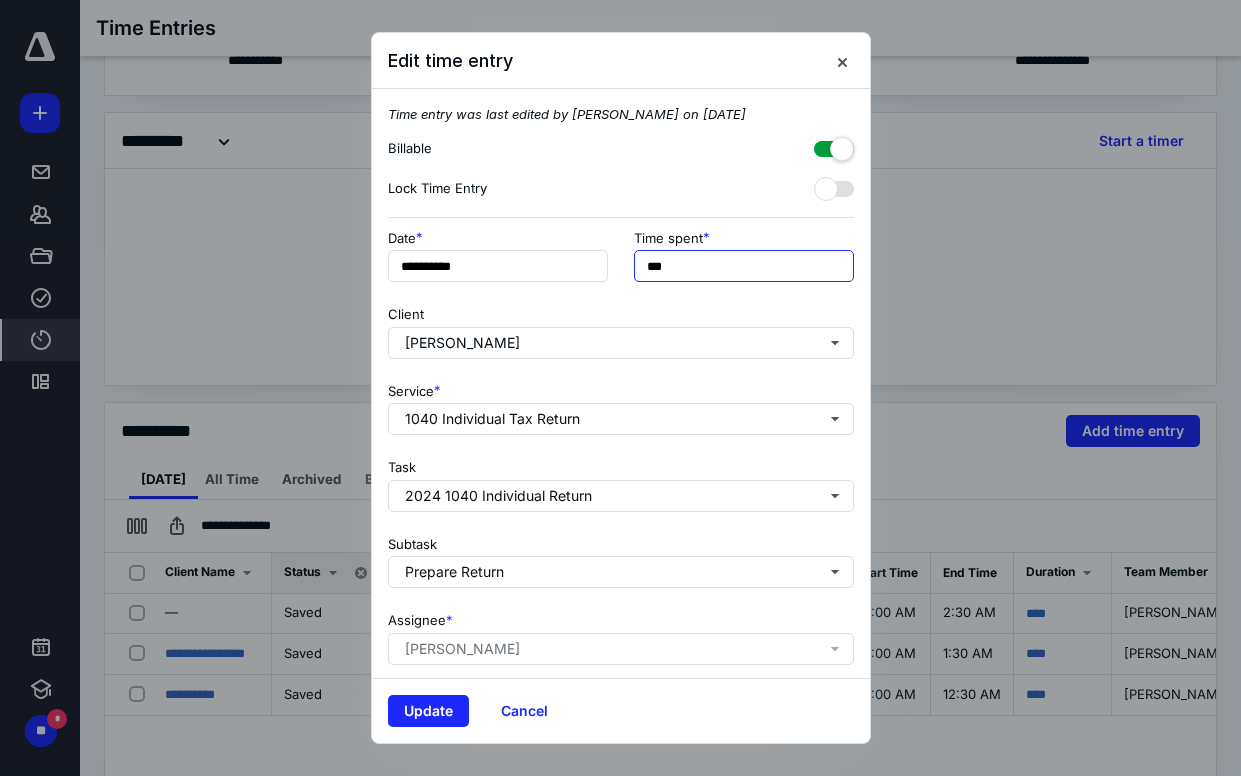 drag, startPoint x: 684, startPoint y: 261, endPoint x: 638, endPoint y: 271, distance: 47.07441 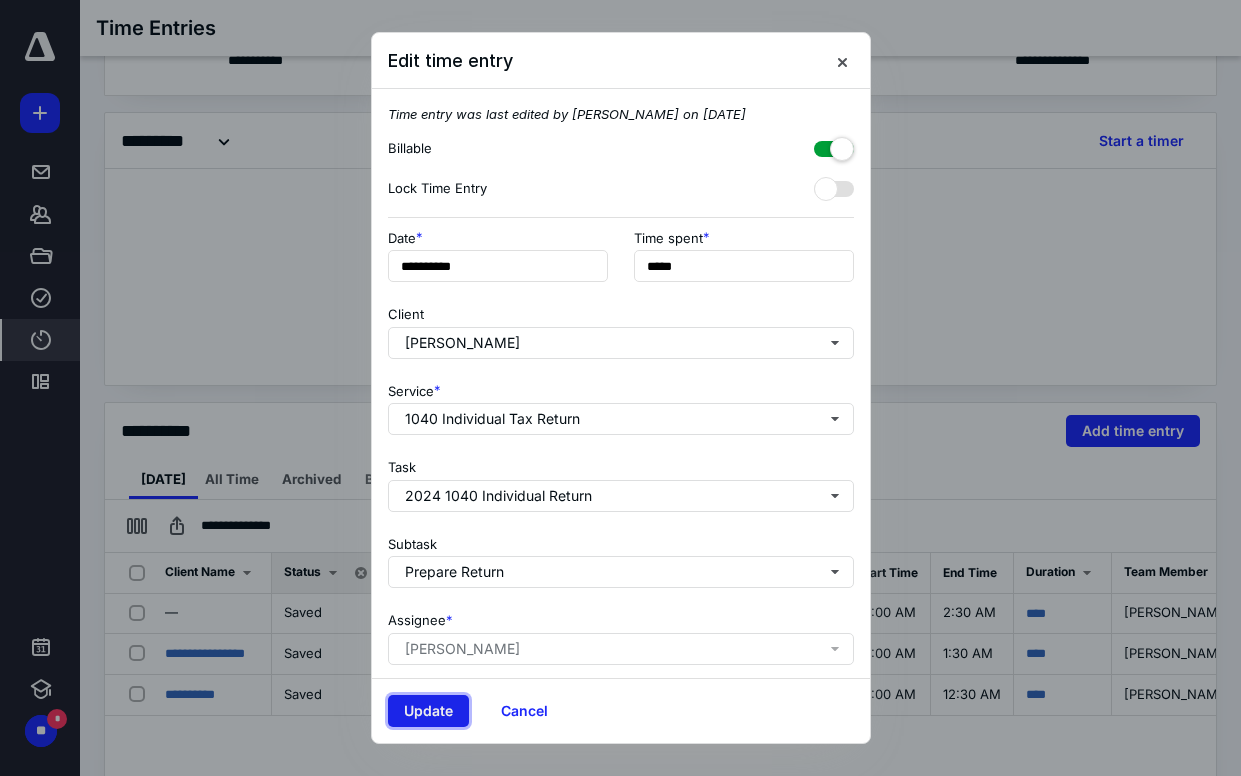 type on "******" 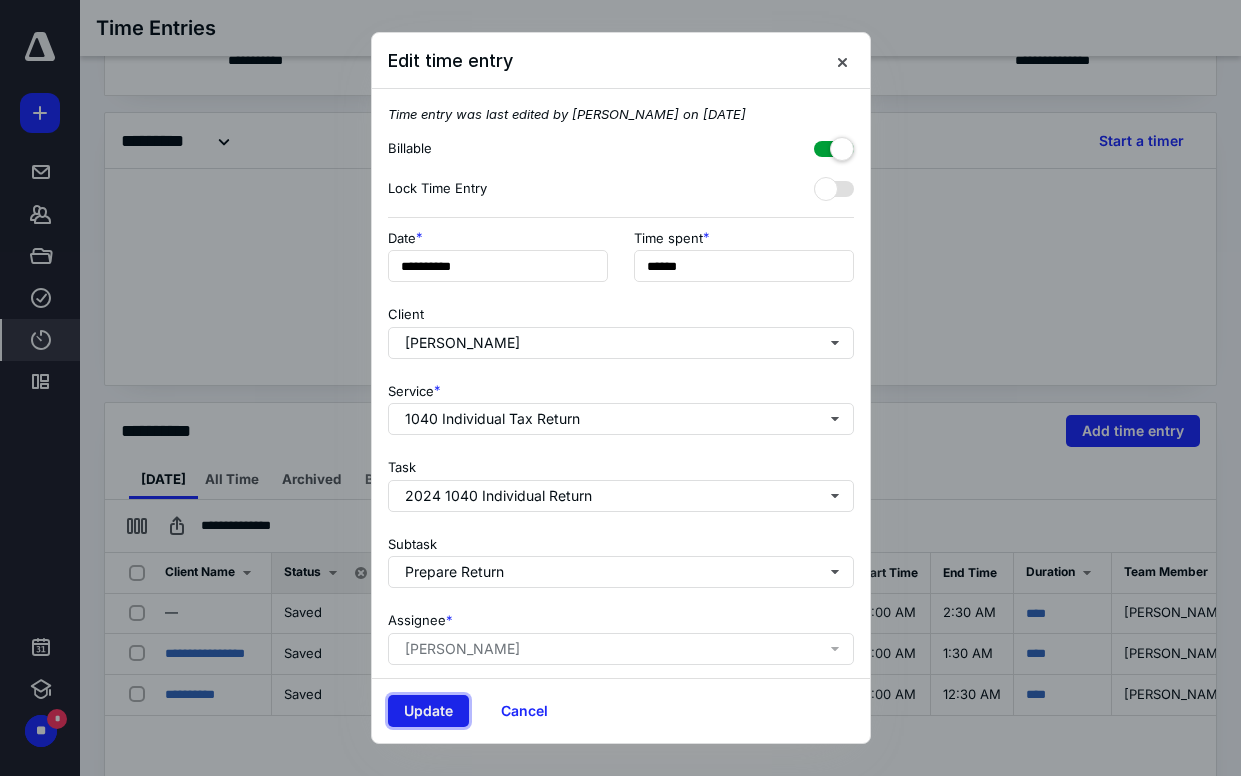 click on "Update" at bounding box center [428, 711] 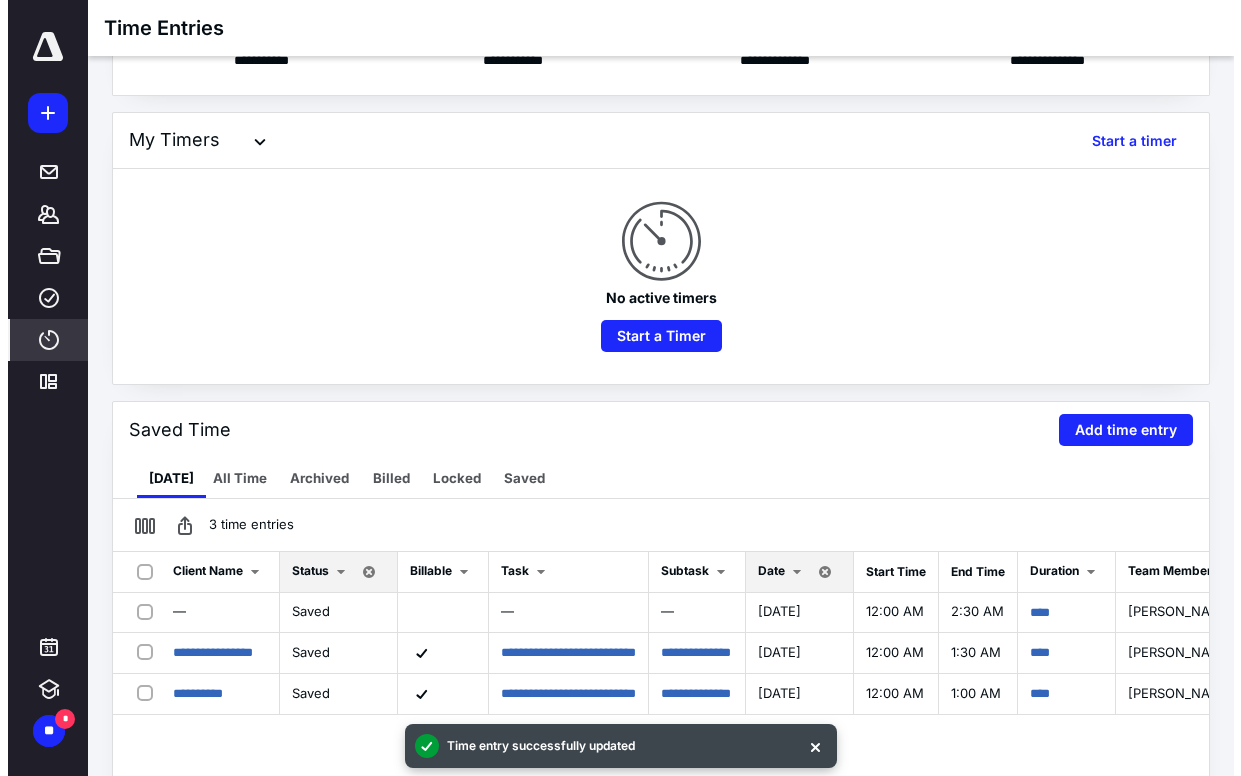 scroll, scrollTop: 200, scrollLeft: 0, axis: vertical 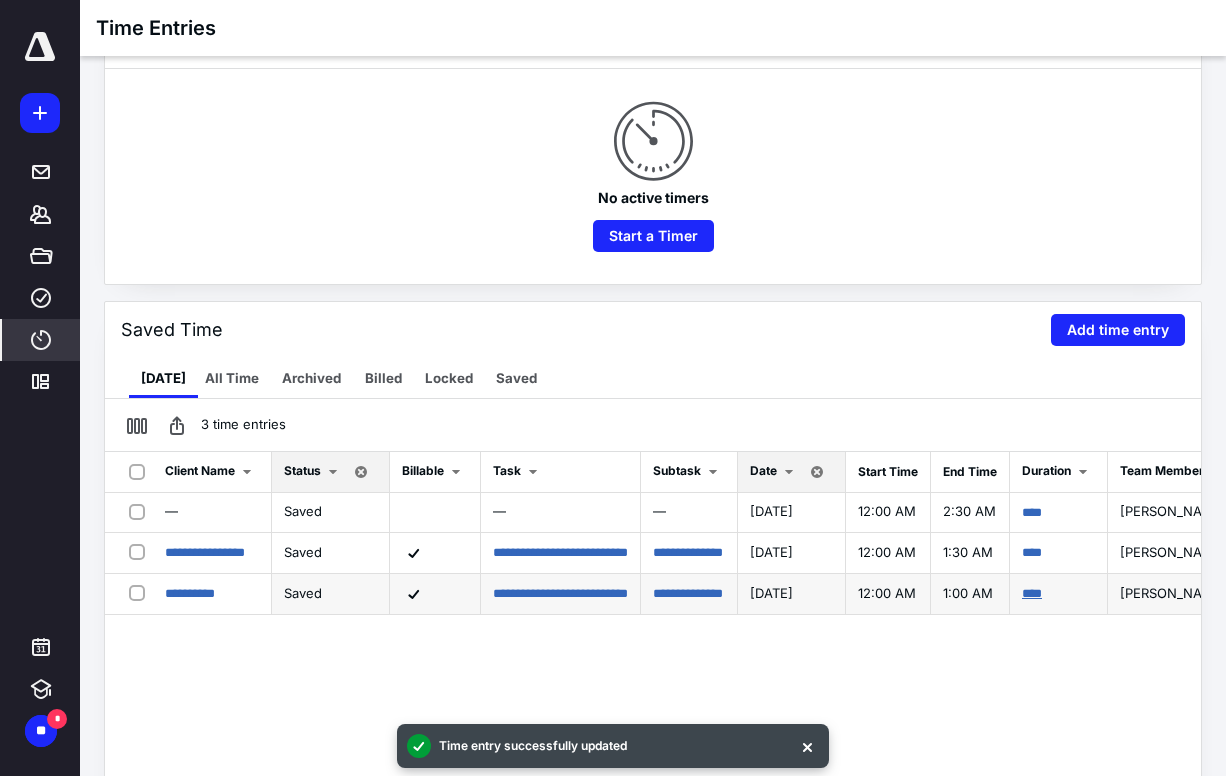 click on "****" at bounding box center (1032, 593) 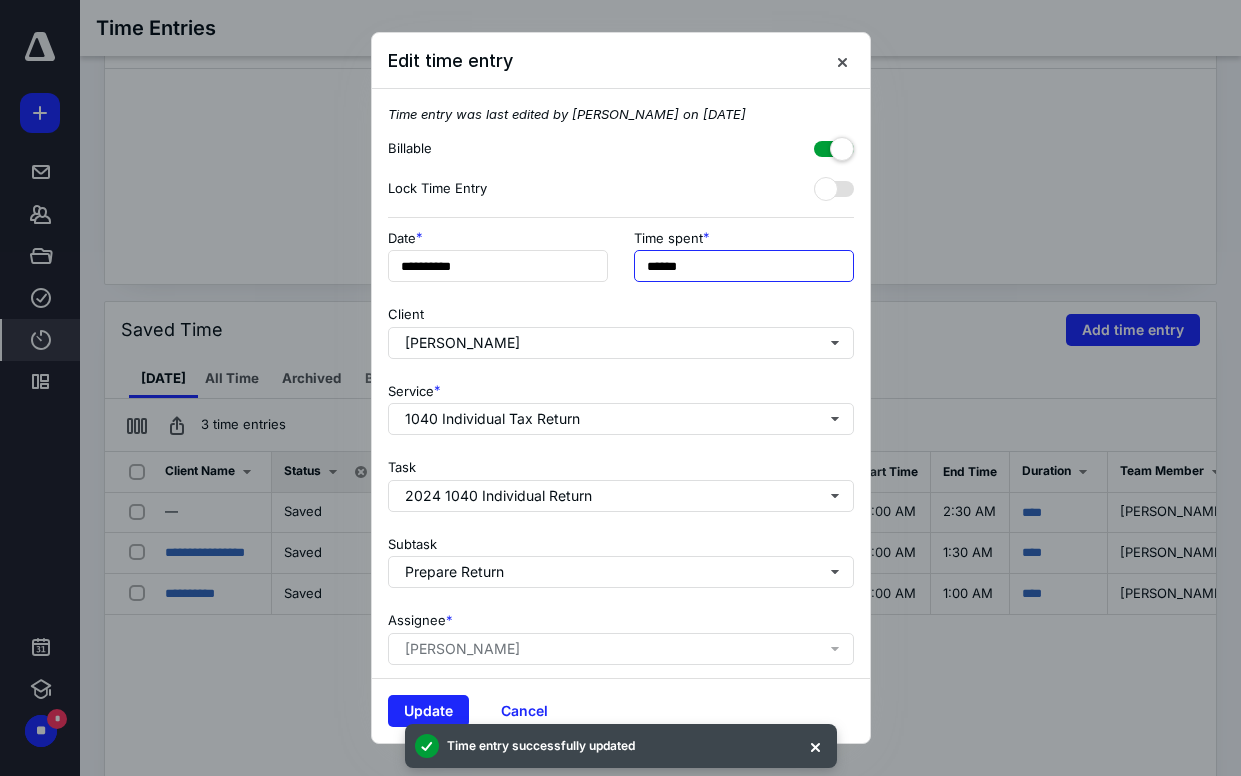 click on "******" at bounding box center [744, 266] 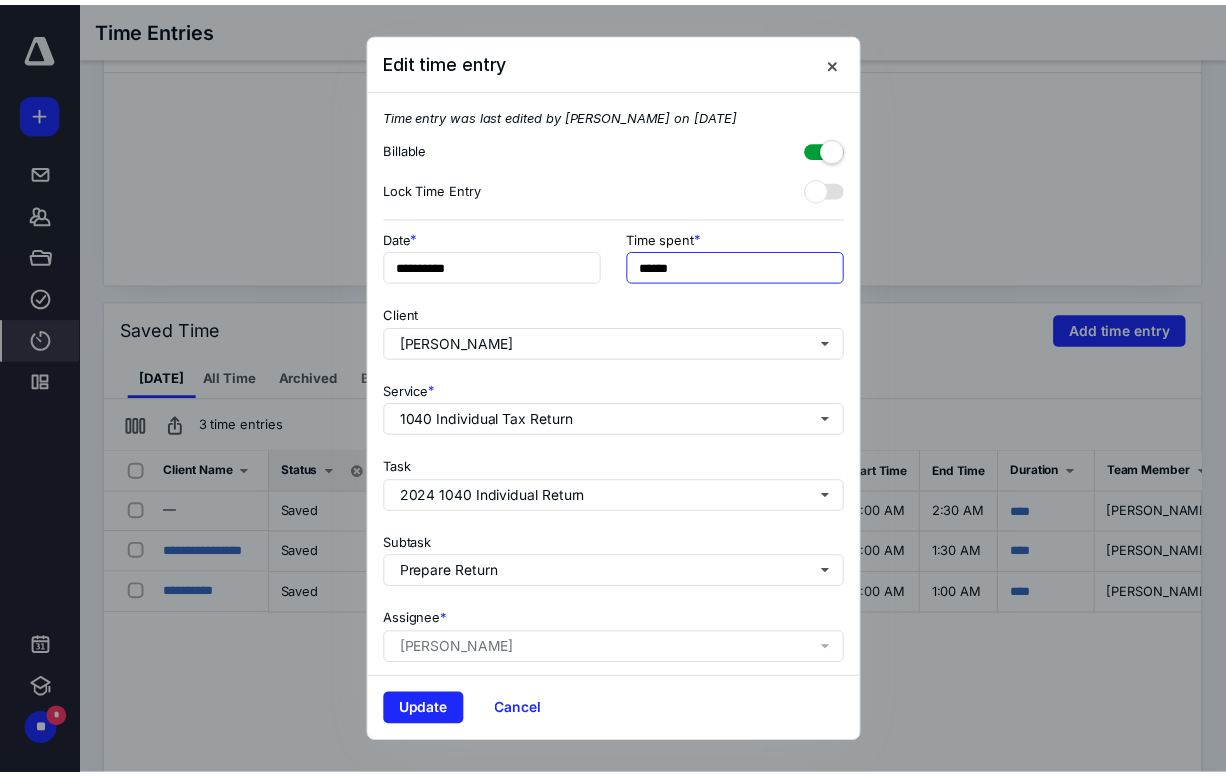 scroll, scrollTop: 157, scrollLeft: 0, axis: vertical 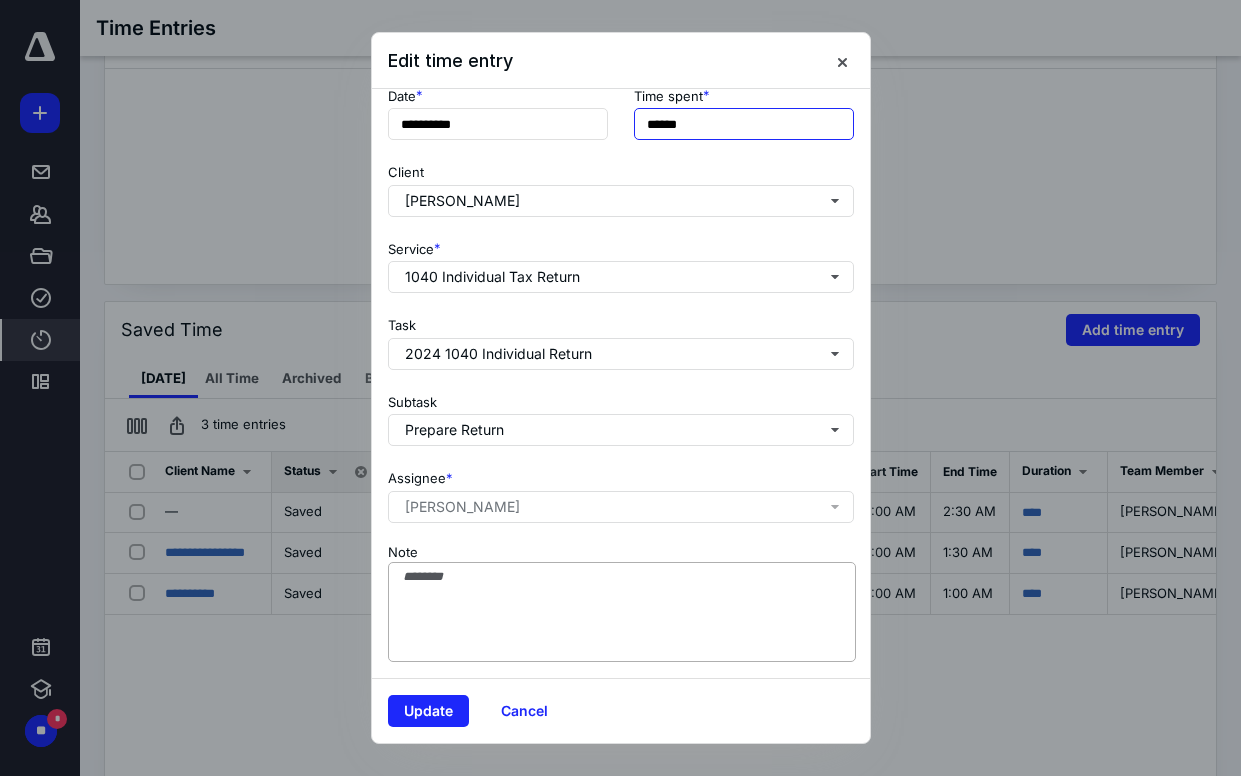 type on "******" 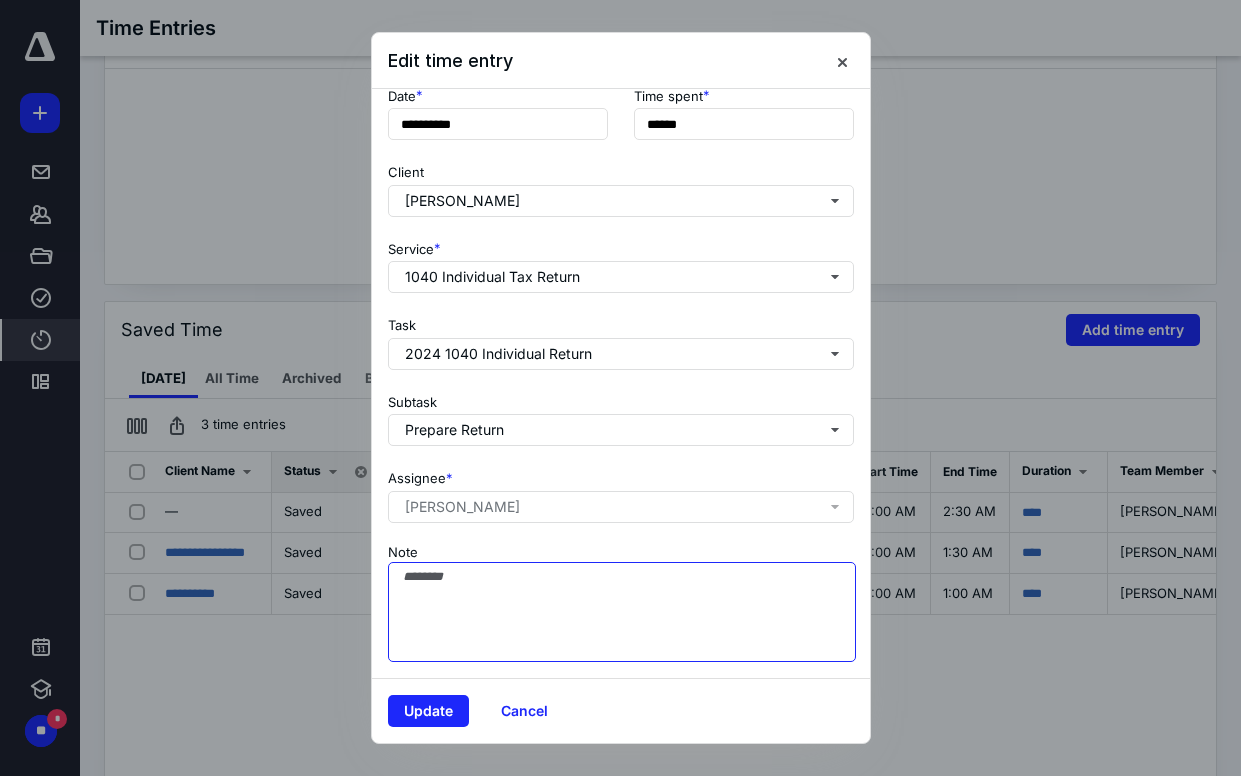 click on "Note" at bounding box center (622, 612) 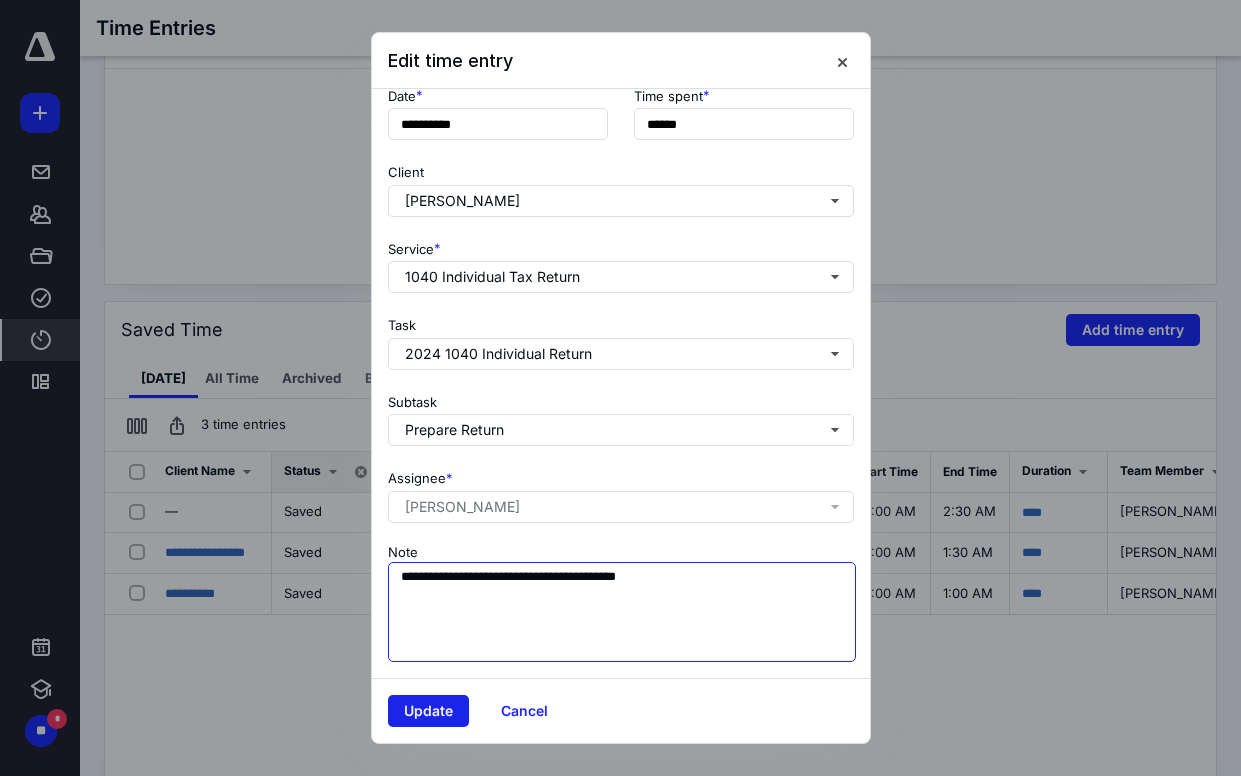 type on "**********" 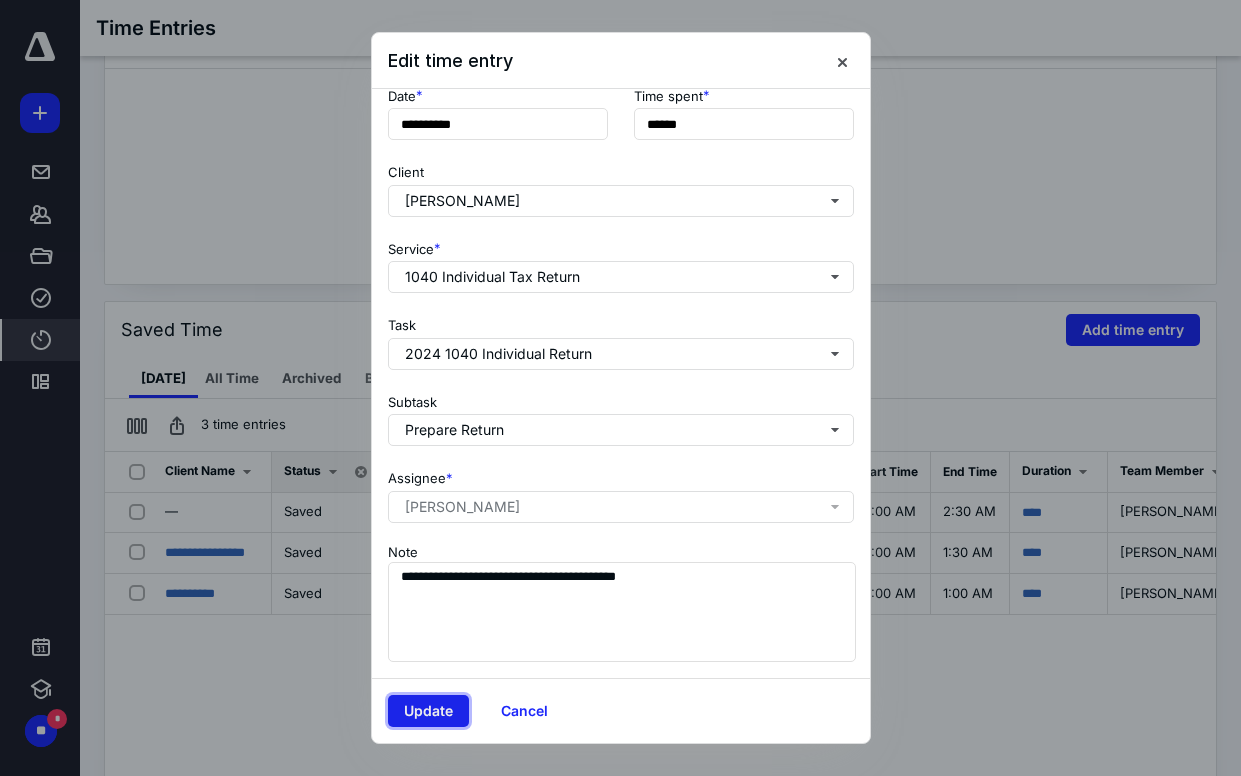 click on "Update" at bounding box center [428, 711] 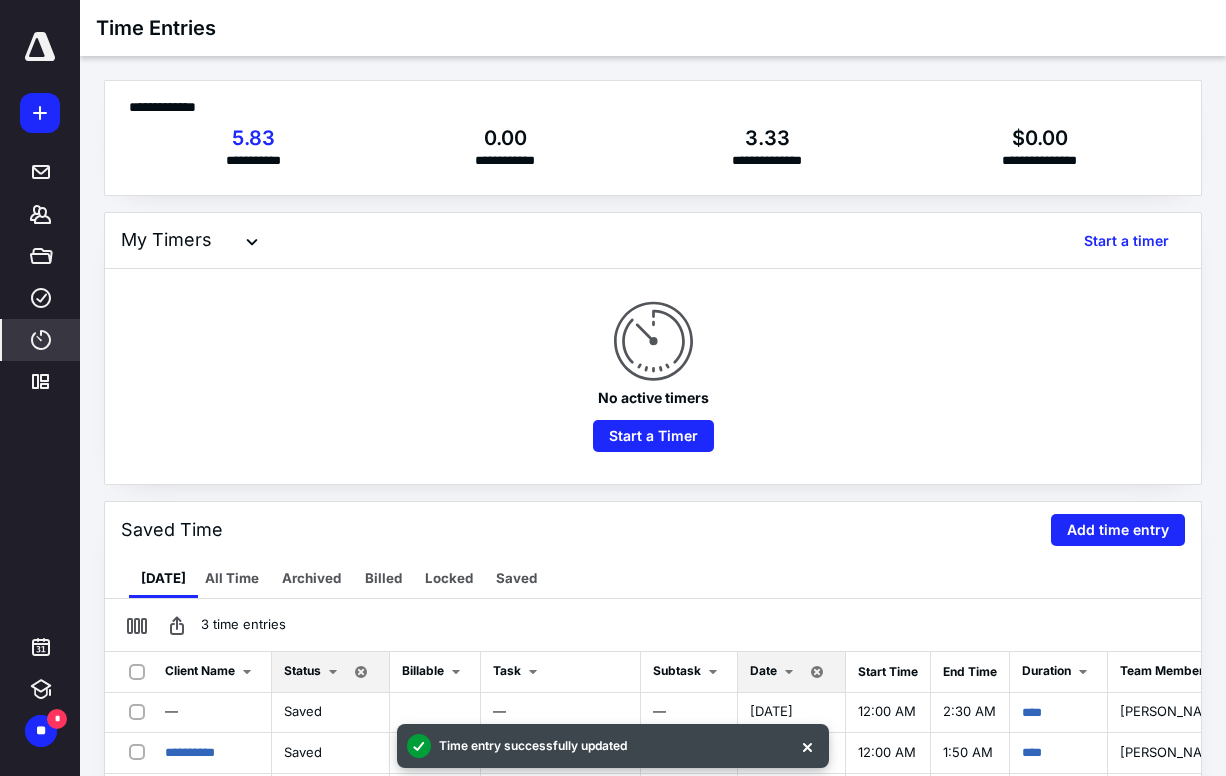 scroll, scrollTop: 100, scrollLeft: 0, axis: vertical 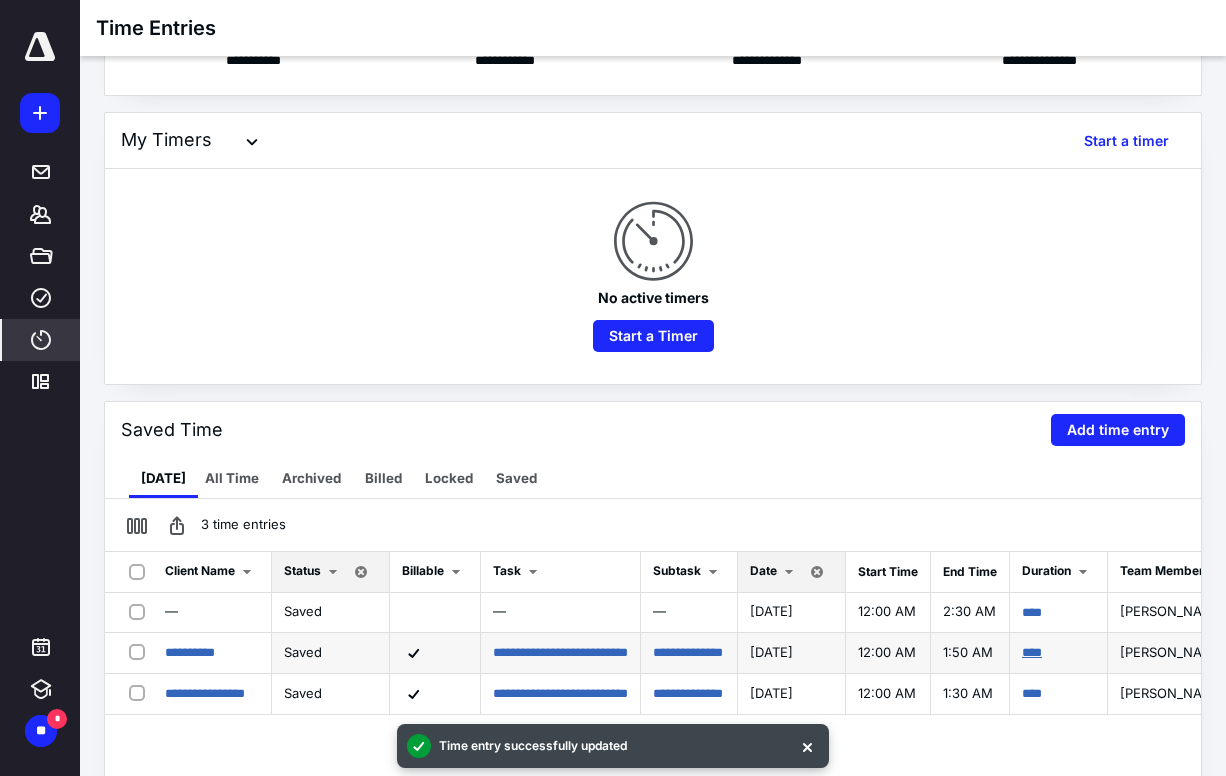click on "****" at bounding box center (1032, 652) 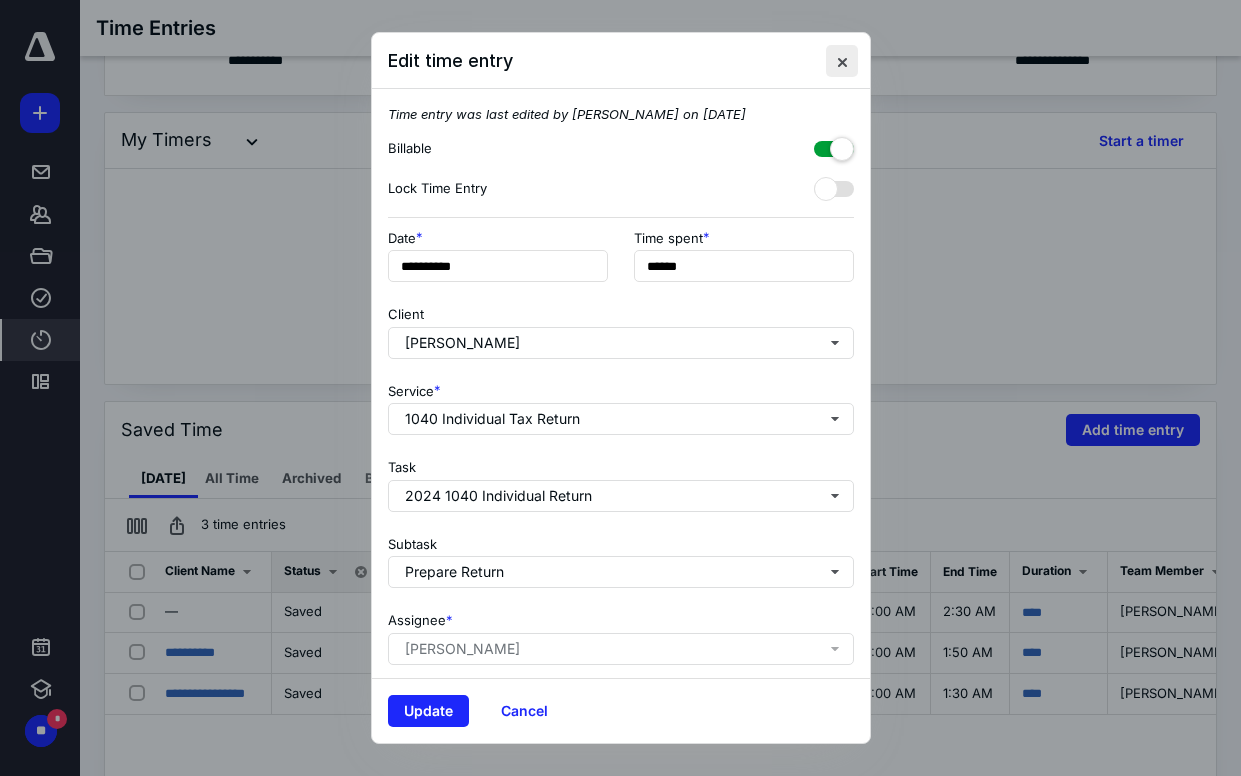 click at bounding box center [842, 61] 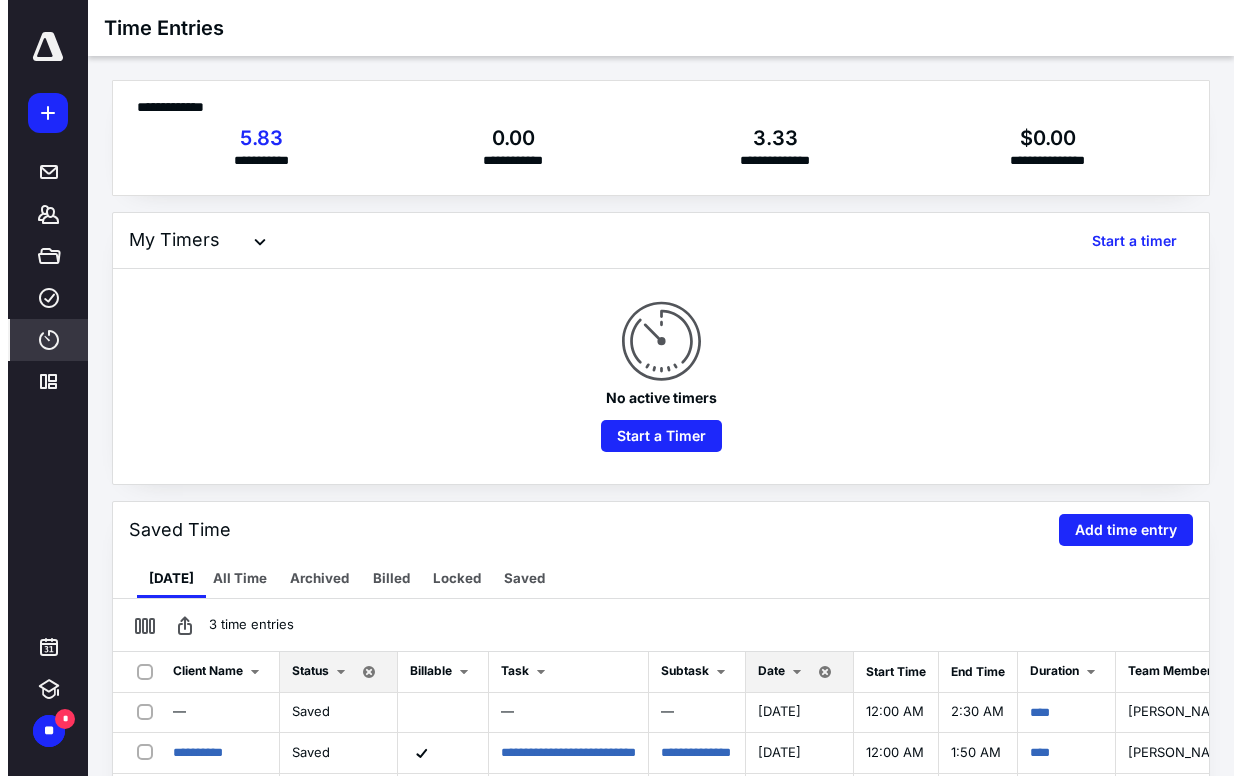 scroll, scrollTop: 100, scrollLeft: 0, axis: vertical 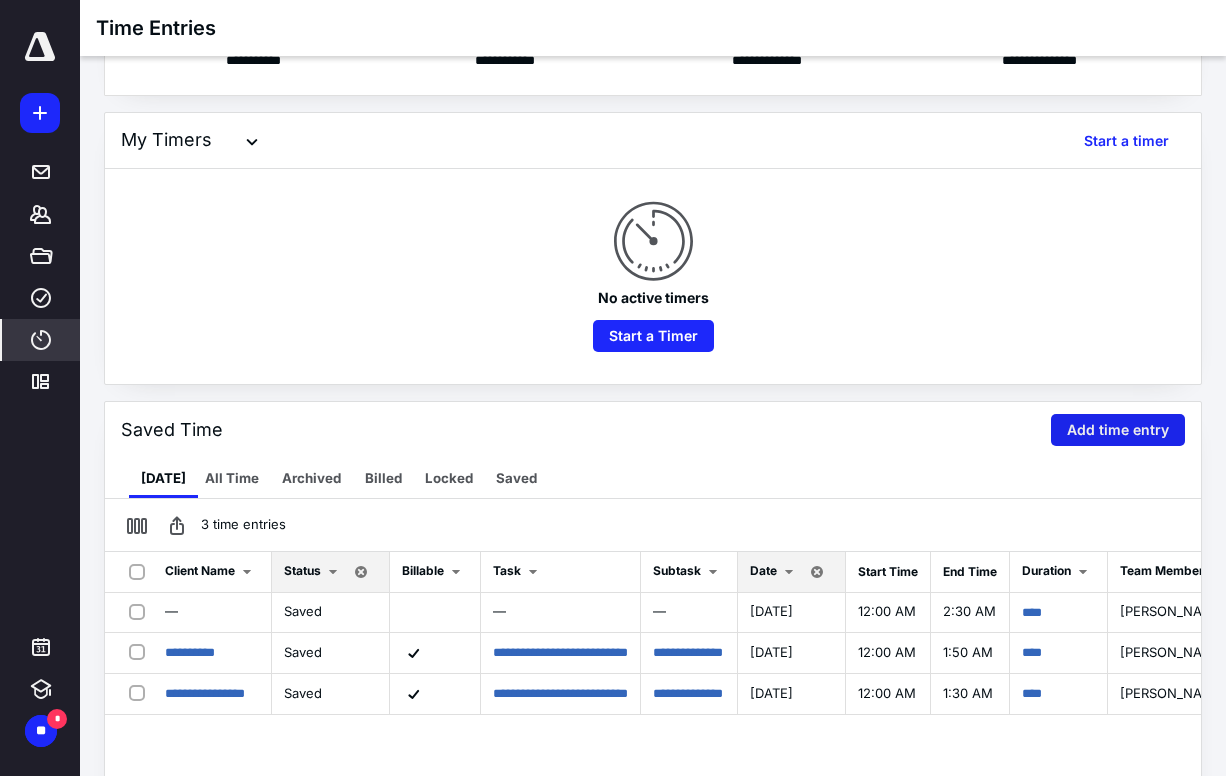 click on "Add time entry" at bounding box center [1118, 430] 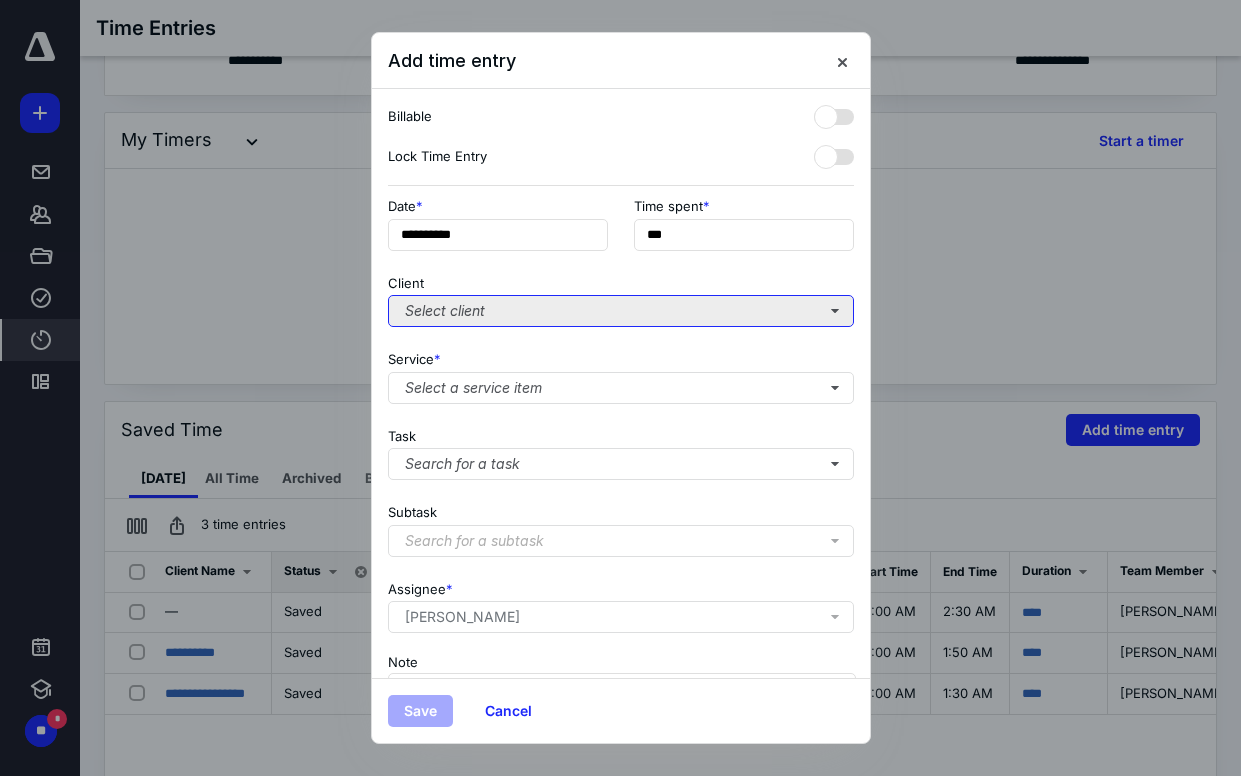click on "Select client" at bounding box center (621, 311) 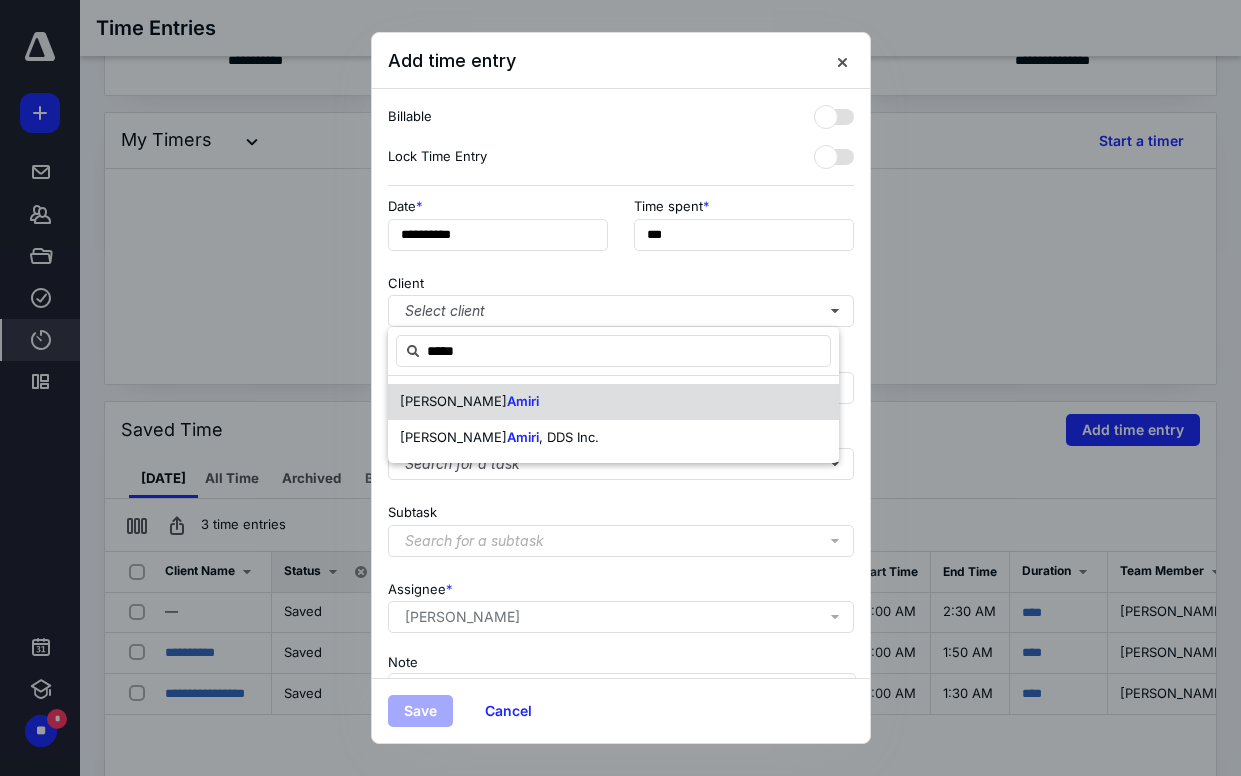 click on "Bertram  Amiri" at bounding box center (613, 402) 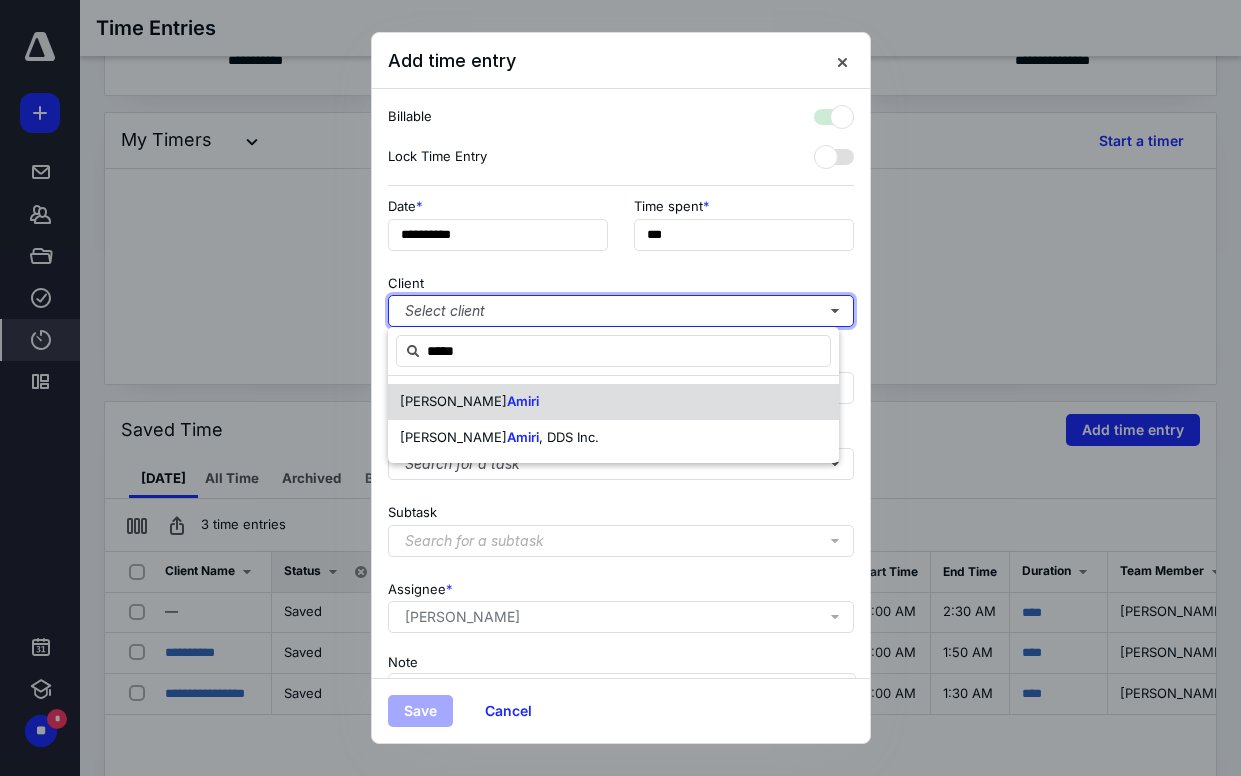 checkbox on "true" 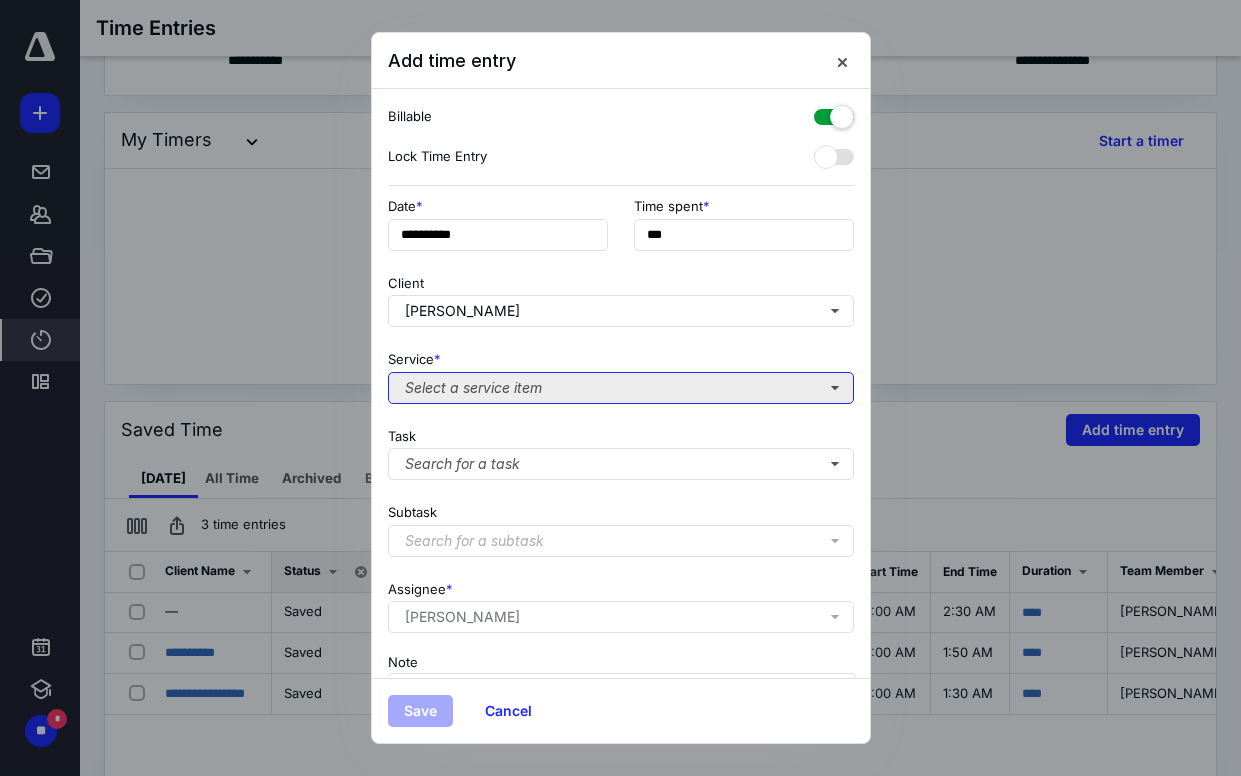 click on "Select a service item" at bounding box center (621, 388) 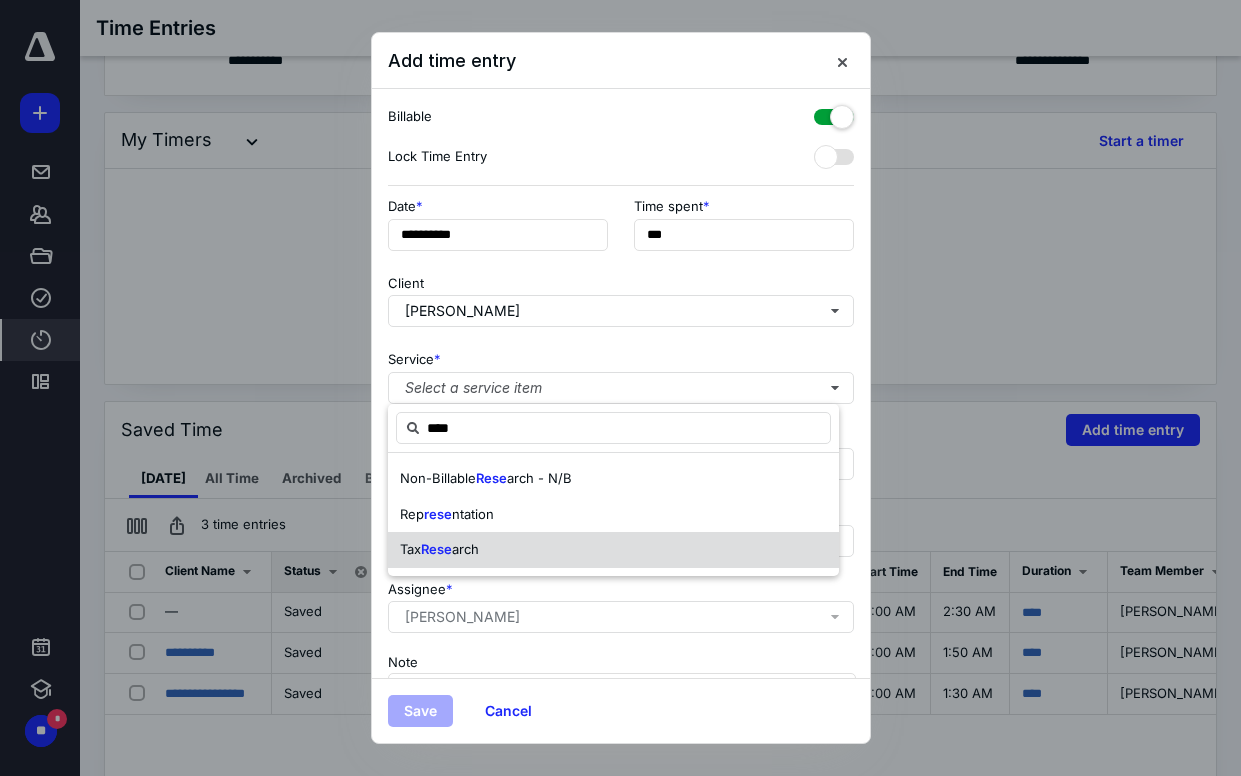 click on "Tax  Rese arch" at bounding box center [613, 550] 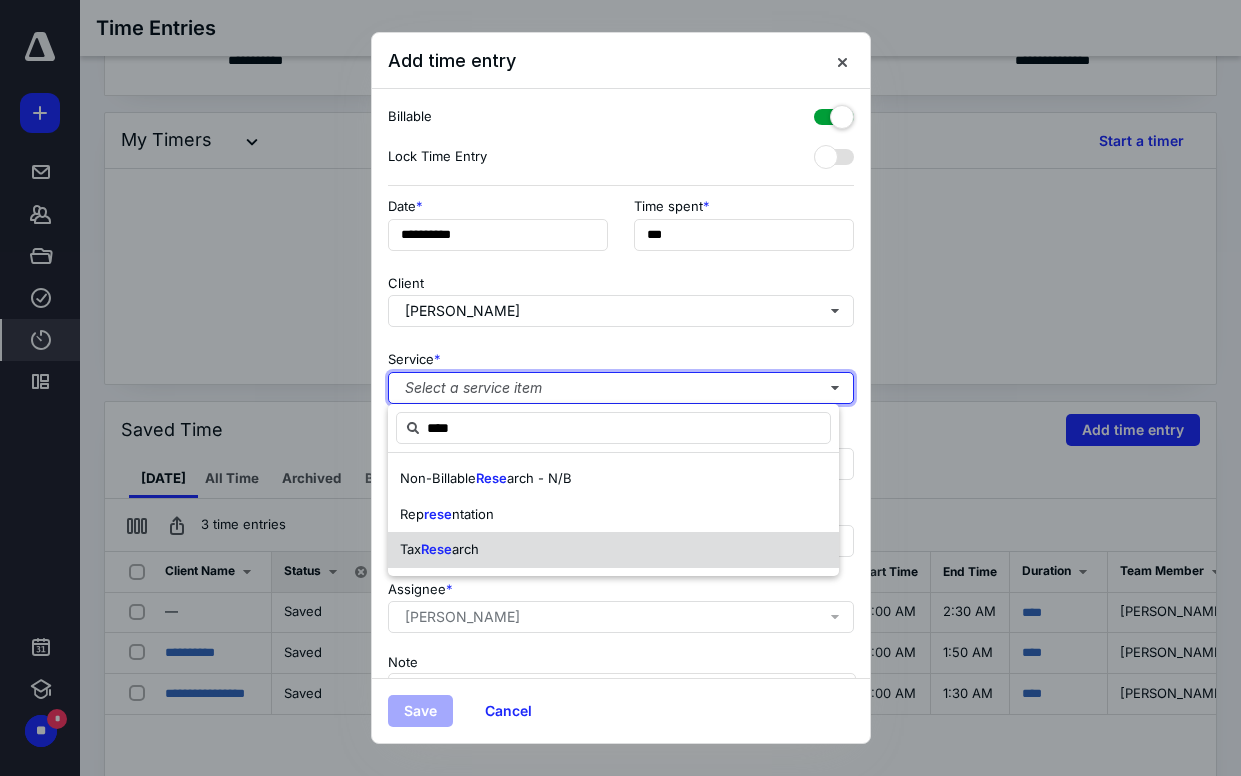 type 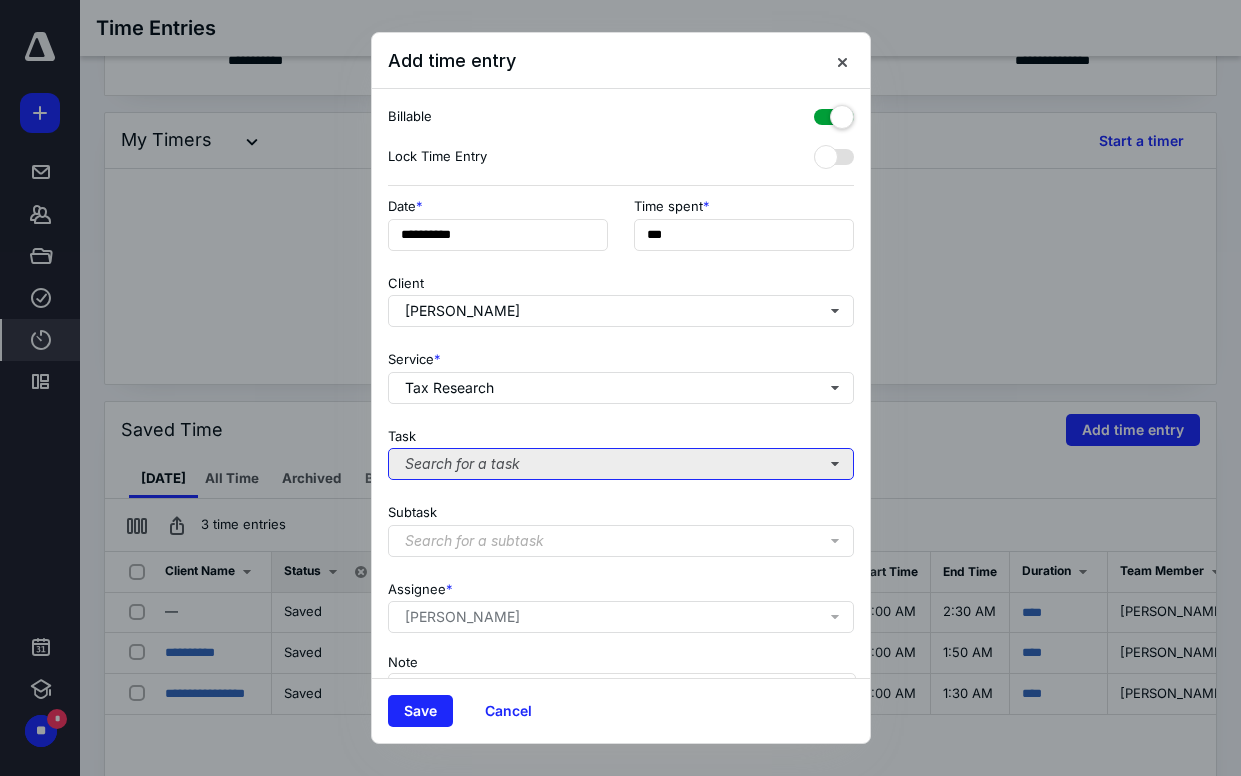 click on "Search for a task" at bounding box center [621, 464] 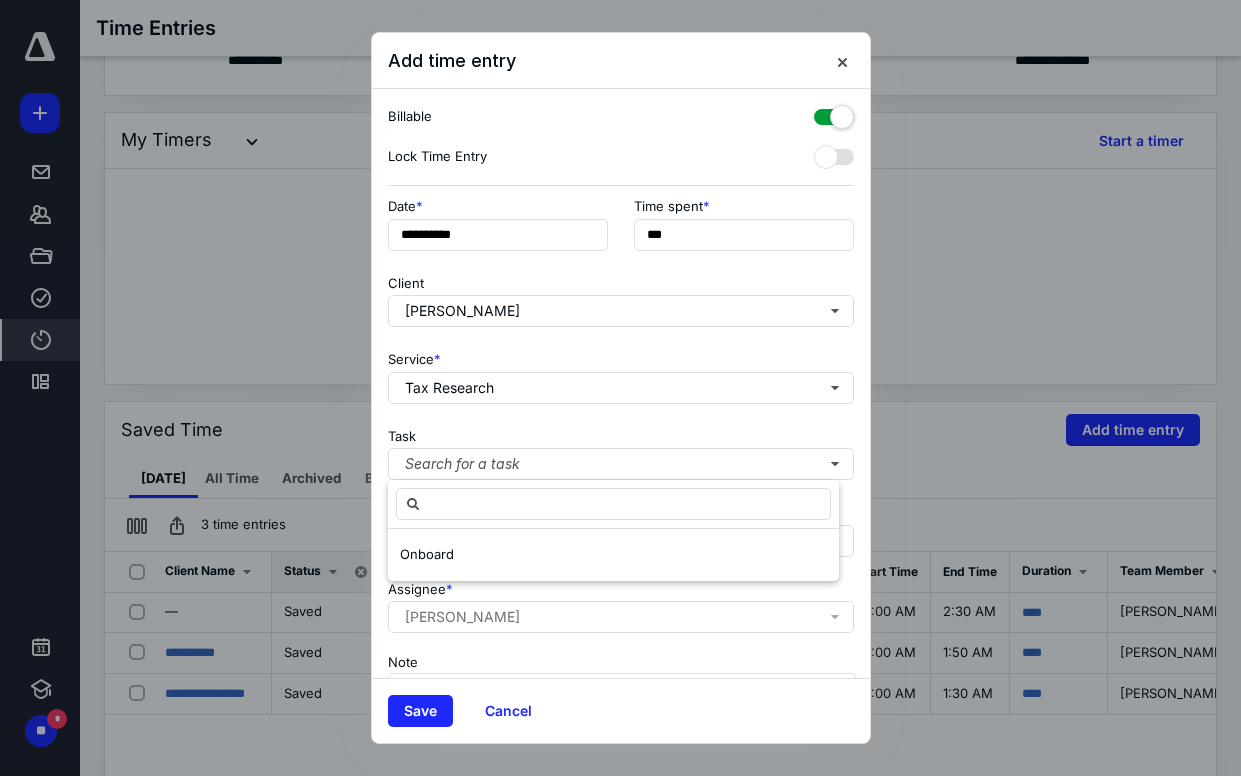 click on "Task Search for a task" at bounding box center [621, 450] 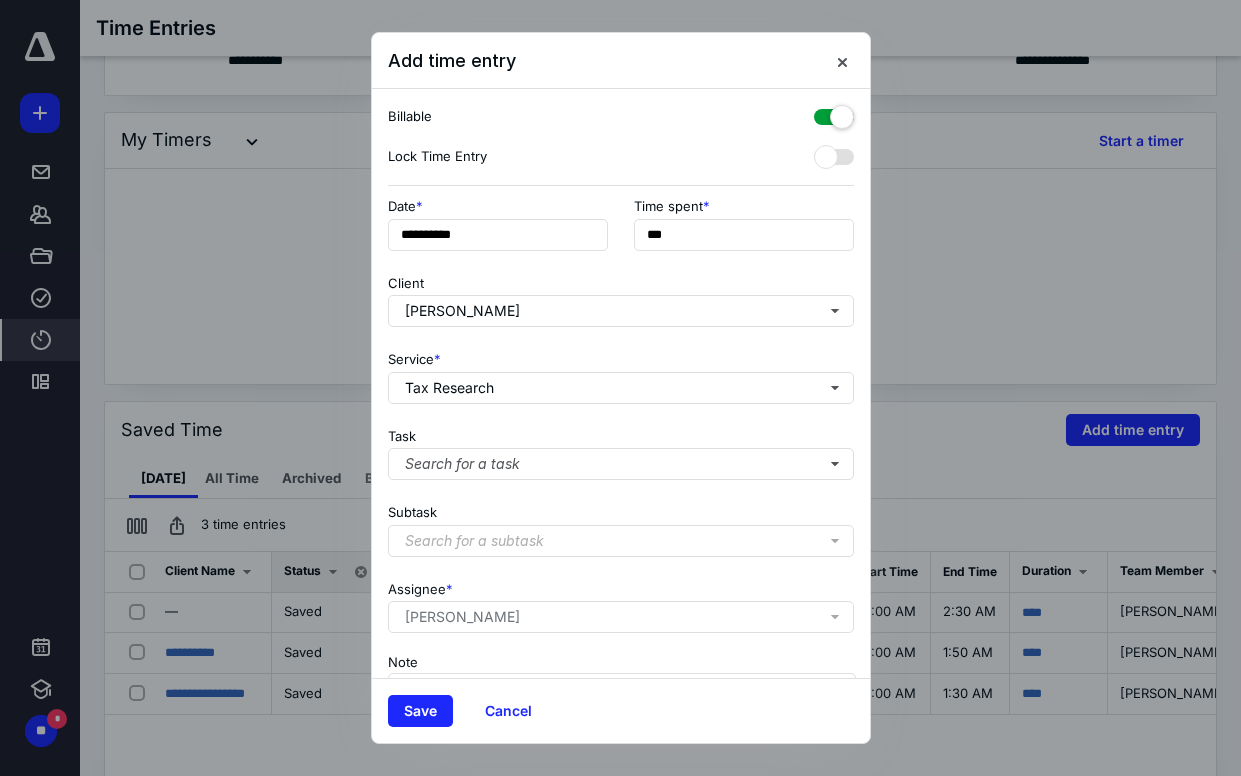 click on "Search for a subtask" at bounding box center [474, 541] 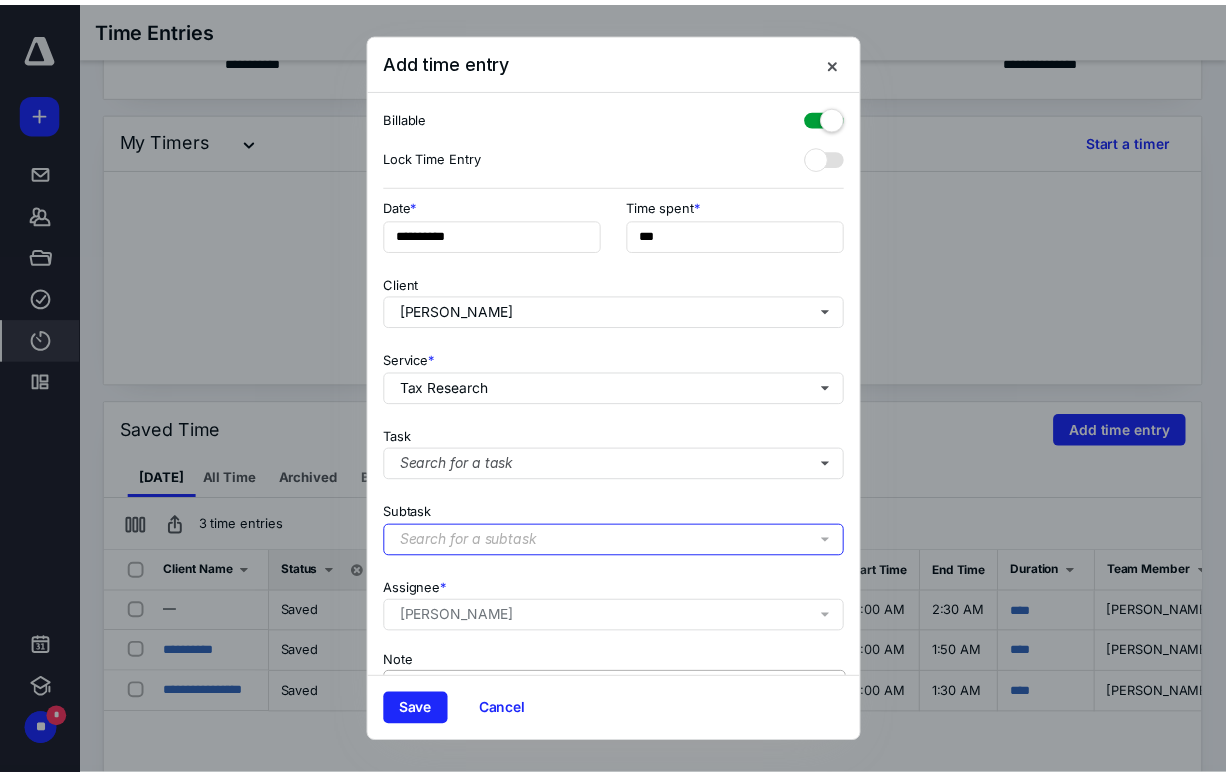 scroll, scrollTop: 126, scrollLeft: 0, axis: vertical 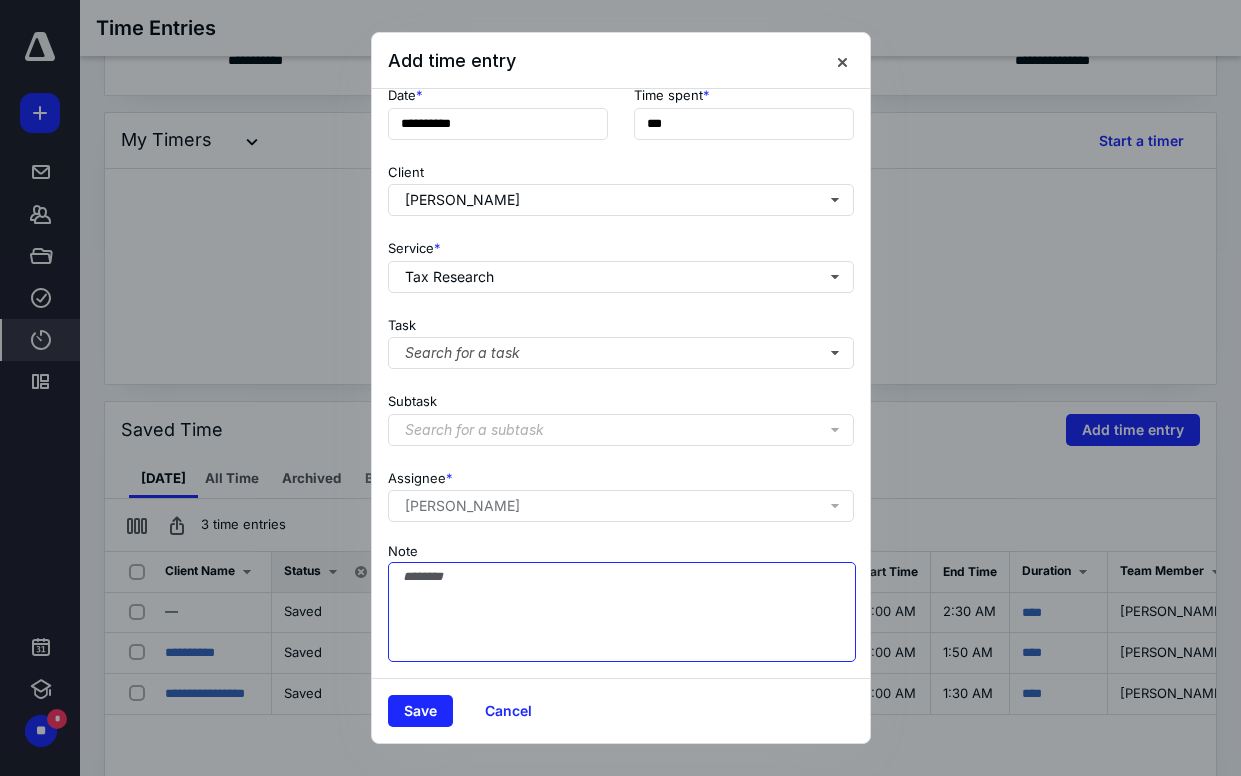 click on "Note" at bounding box center (622, 612) 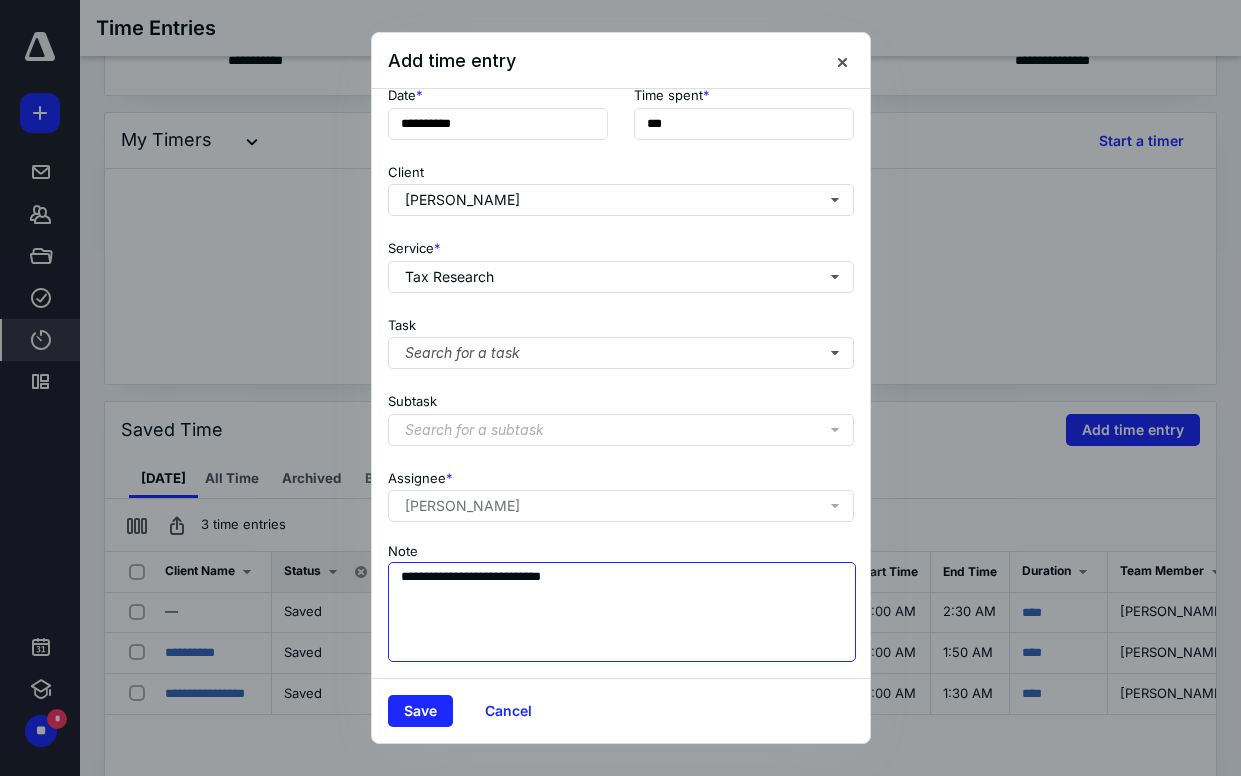 paste on "**********" 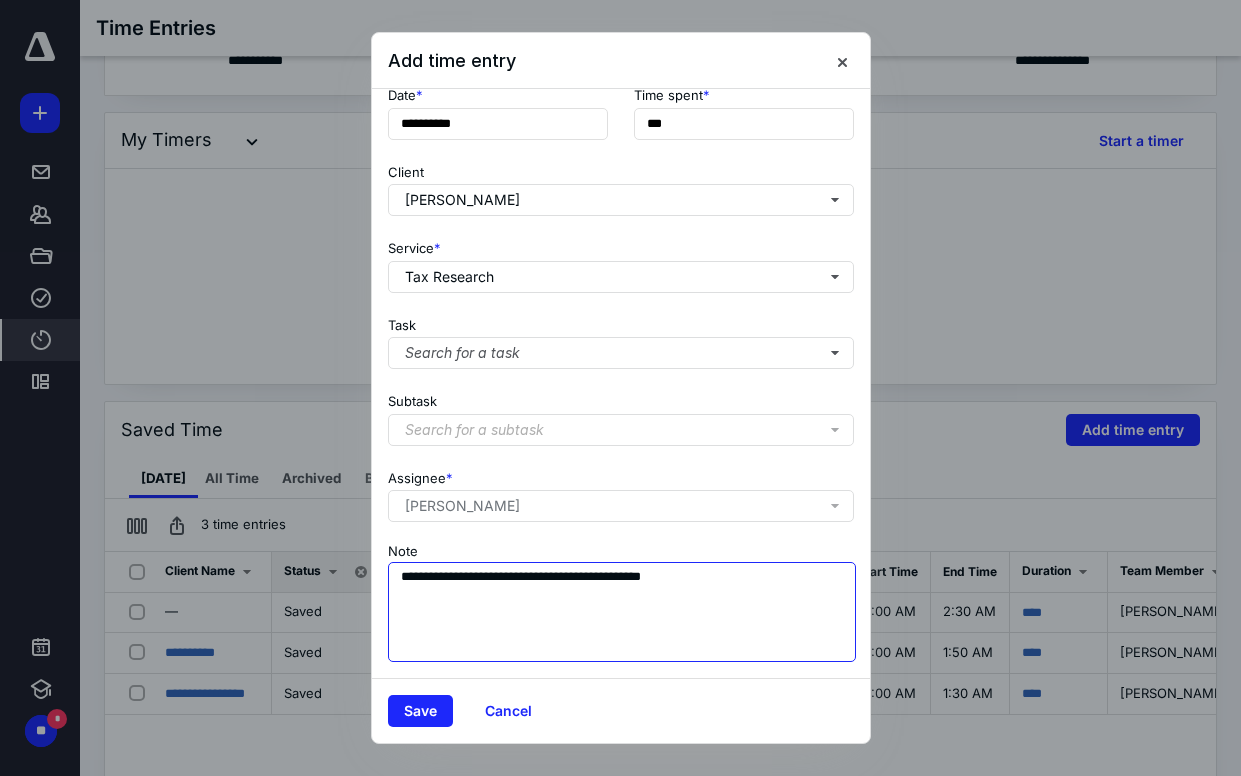 type on "**********" 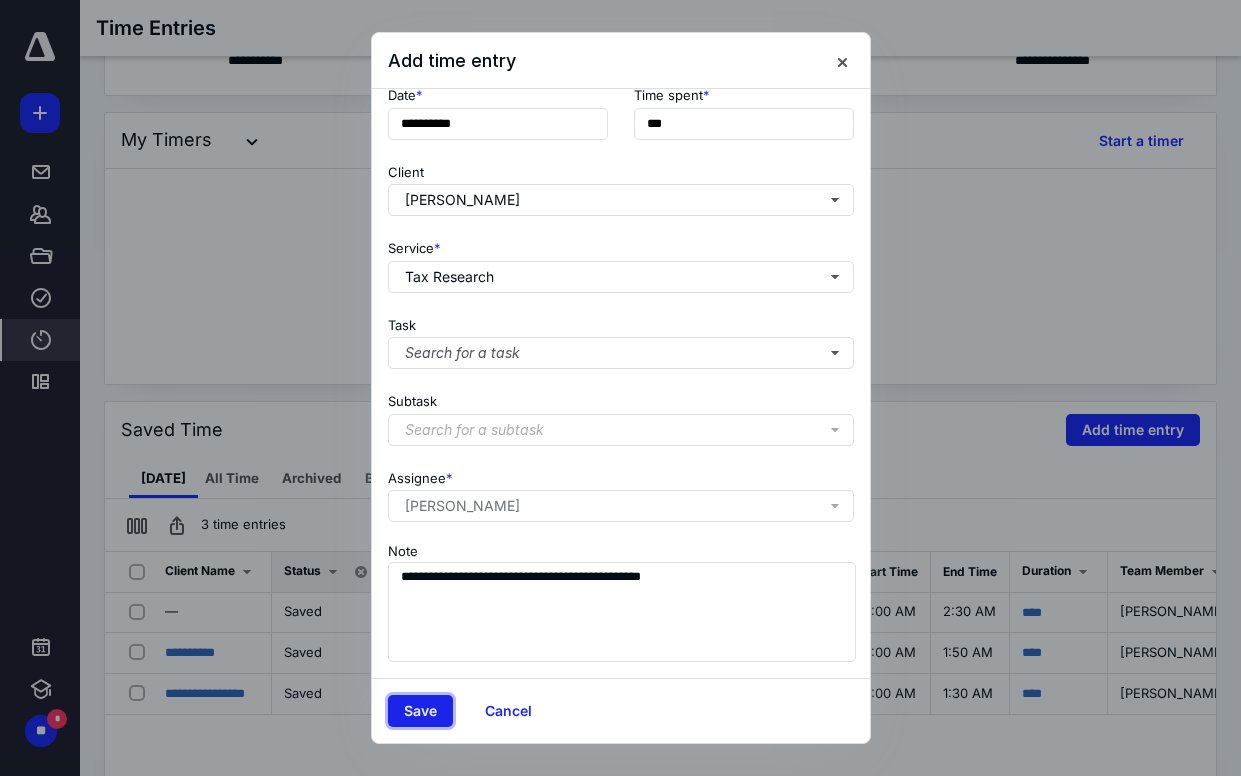 click on "Save" at bounding box center [420, 711] 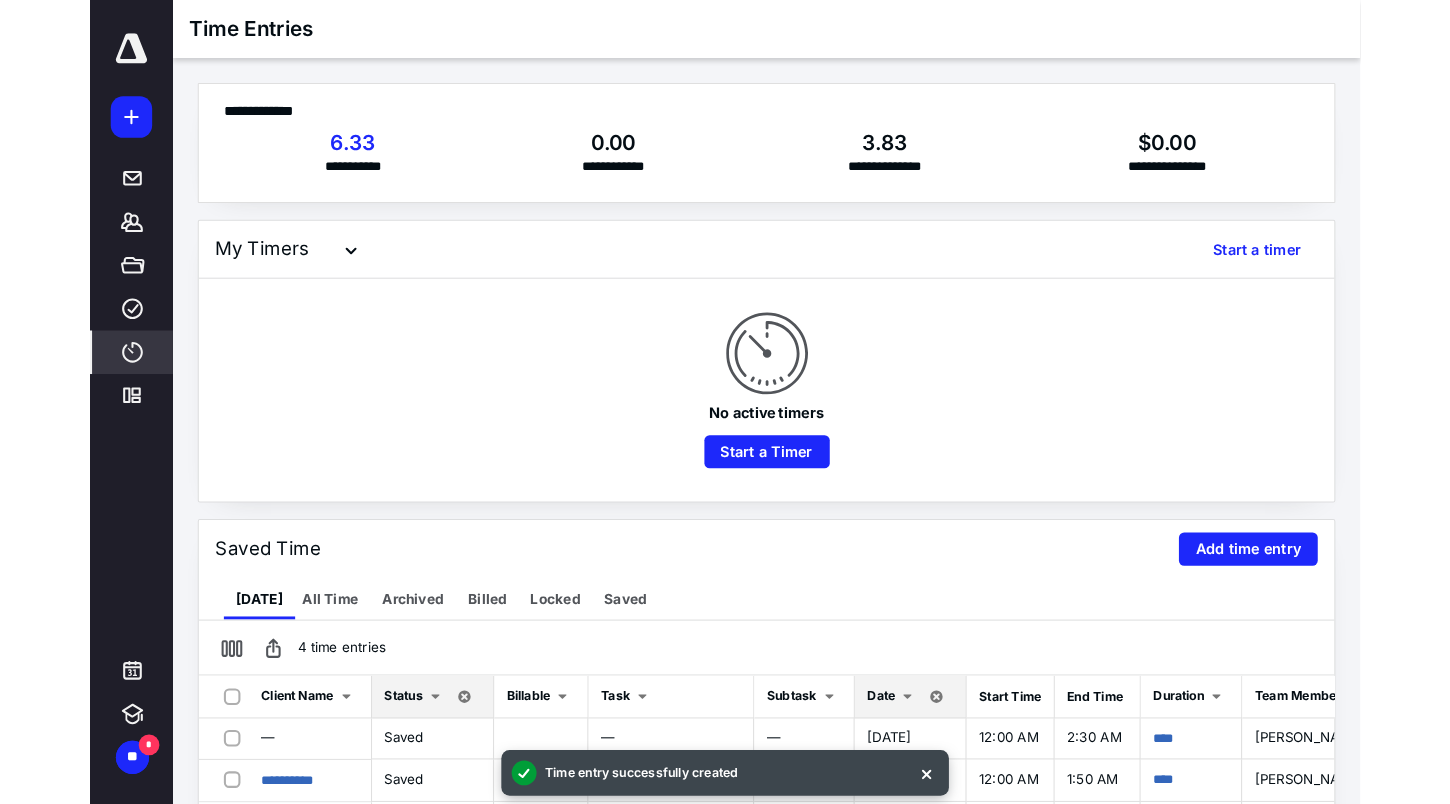 scroll, scrollTop: 100, scrollLeft: 0, axis: vertical 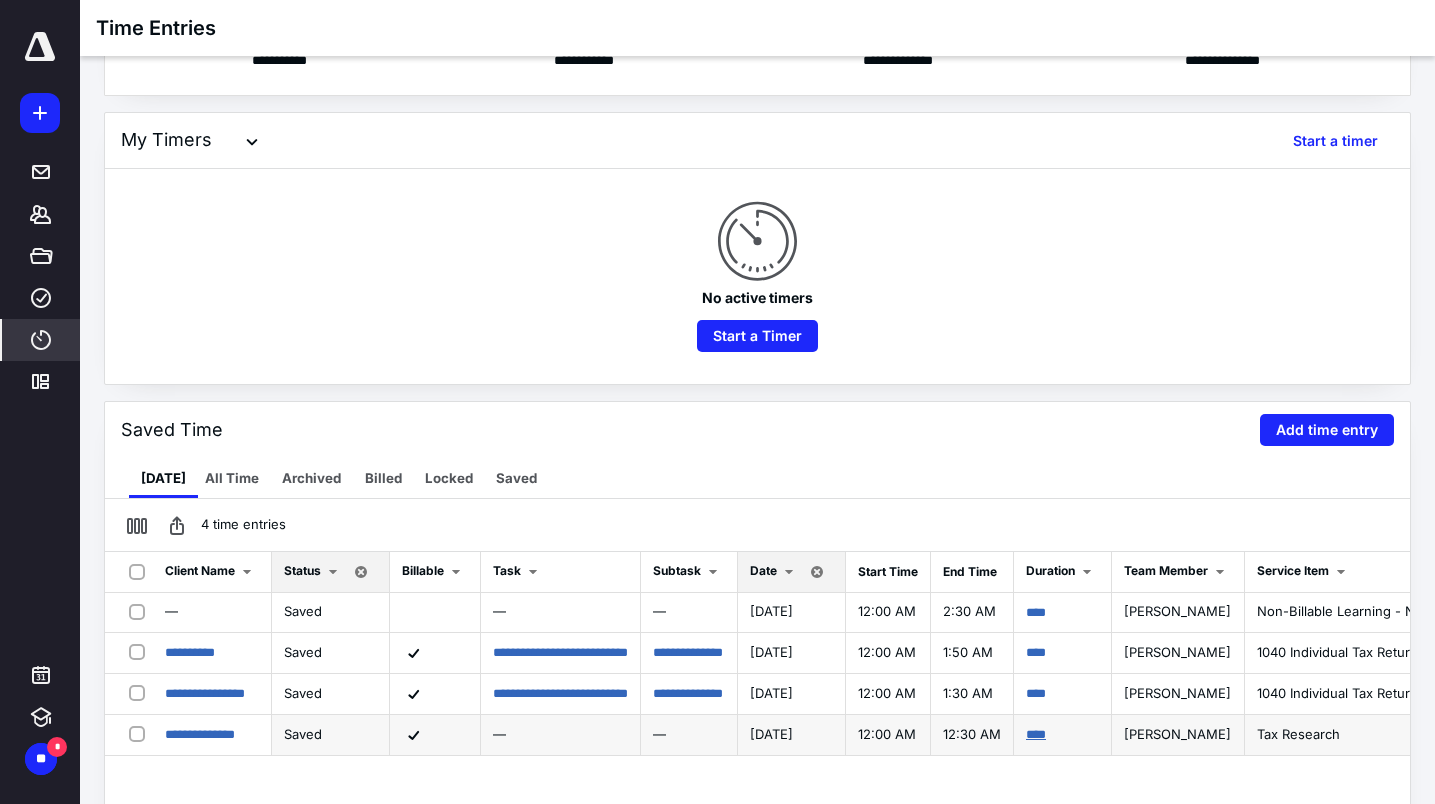 click on "****" at bounding box center (1036, 734) 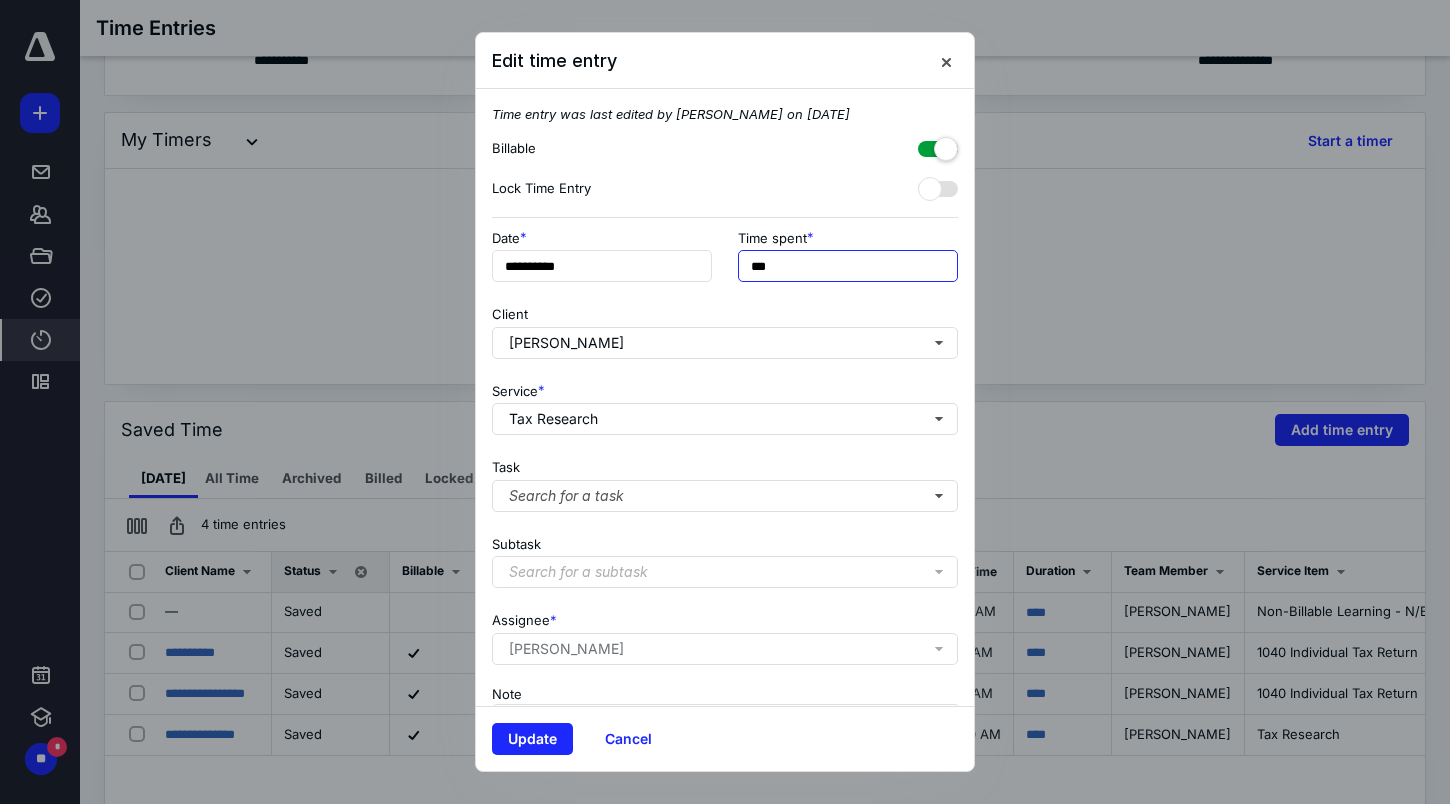 drag, startPoint x: 767, startPoint y: 261, endPoint x: 744, endPoint y: 270, distance: 24.698177 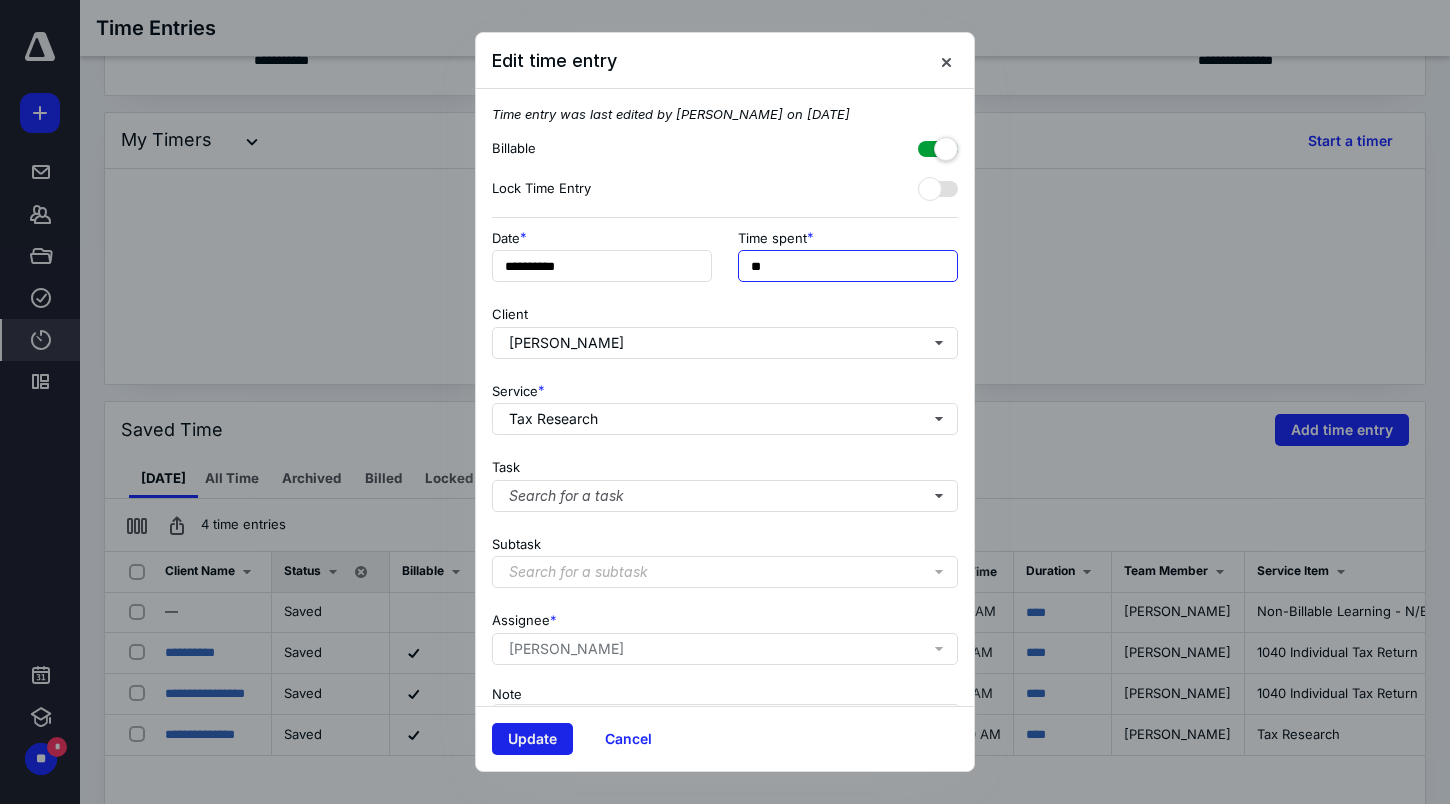 type on "**" 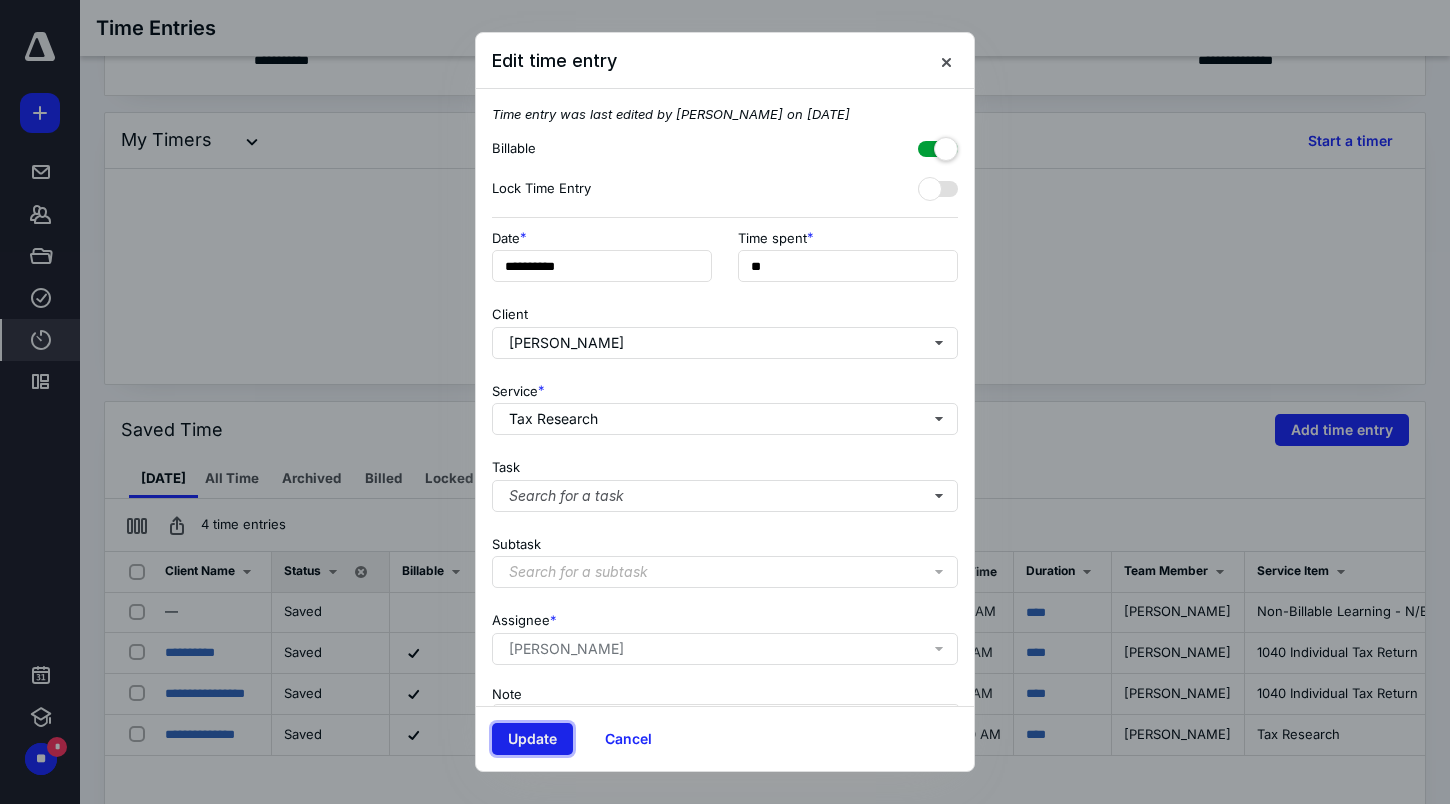 click on "Update" at bounding box center [532, 739] 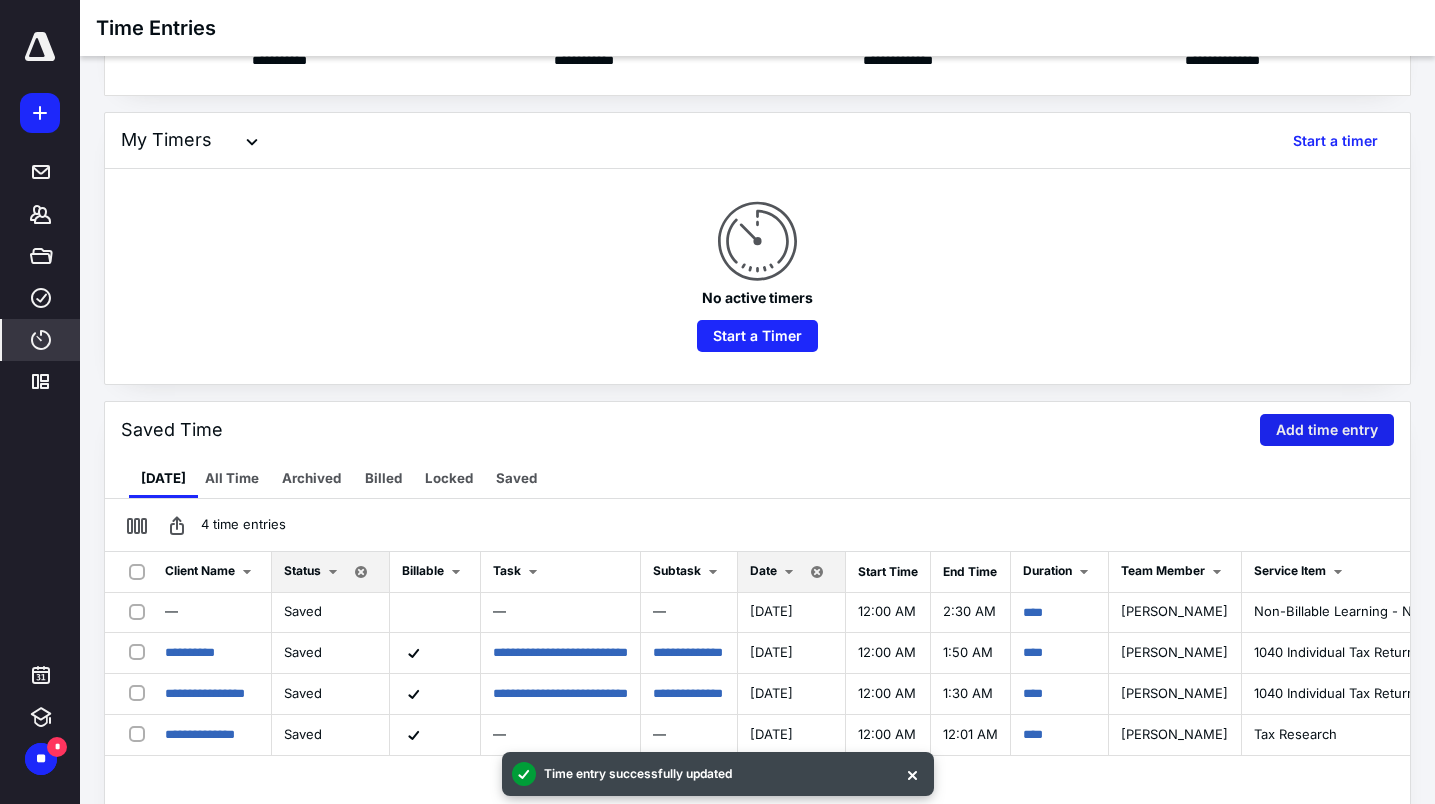 click on "Add time entry" at bounding box center (1327, 430) 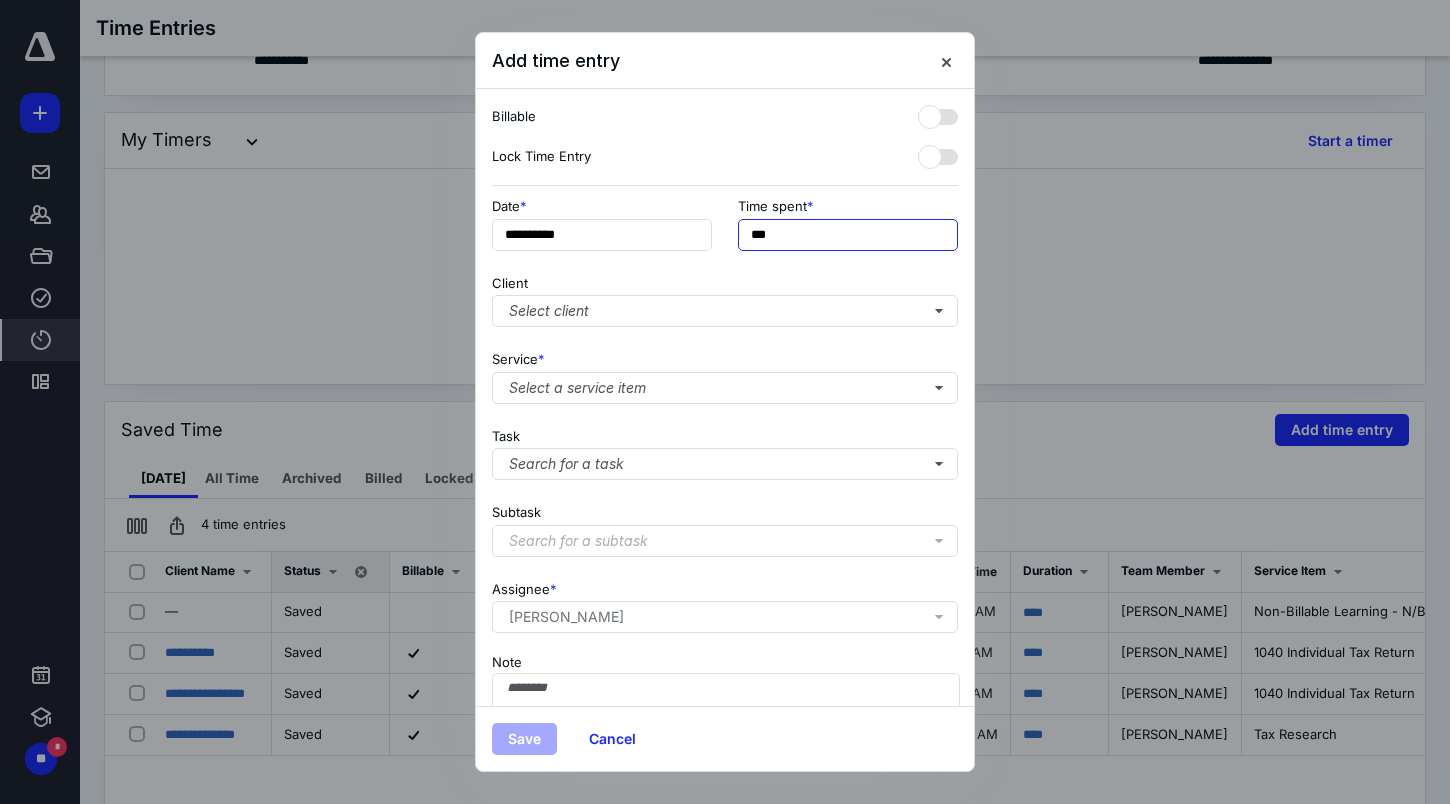 click on "***" at bounding box center (848, 235) 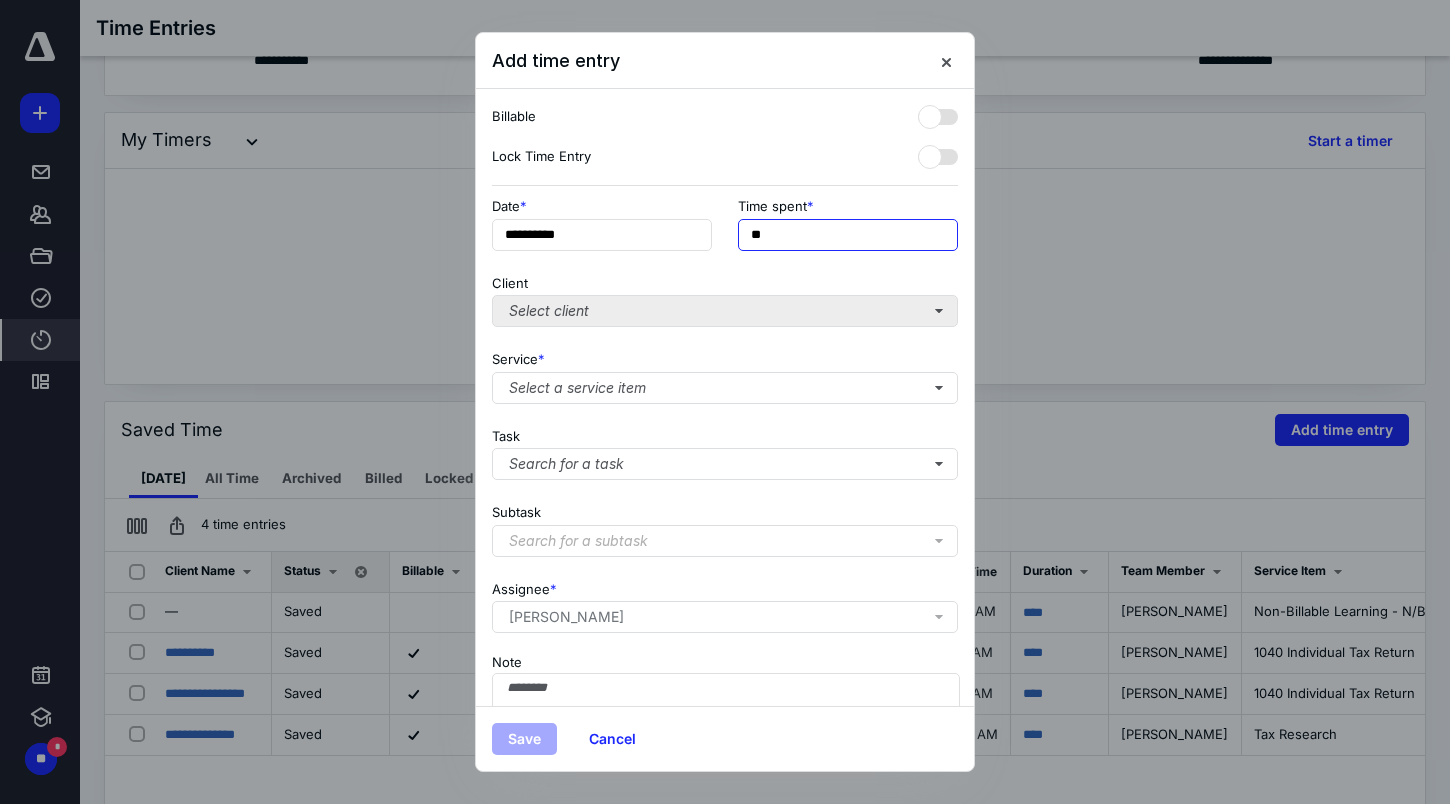 type on "**" 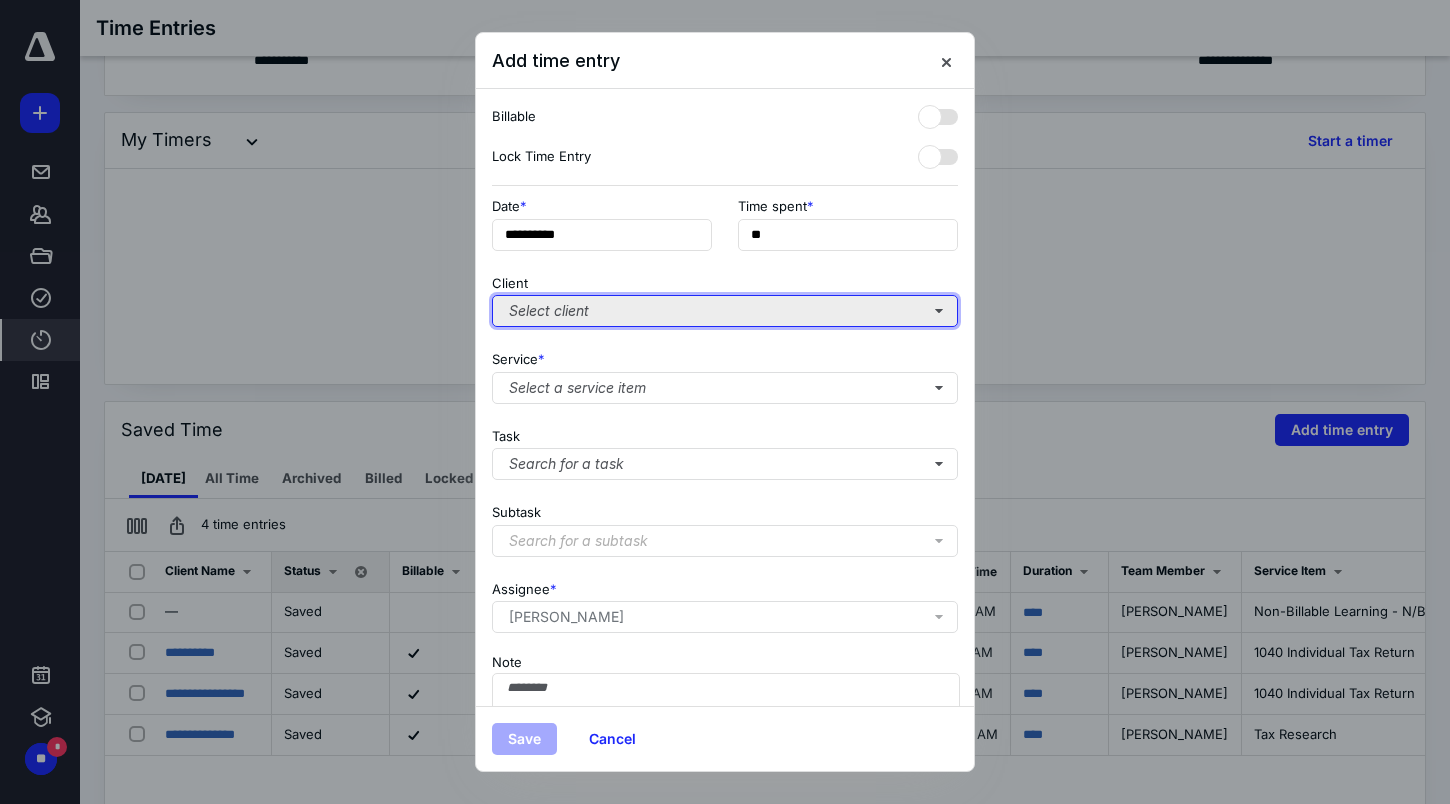 click on "Select client" at bounding box center (725, 311) 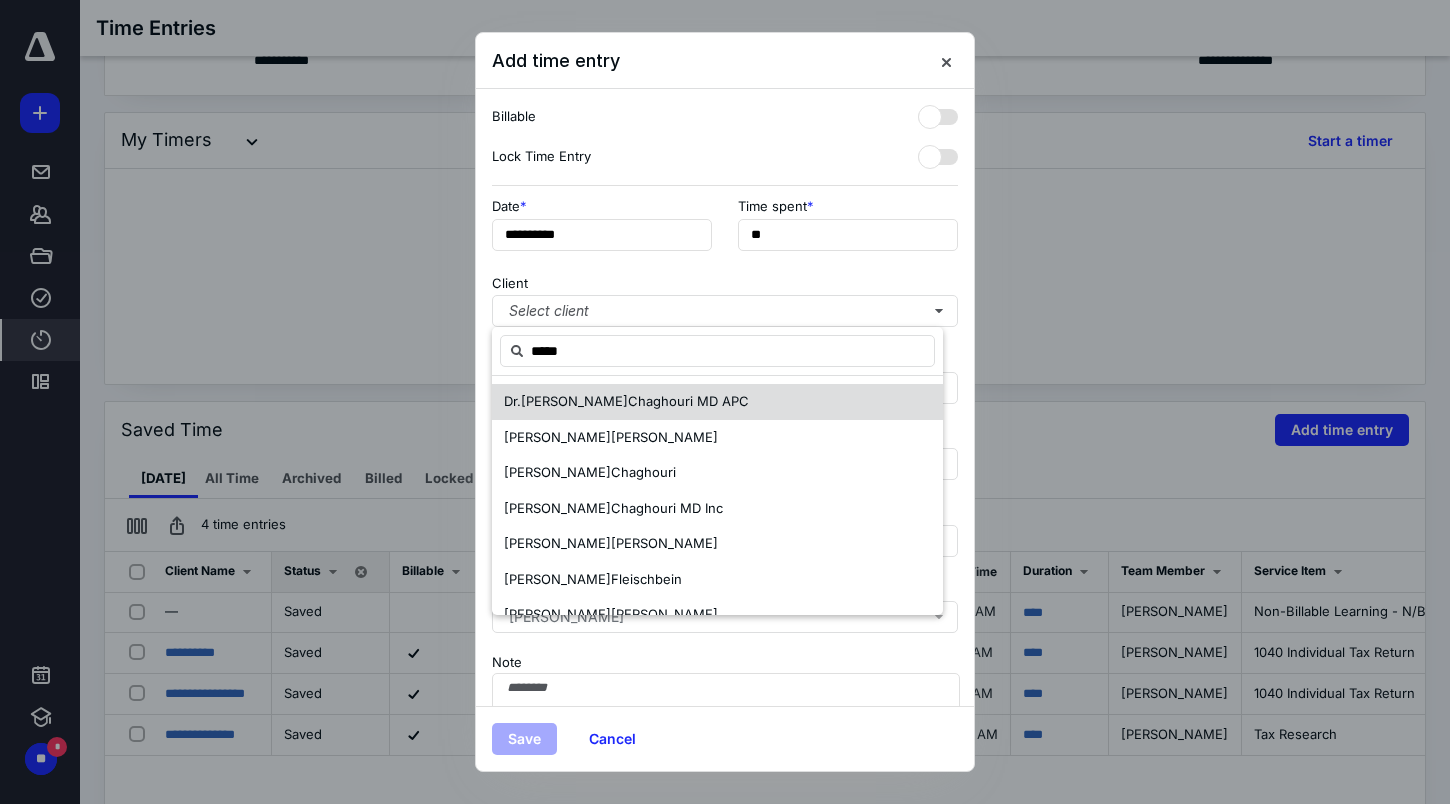 click on "Chaghouri MD APC" at bounding box center [688, 401] 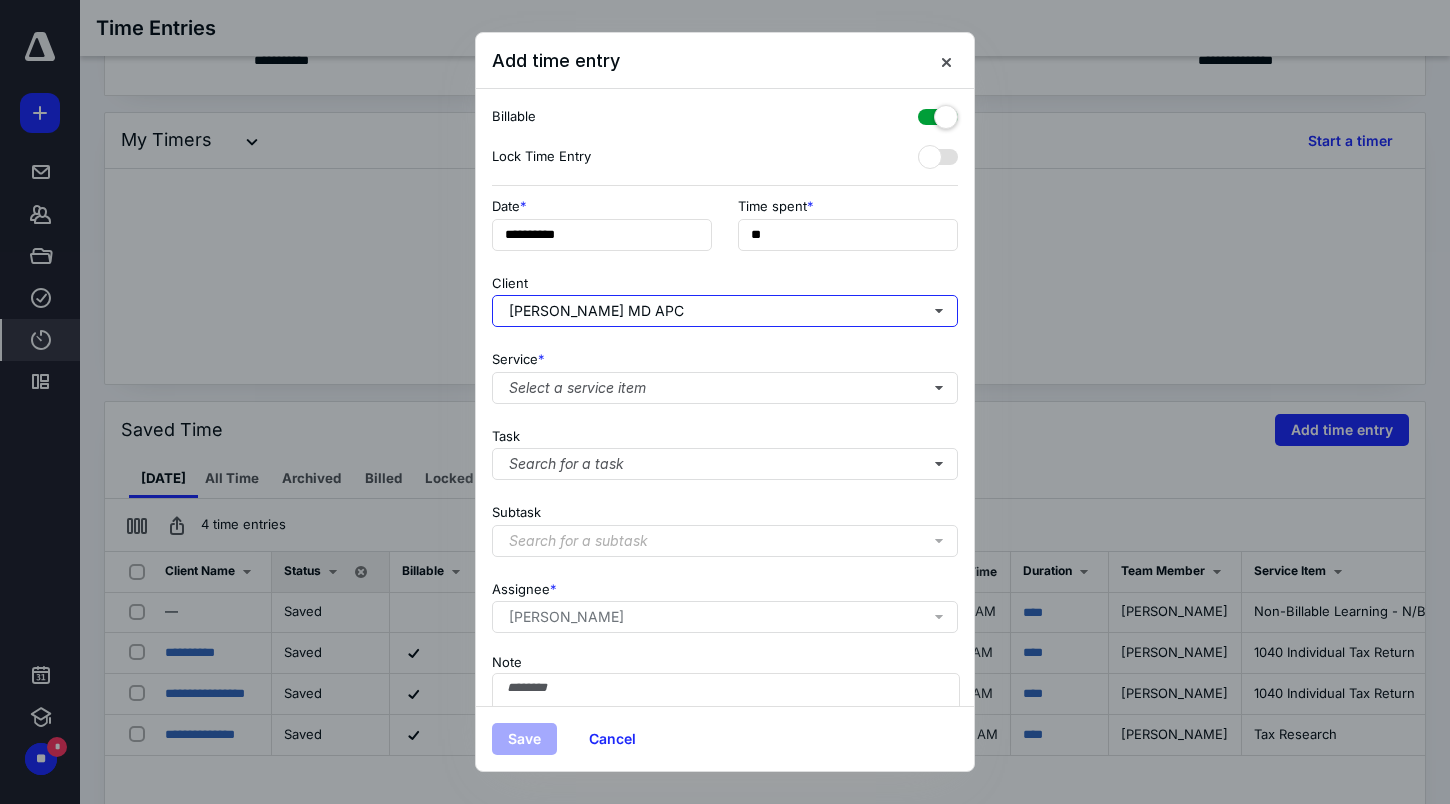 checkbox on "true" 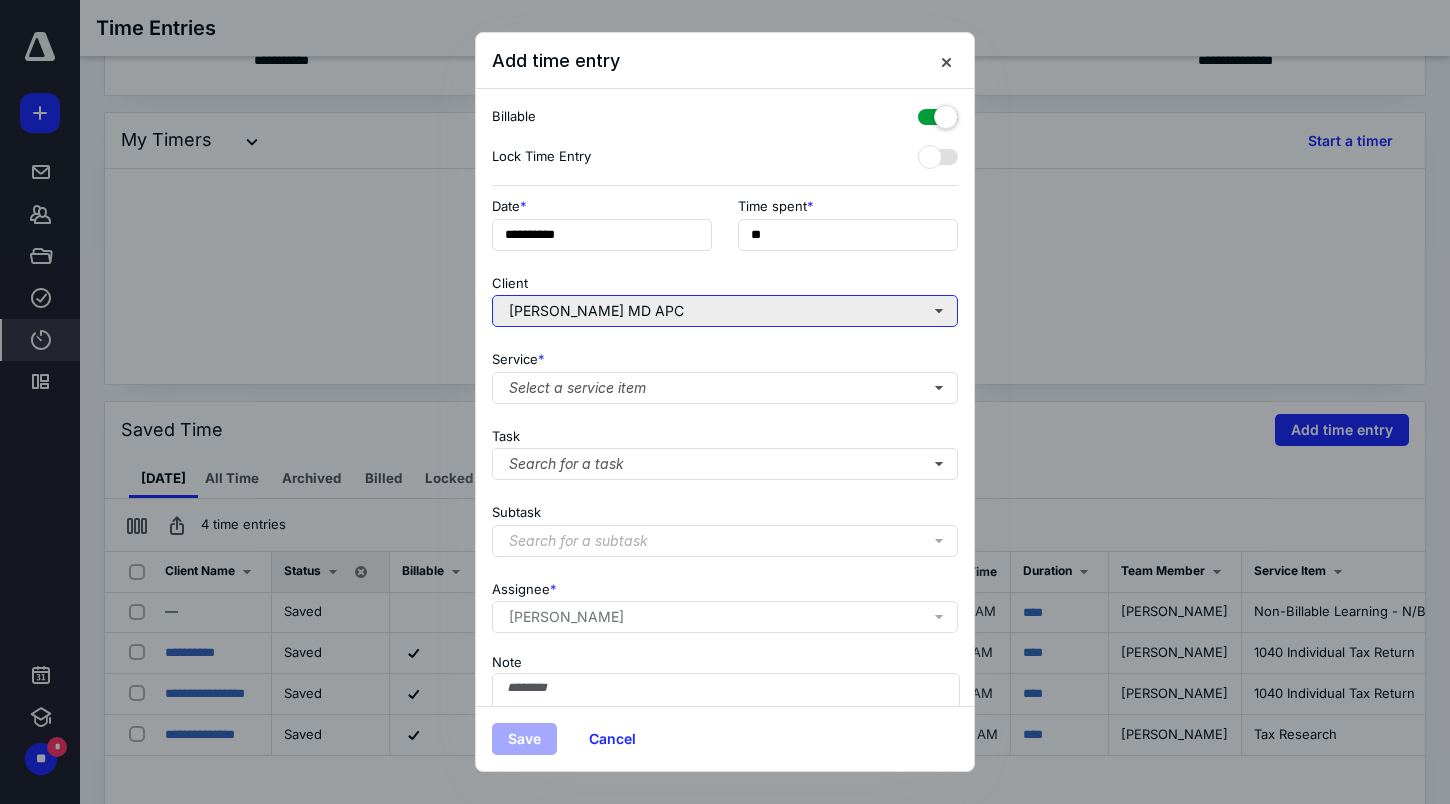 click on "Dr. Eric Chaghouri MD APC" at bounding box center [725, 311] 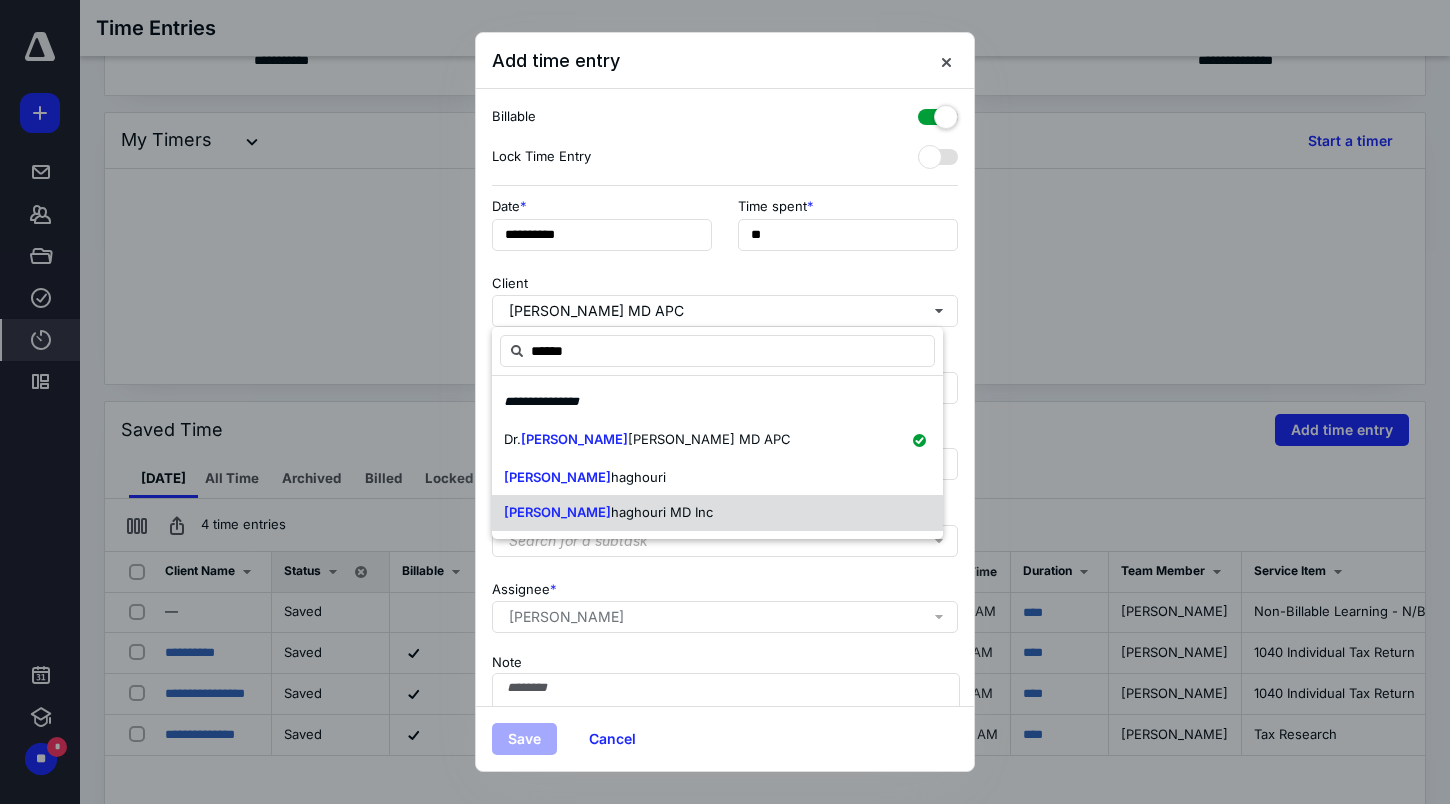 click on "Eric C haghouri MD Inc" at bounding box center [717, 513] 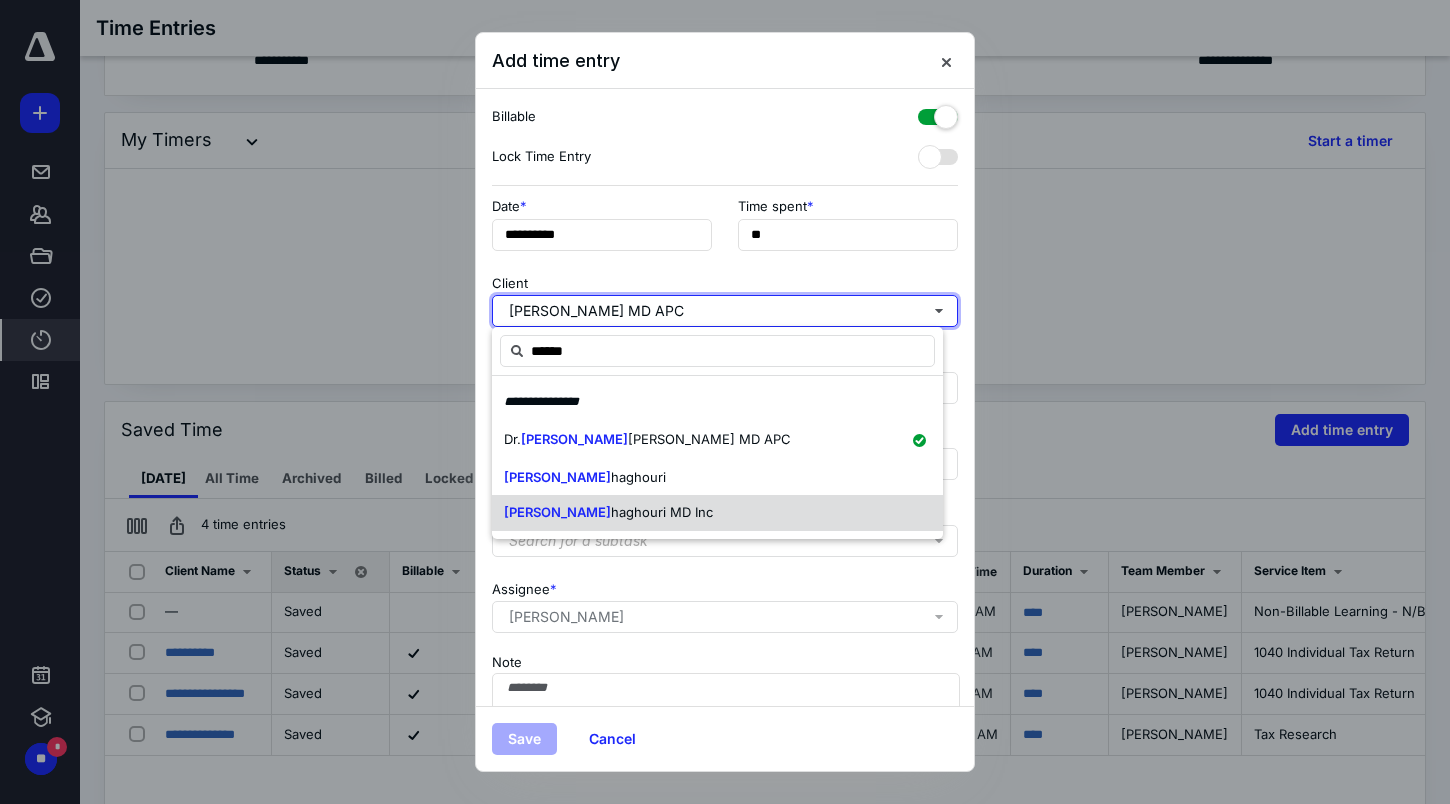 type 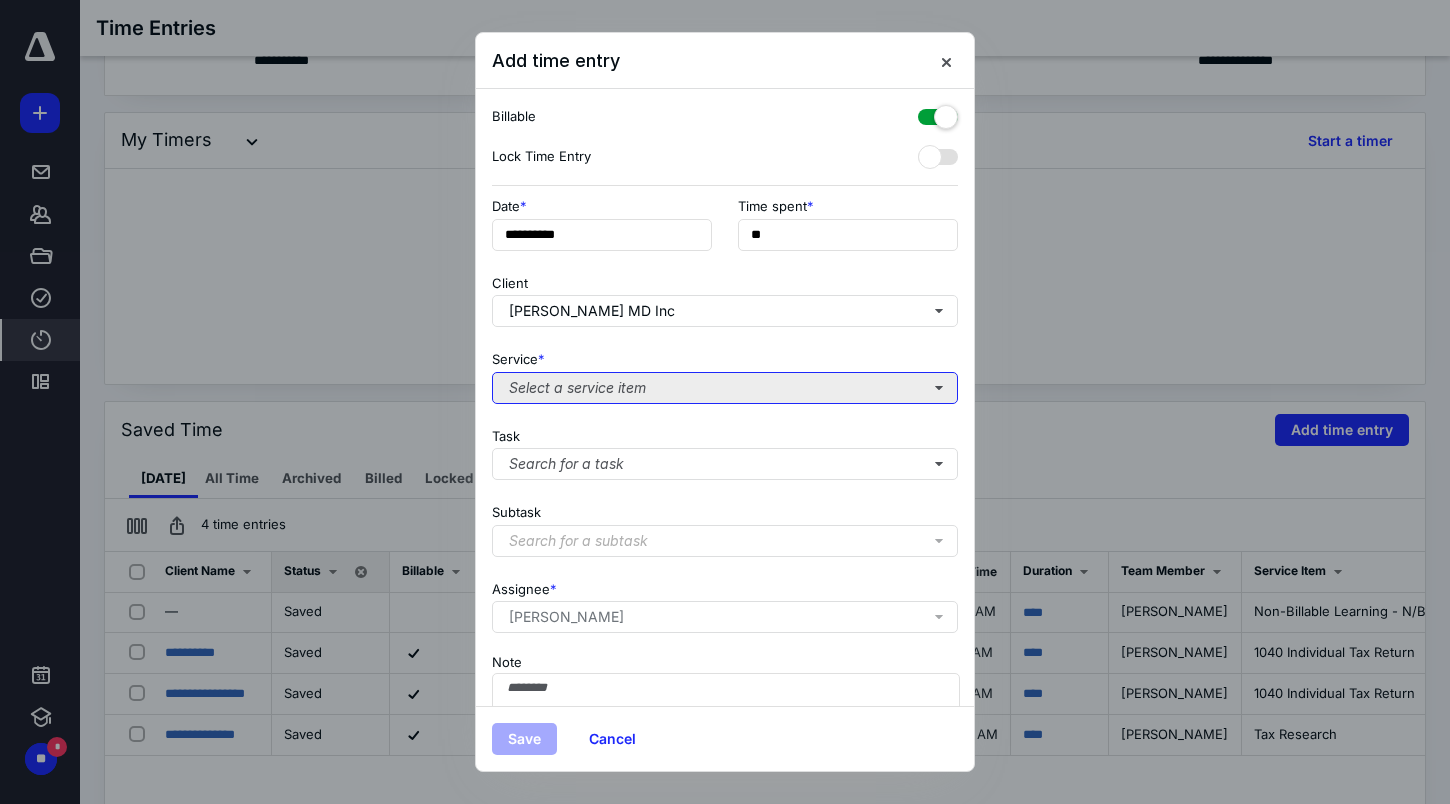click on "Select a service item" at bounding box center (725, 388) 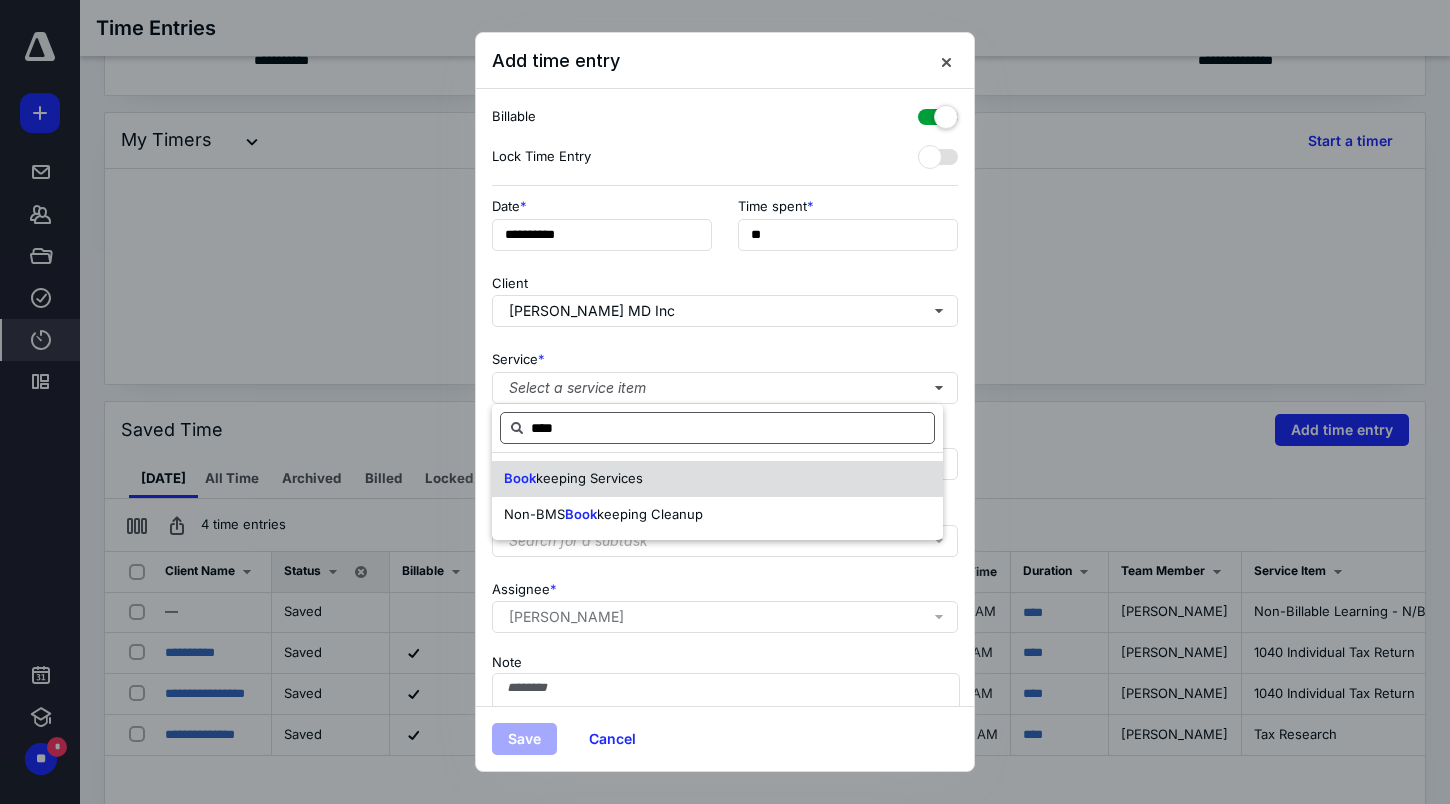 type on "****" 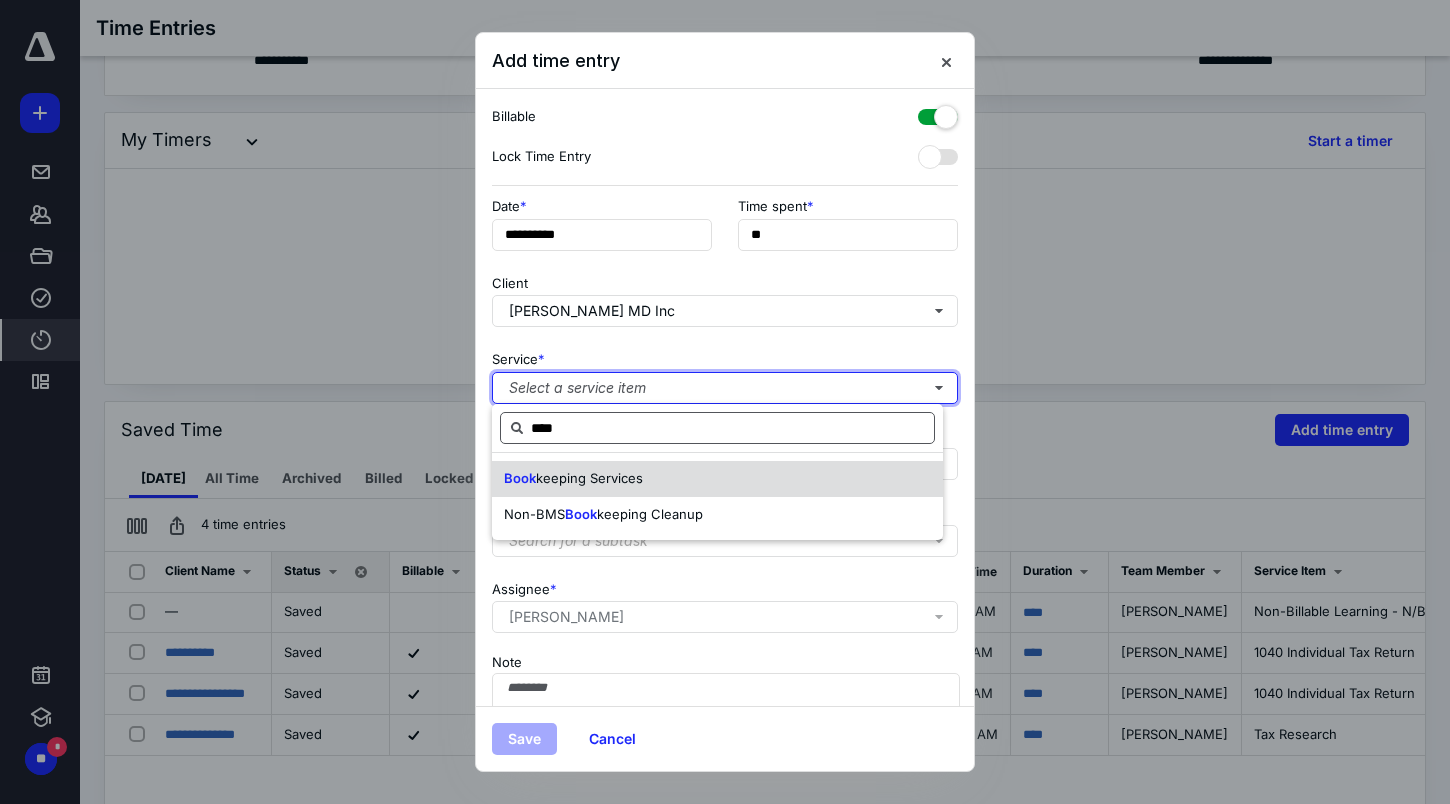 type 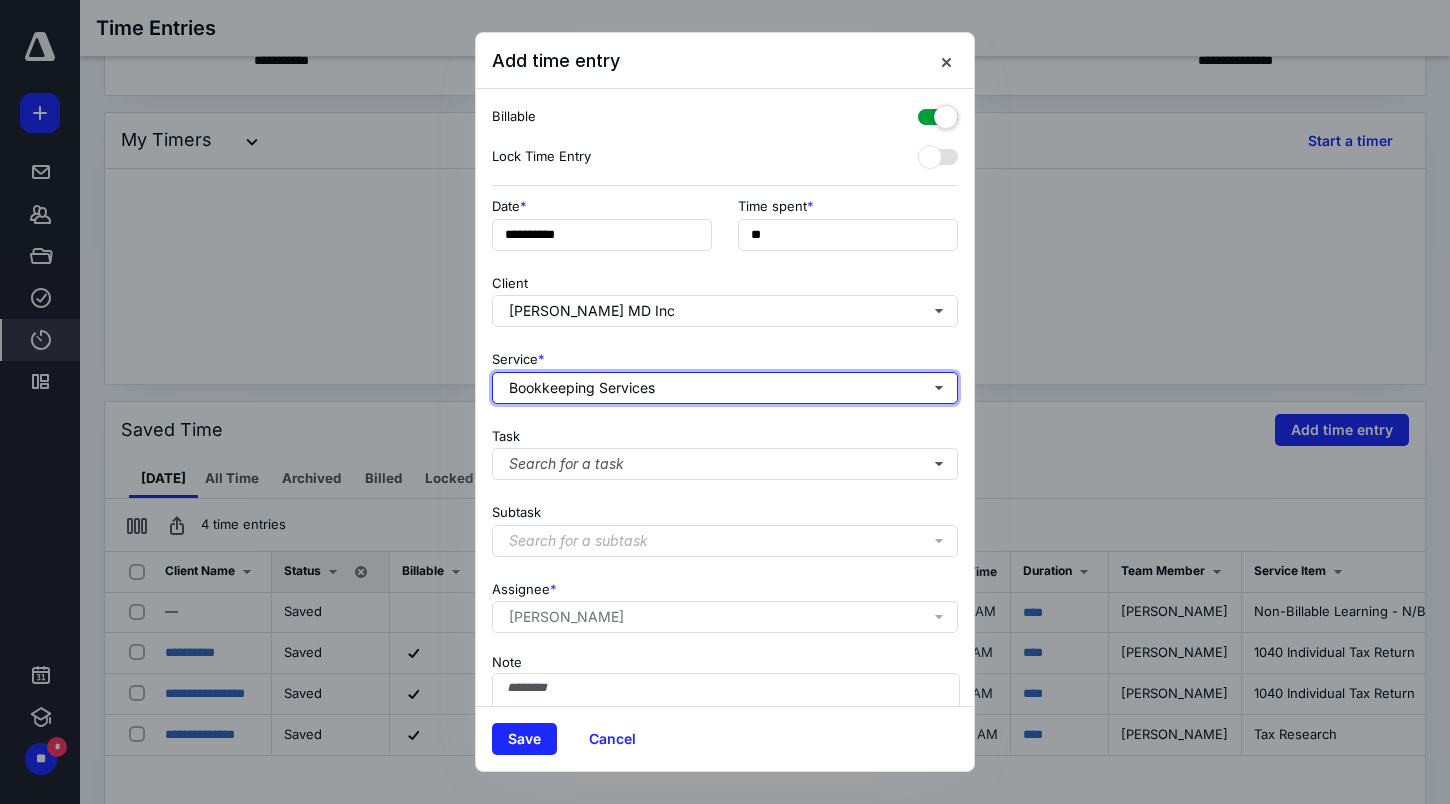 type 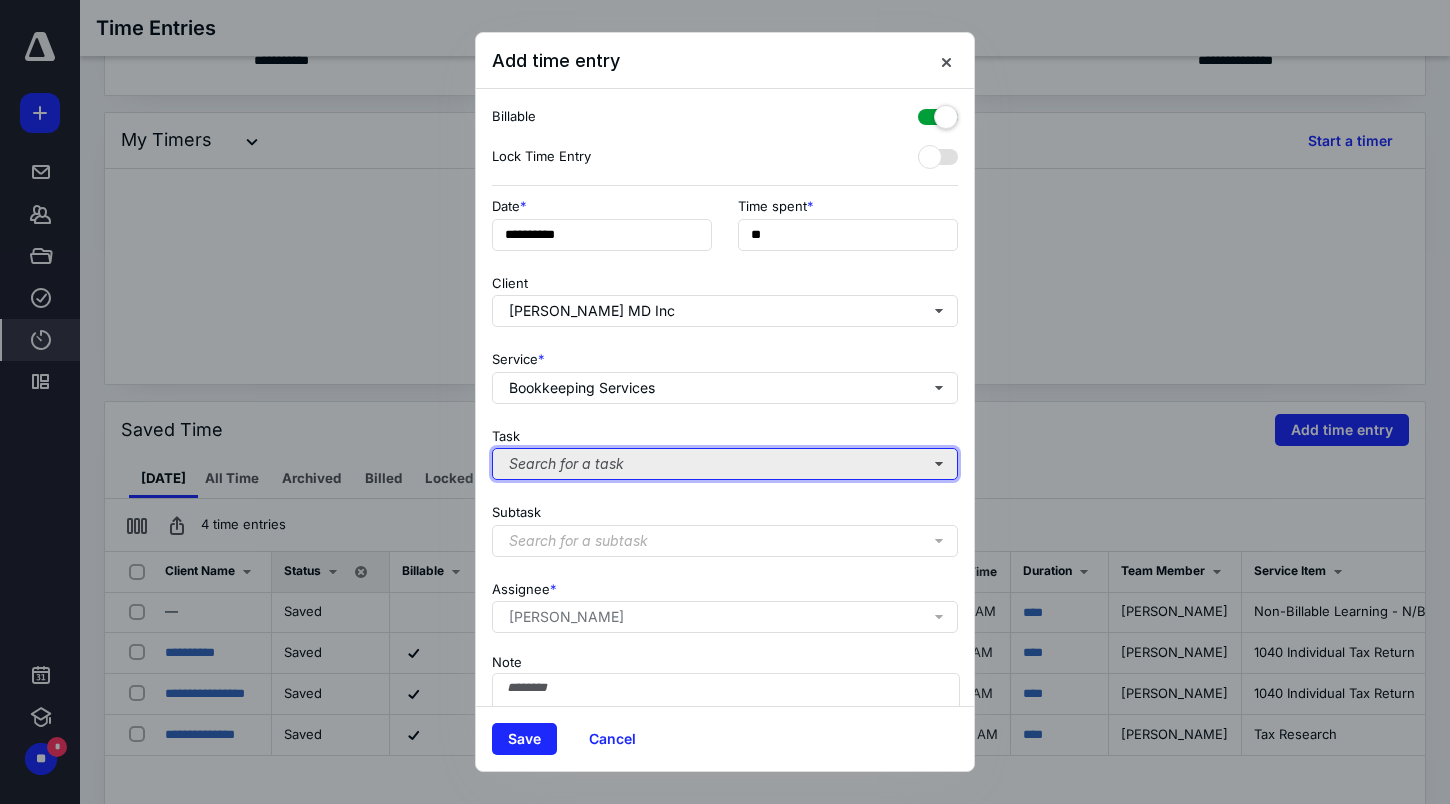 click on "Search for a task" at bounding box center [725, 464] 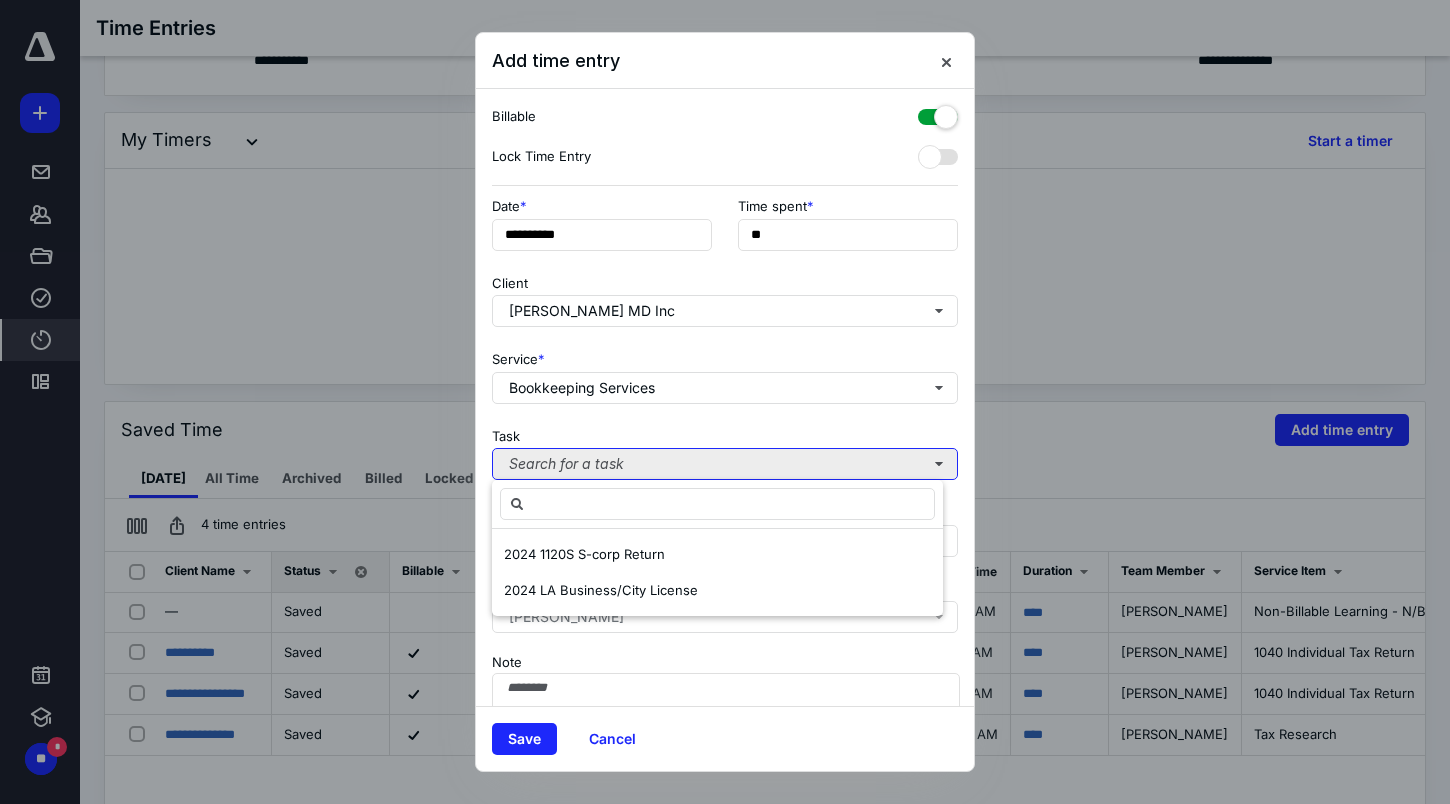 click on "Search for a task" at bounding box center (725, 464) 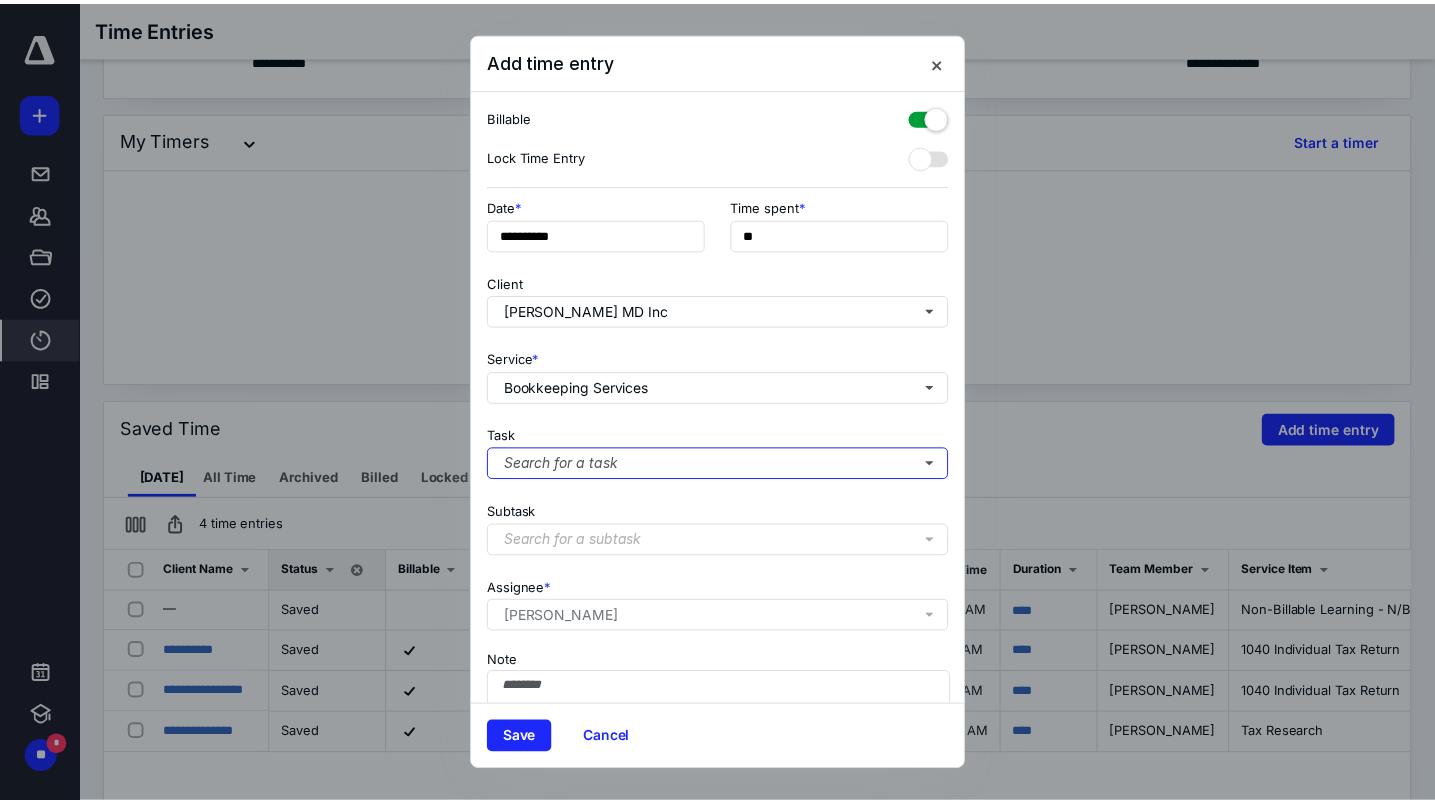 scroll, scrollTop: 98, scrollLeft: 0, axis: vertical 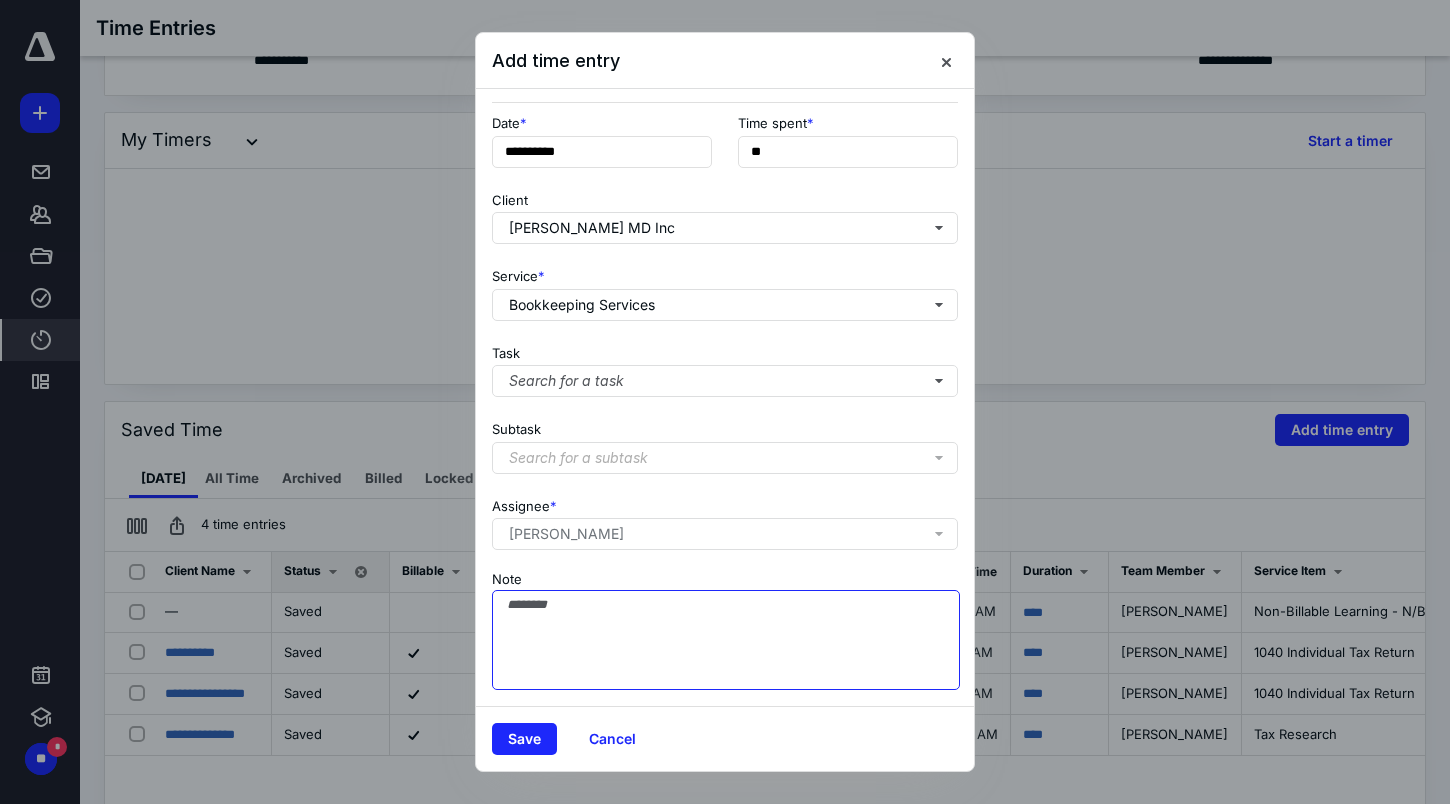 click on "Note" at bounding box center [726, 640] 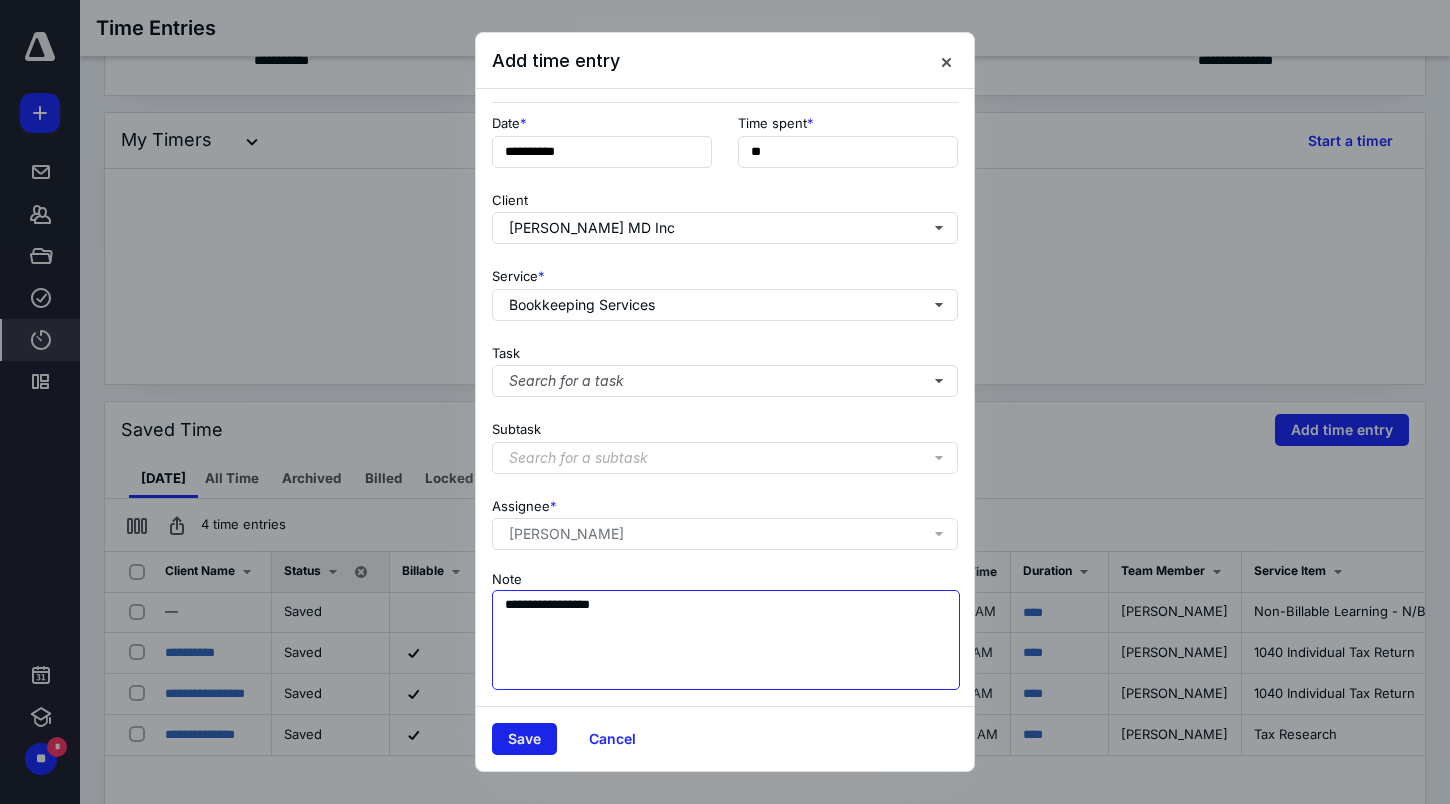 type on "**********" 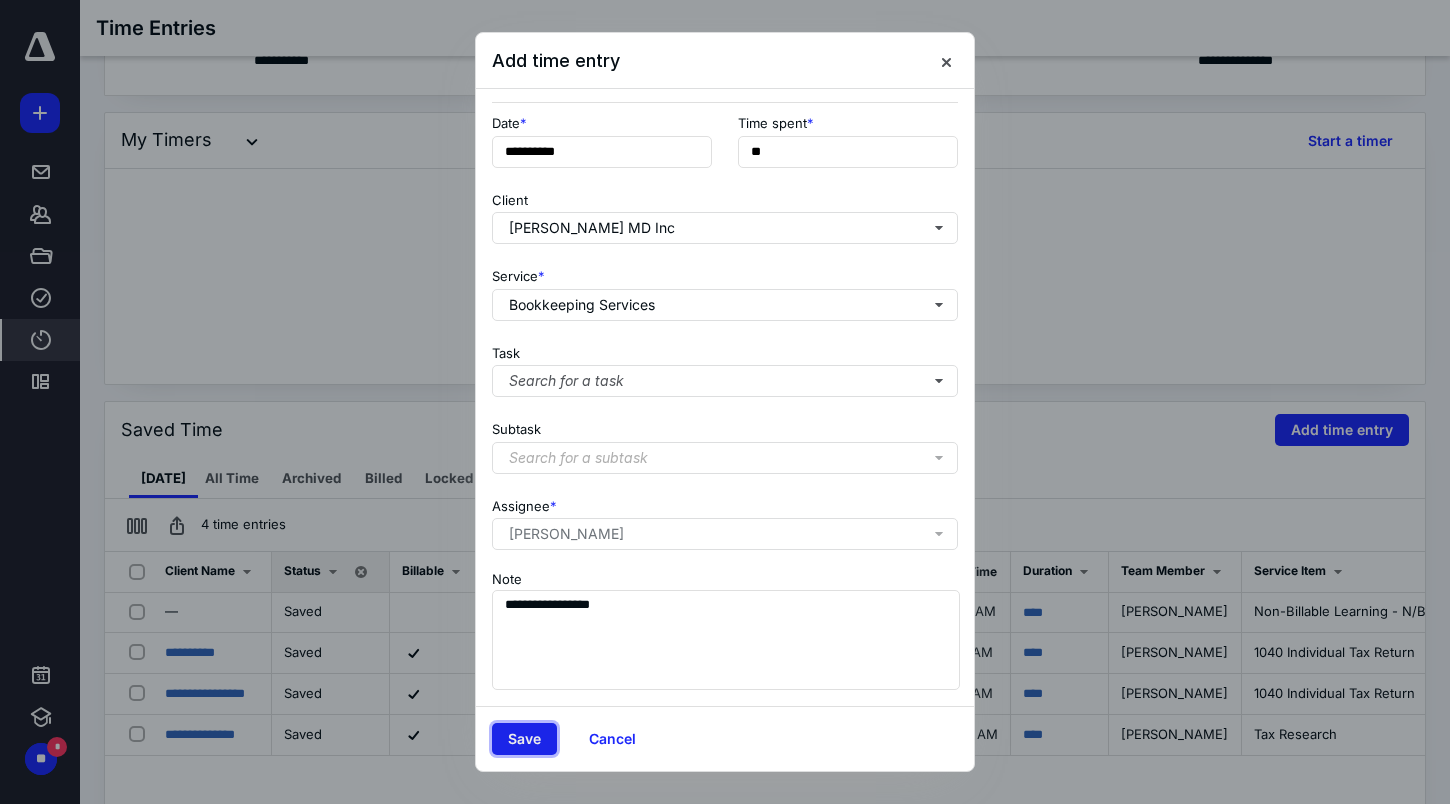 click on "Save" at bounding box center (524, 739) 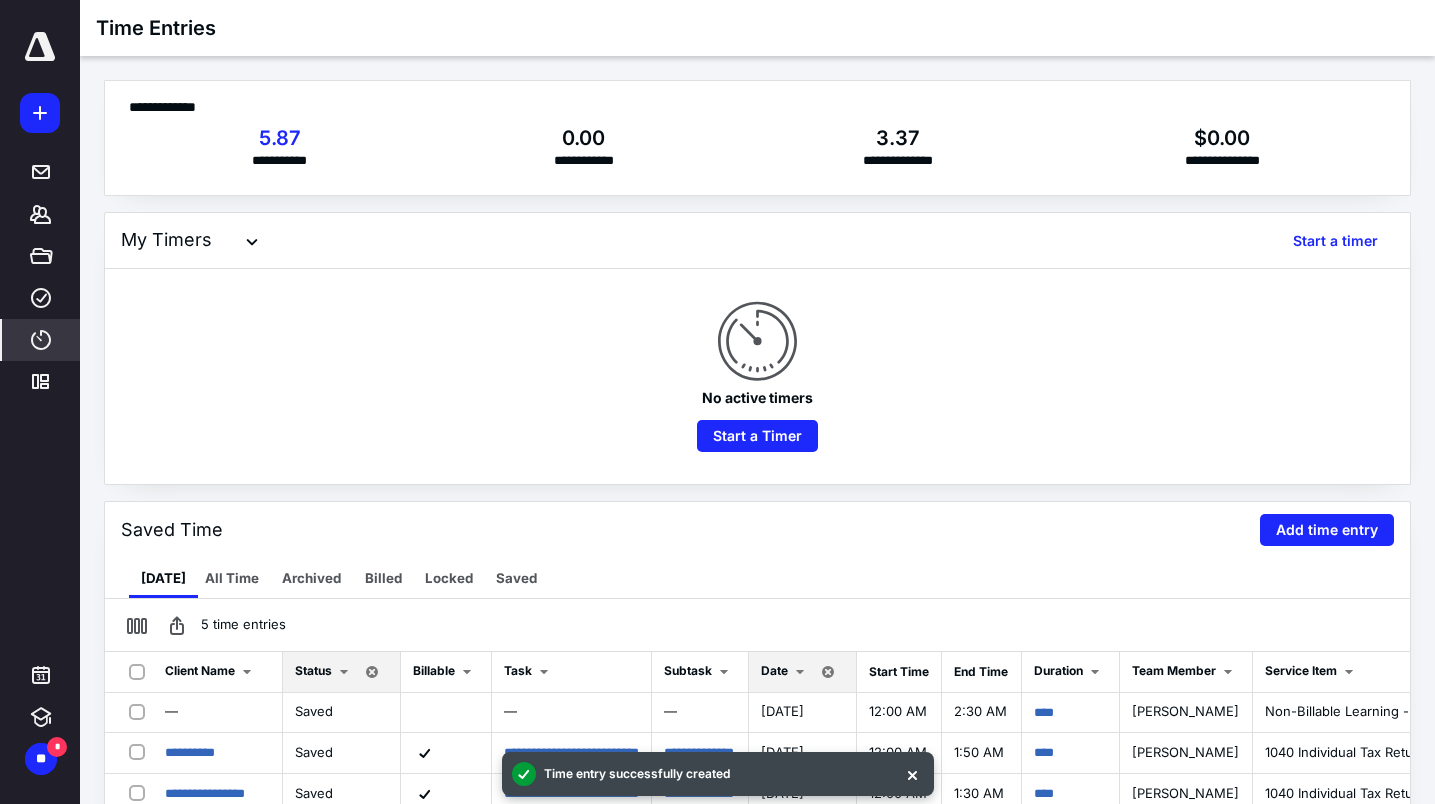 scroll, scrollTop: 200, scrollLeft: 0, axis: vertical 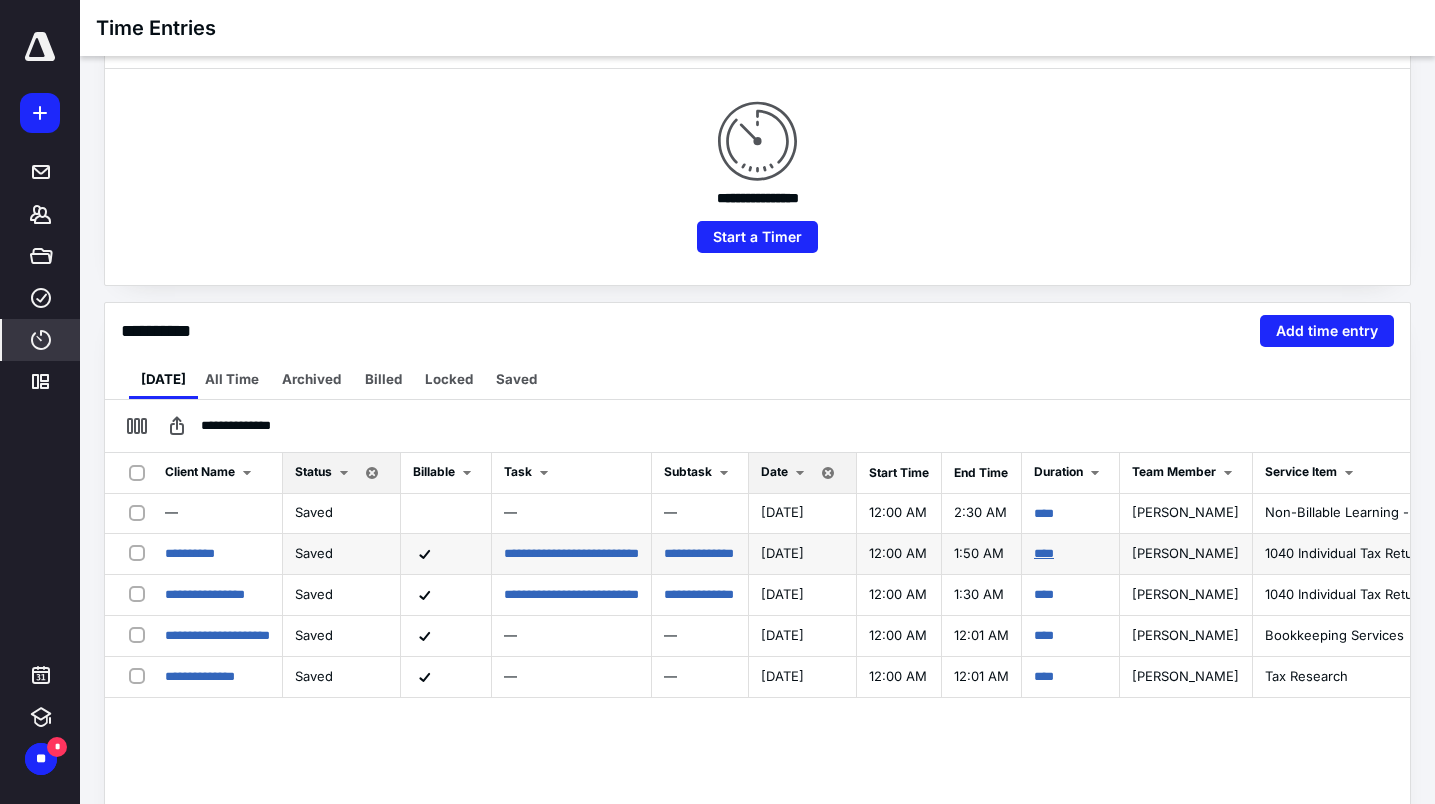 click on "****" at bounding box center [1044, 553] 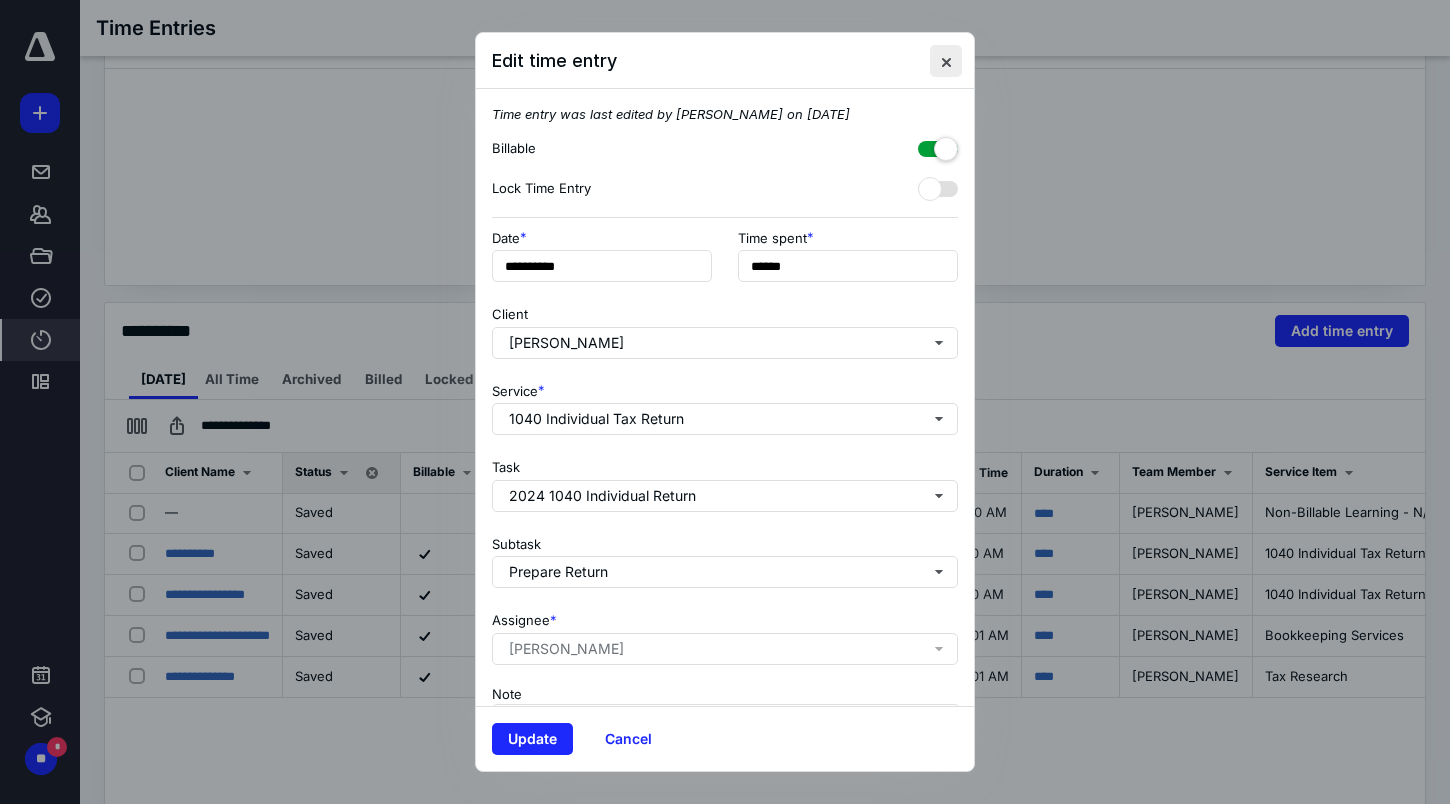 click at bounding box center (946, 61) 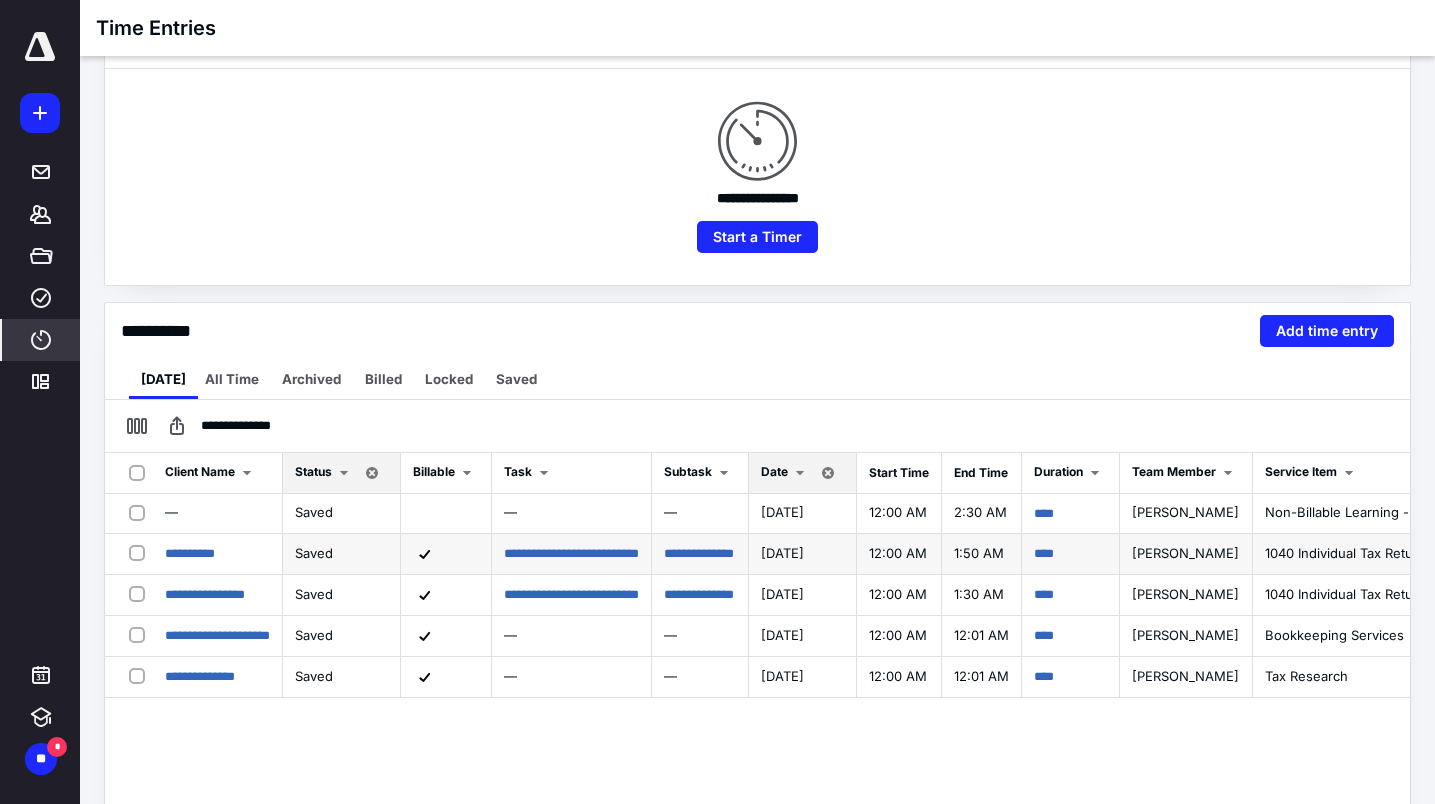 click on "****" at bounding box center (1071, 554) 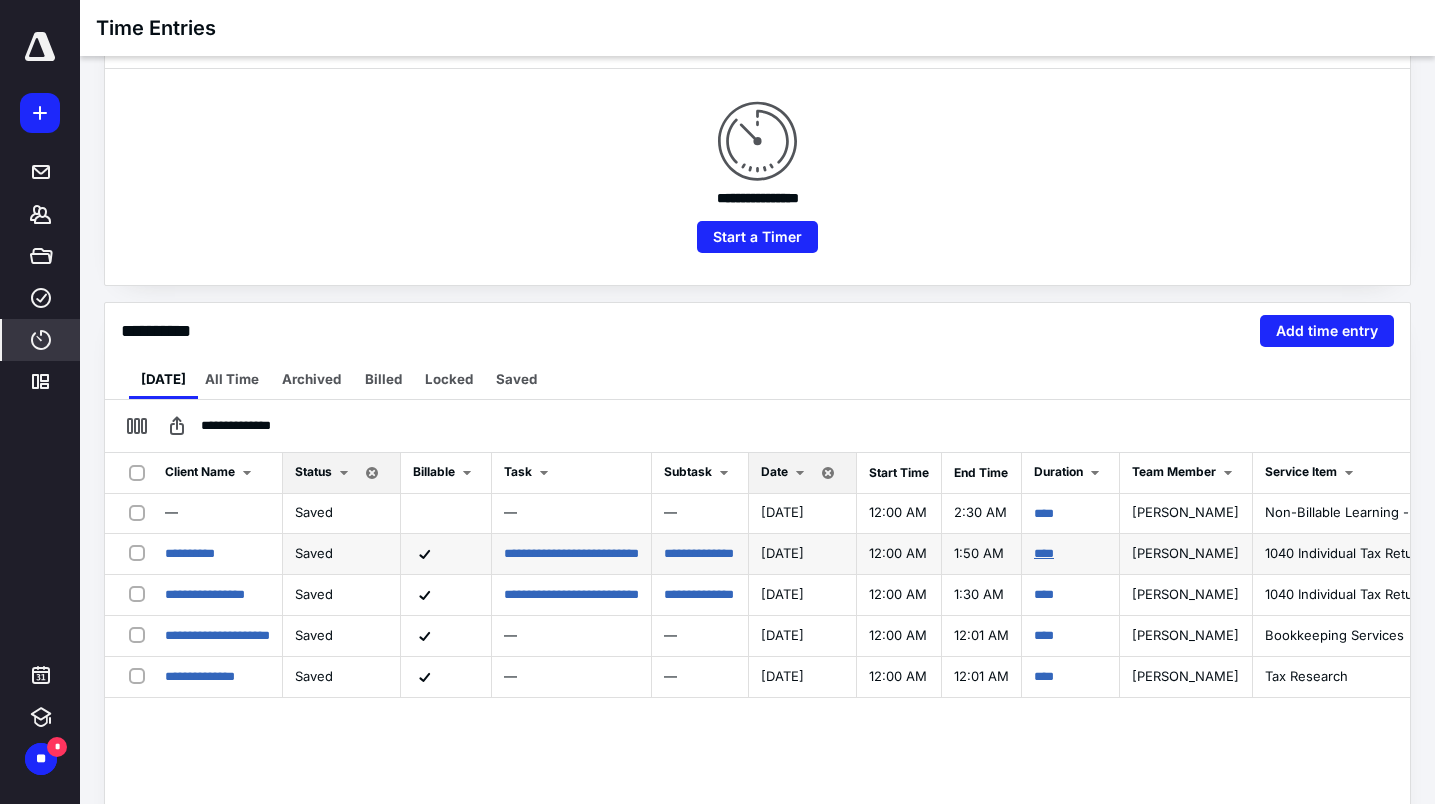 click on "****" at bounding box center [1044, 553] 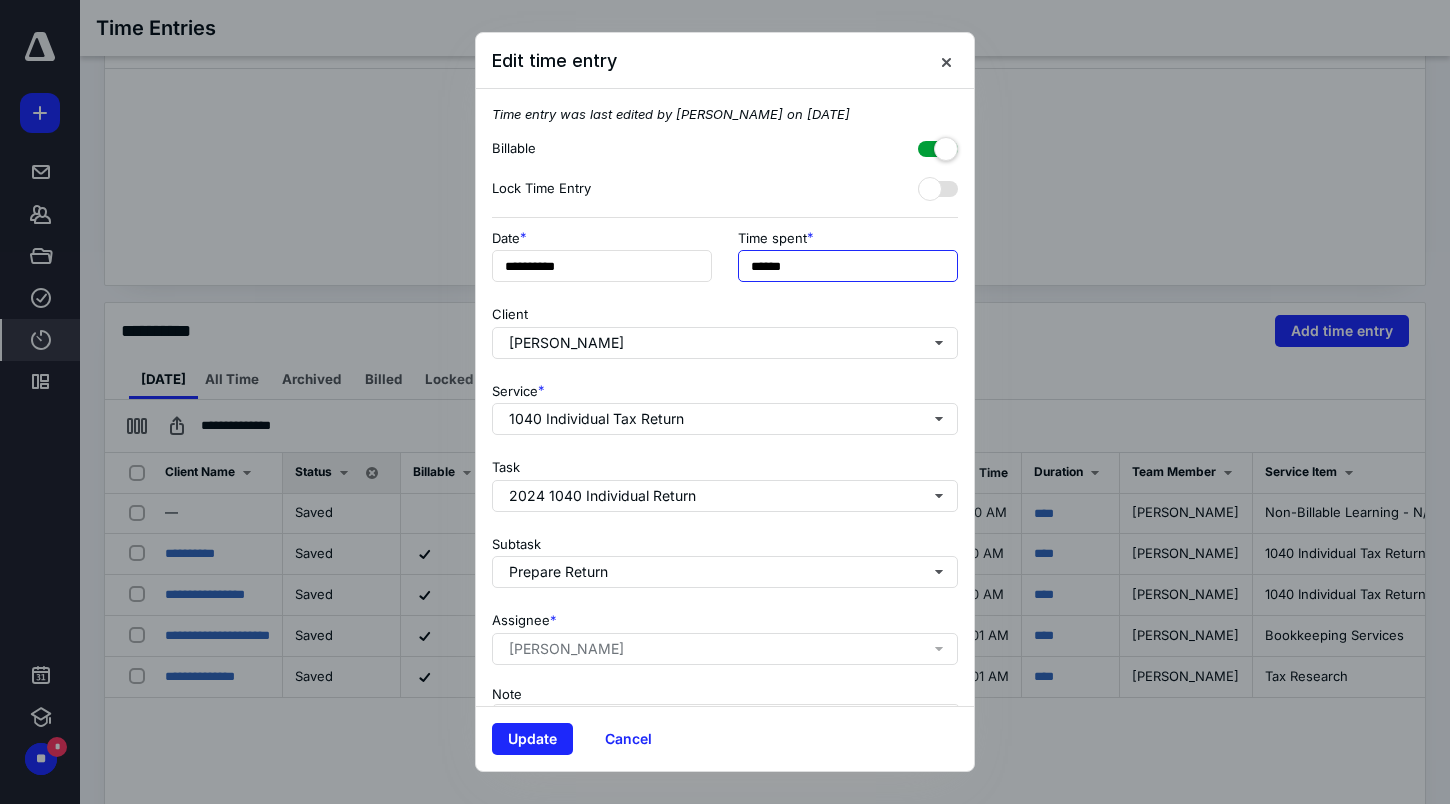 click on "******" at bounding box center [848, 266] 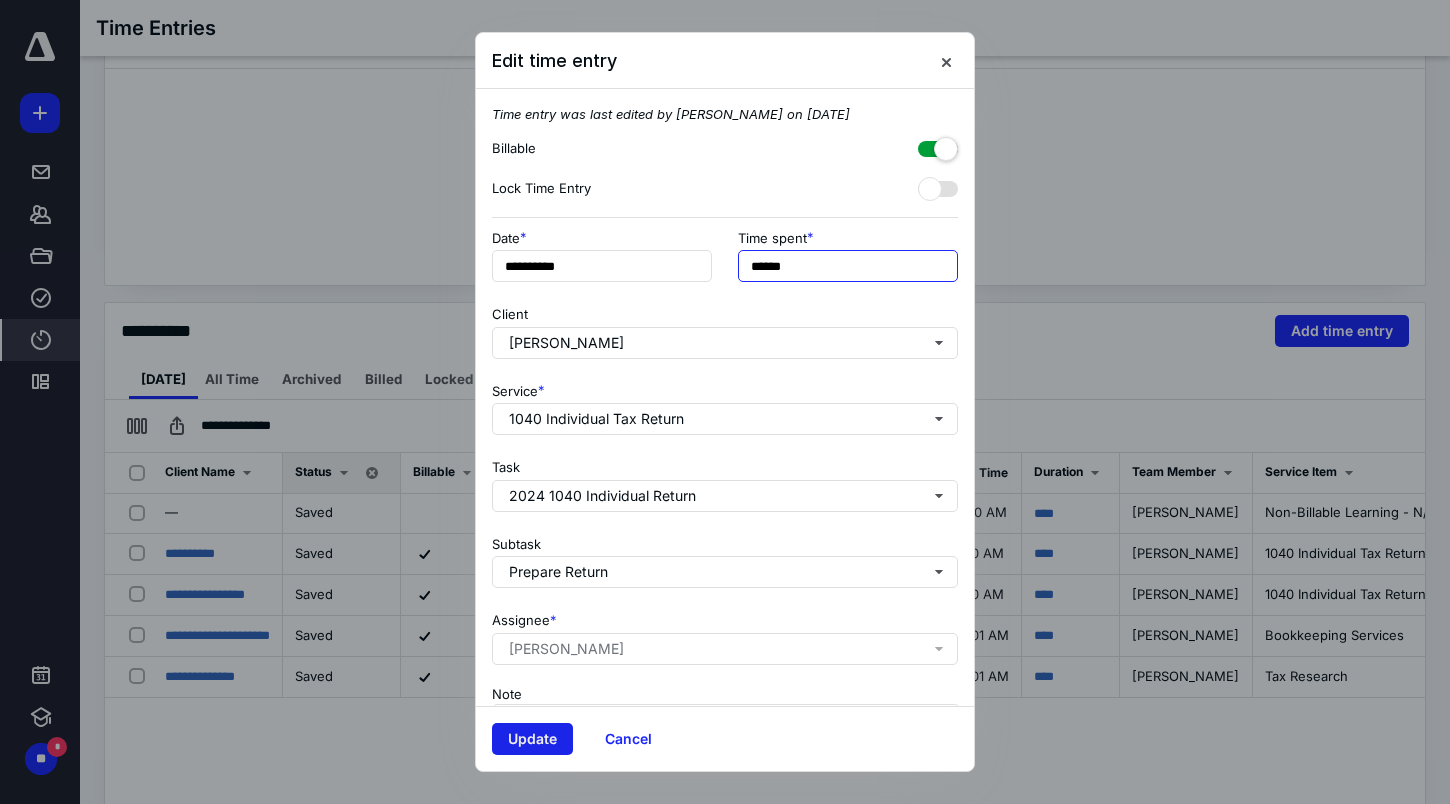 type on "******" 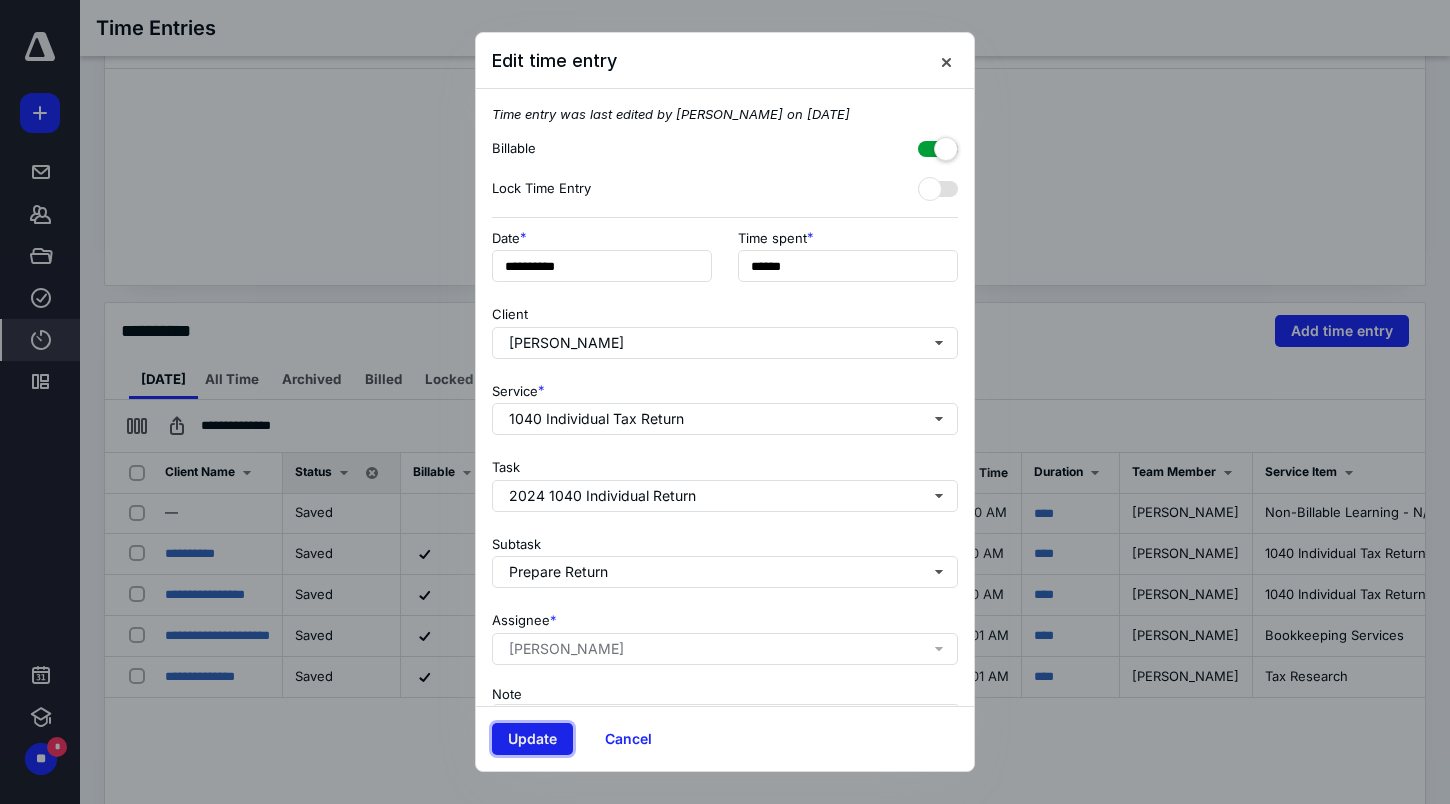 click on "Update" at bounding box center (532, 739) 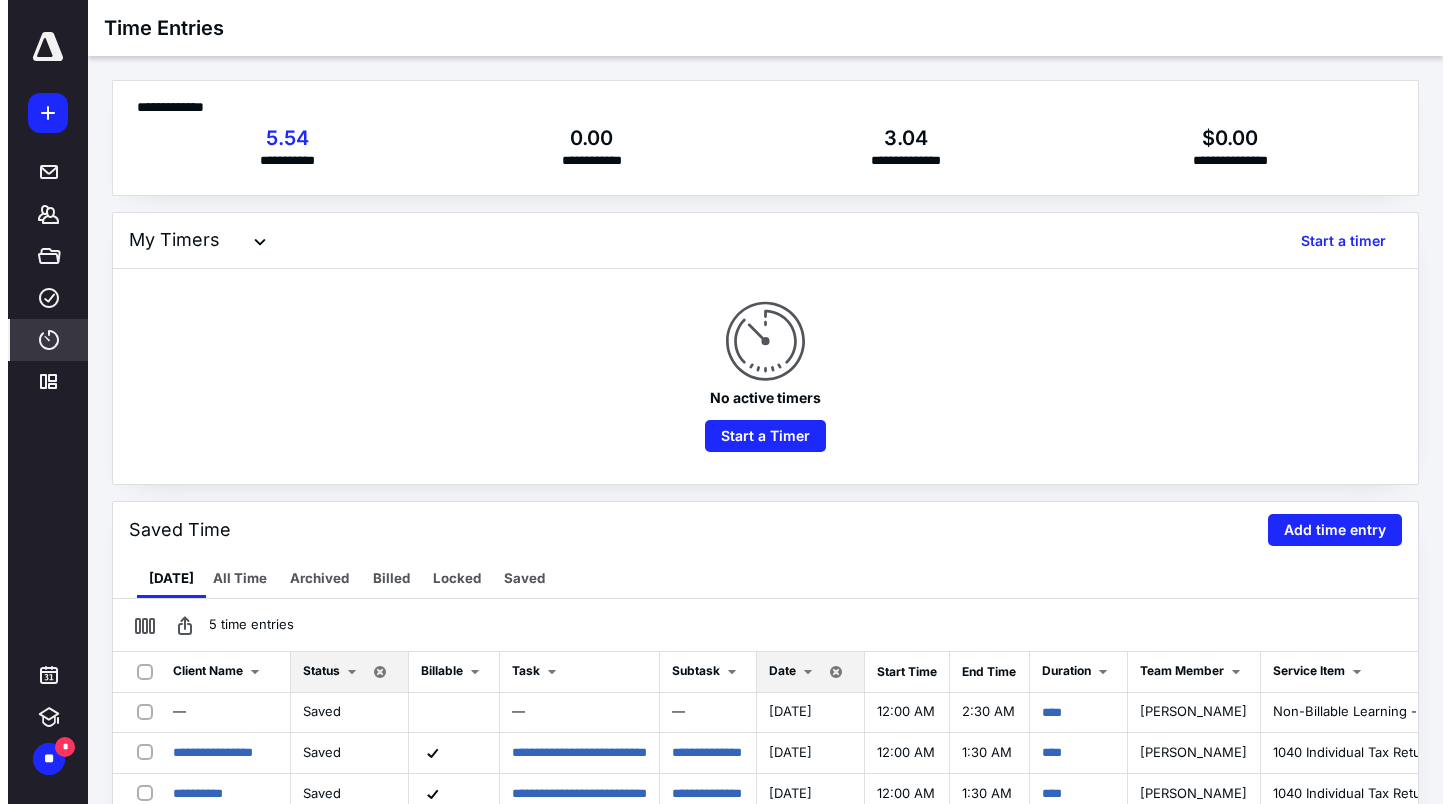 scroll, scrollTop: 400, scrollLeft: 0, axis: vertical 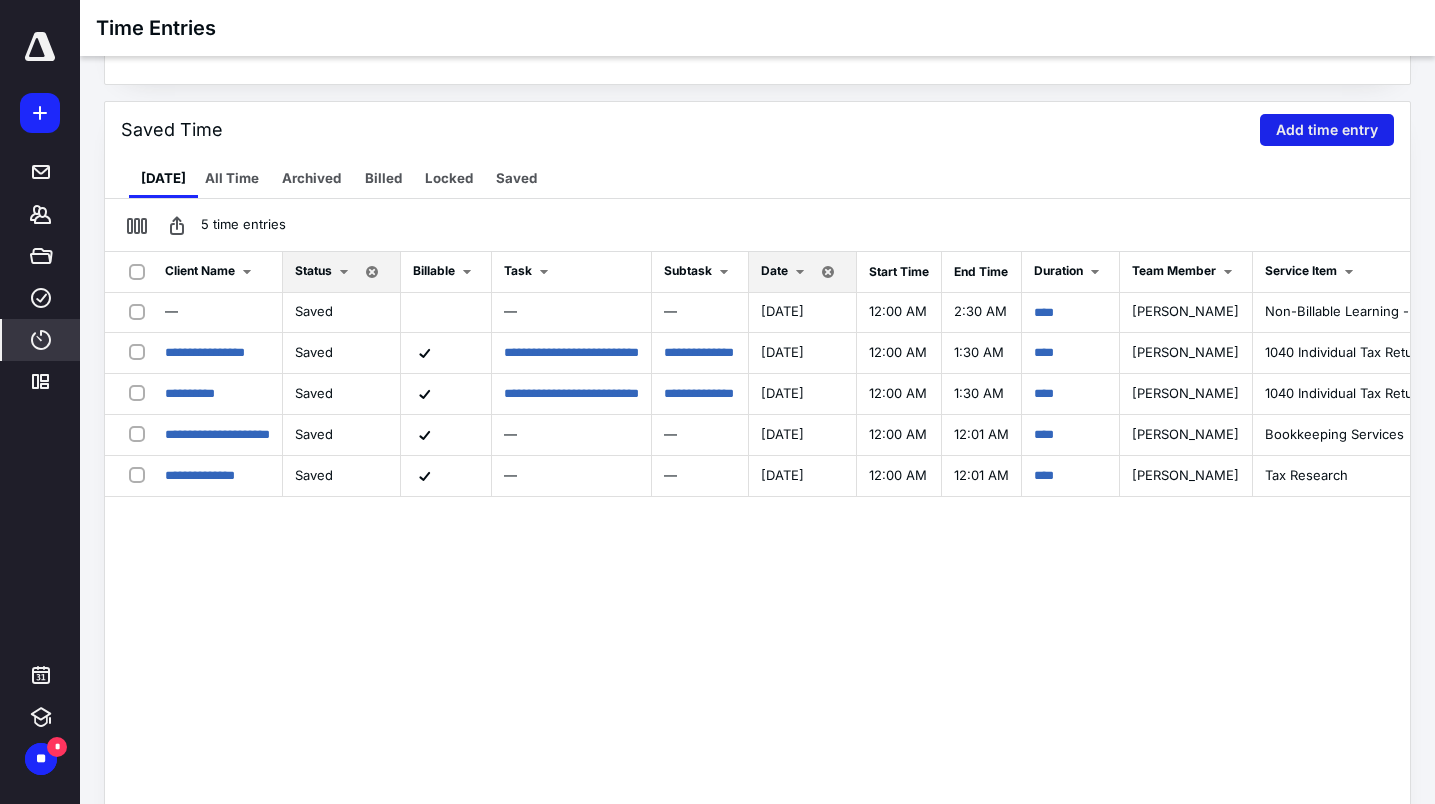 click on "Add time entry" at bounding box center [1327, 130] 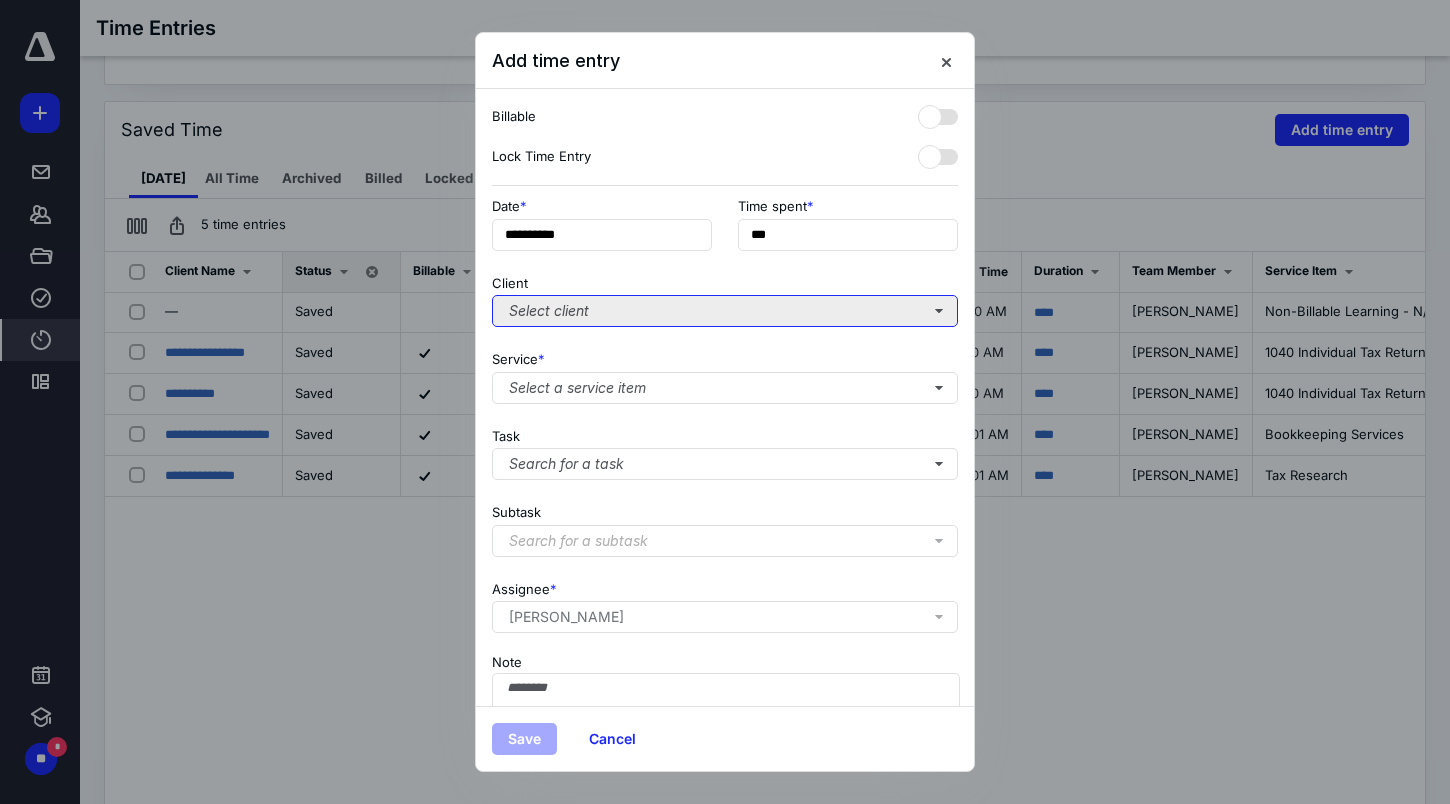 click on "Select client" at bounding box center (725, 311) 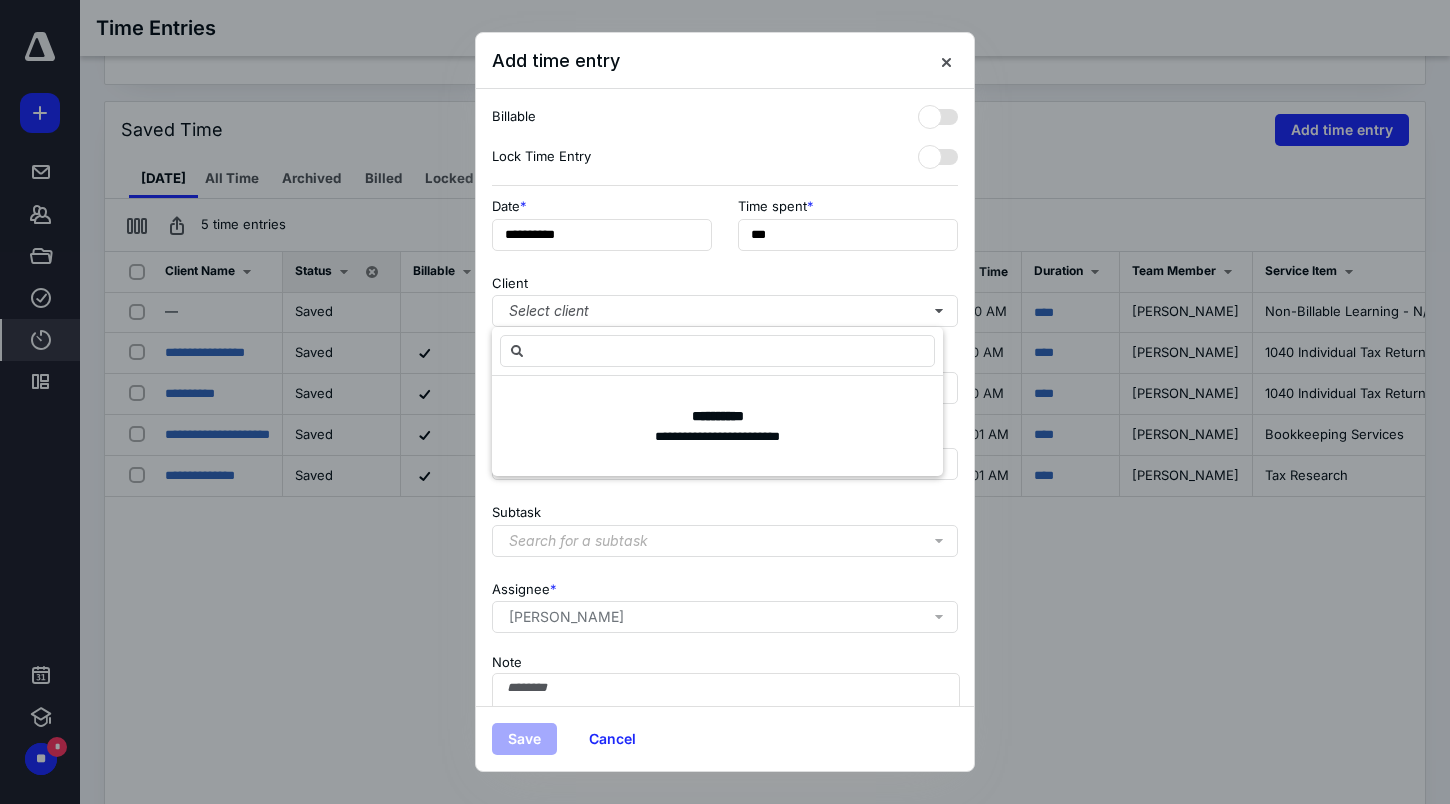 click on "Client Select client" at bounding box center [725, 297] 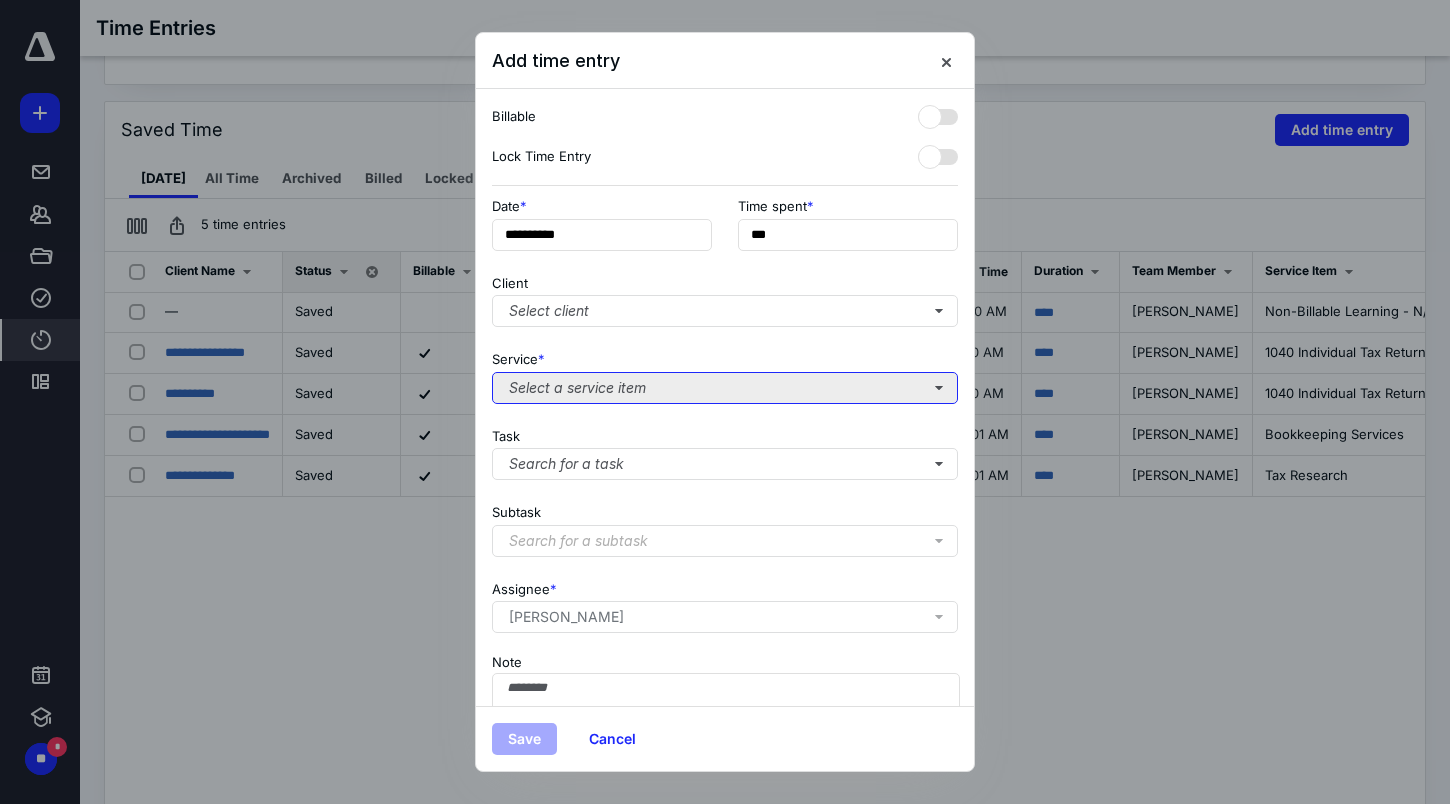 click on "Select a service item" at bounding box center [725, 388] 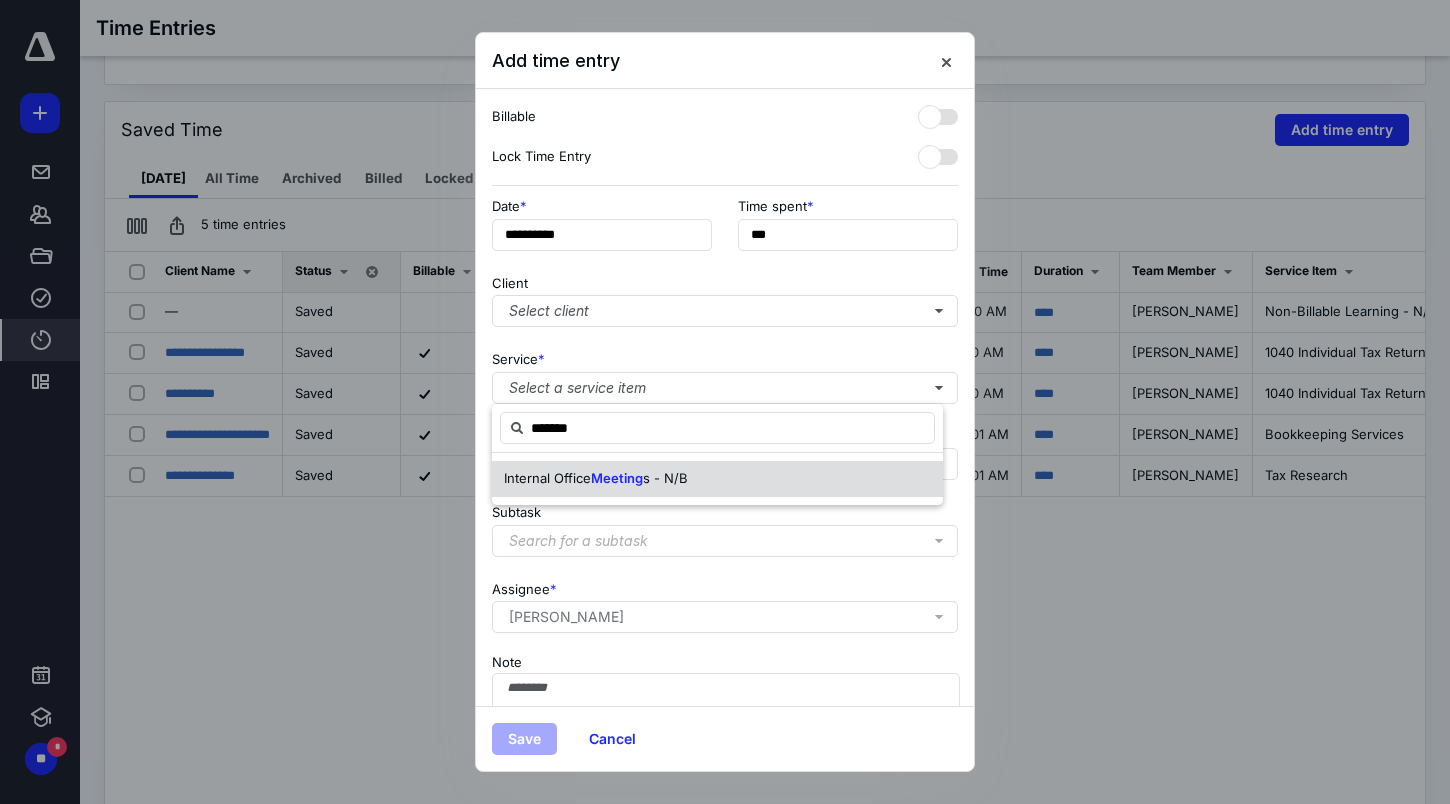 click on "Meeting" at bounding box center (617, 478) 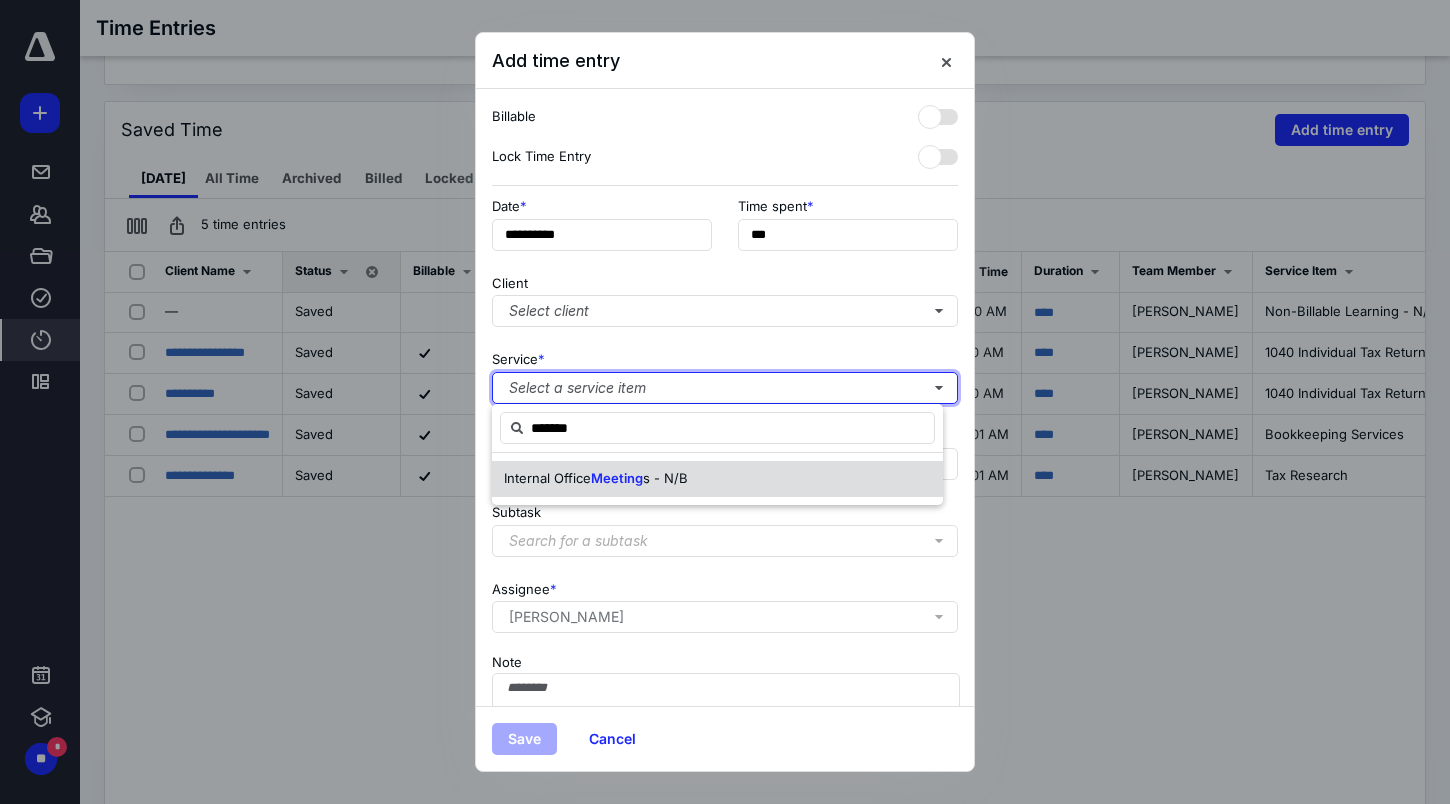 type 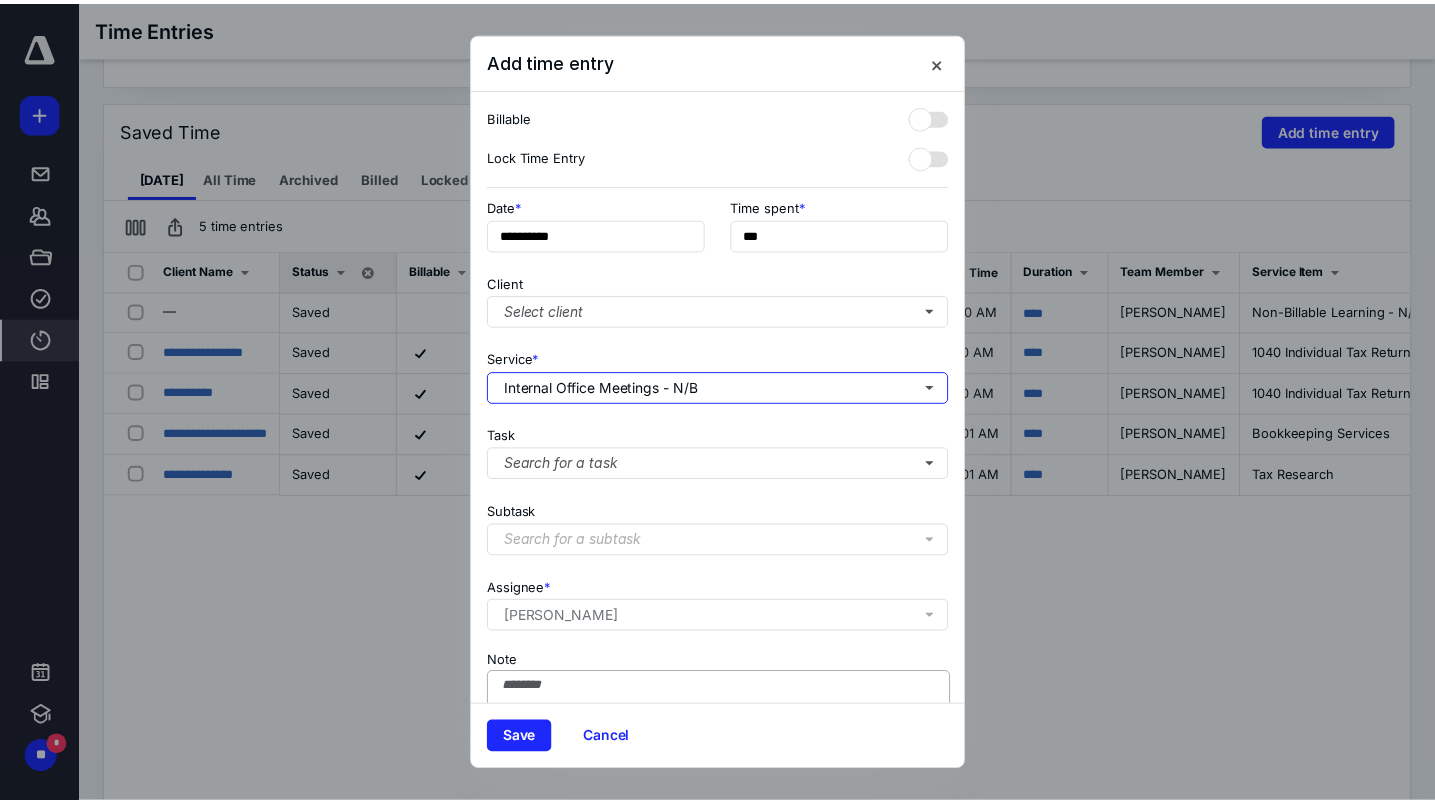 scroll, scrollTop: 98, scrollLeft: 0, axis: vertical 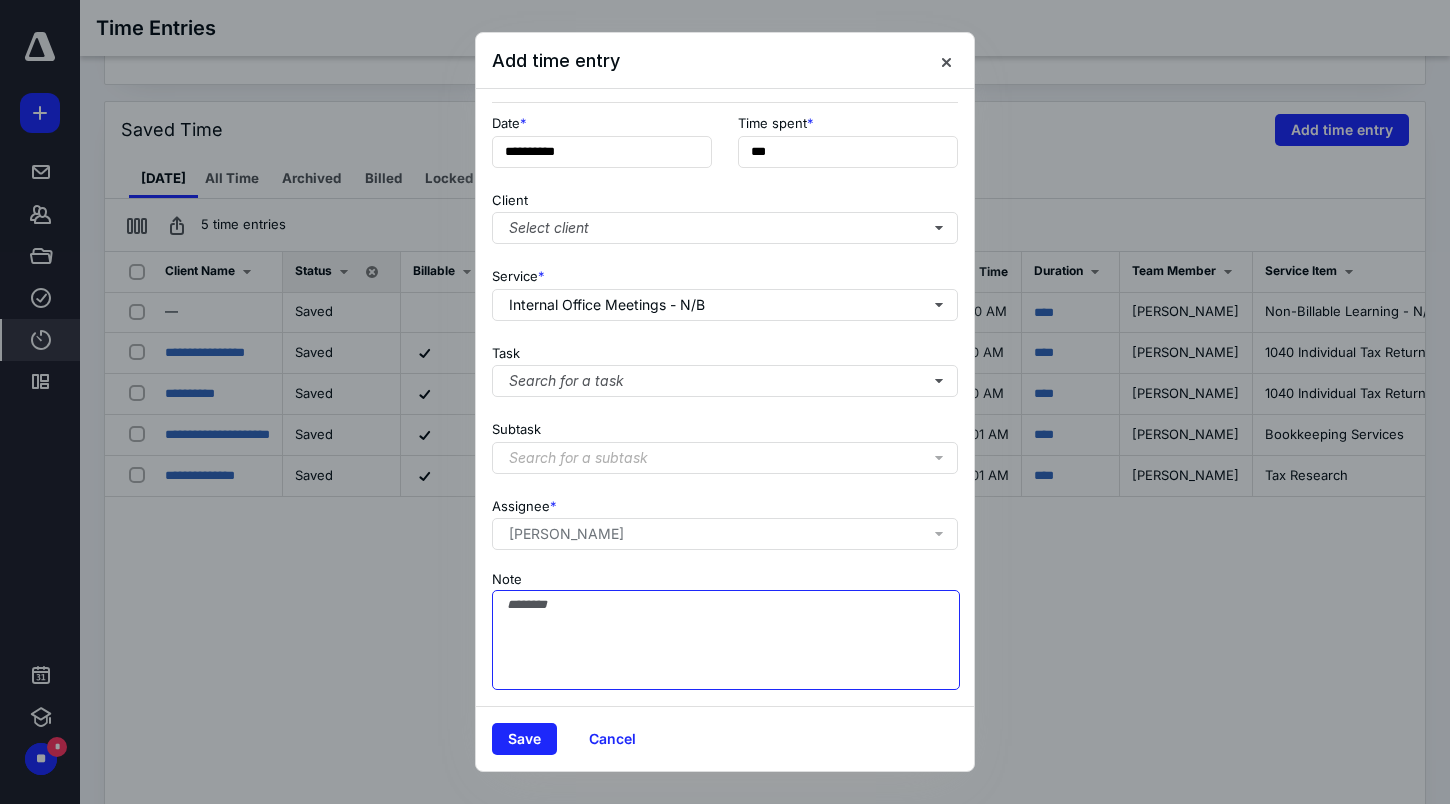 click on "Note" at bounding box center [726, 640] 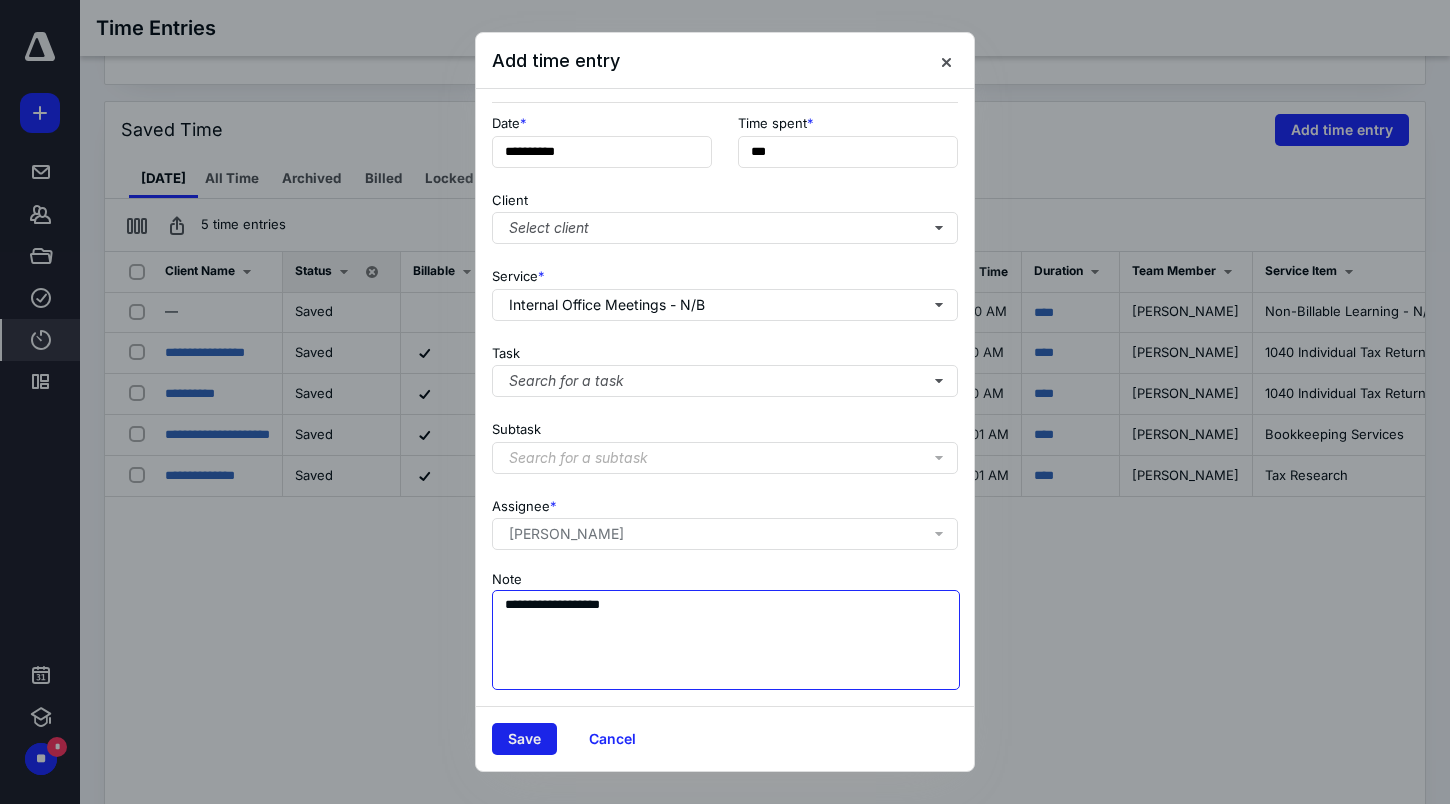 type on "**********" 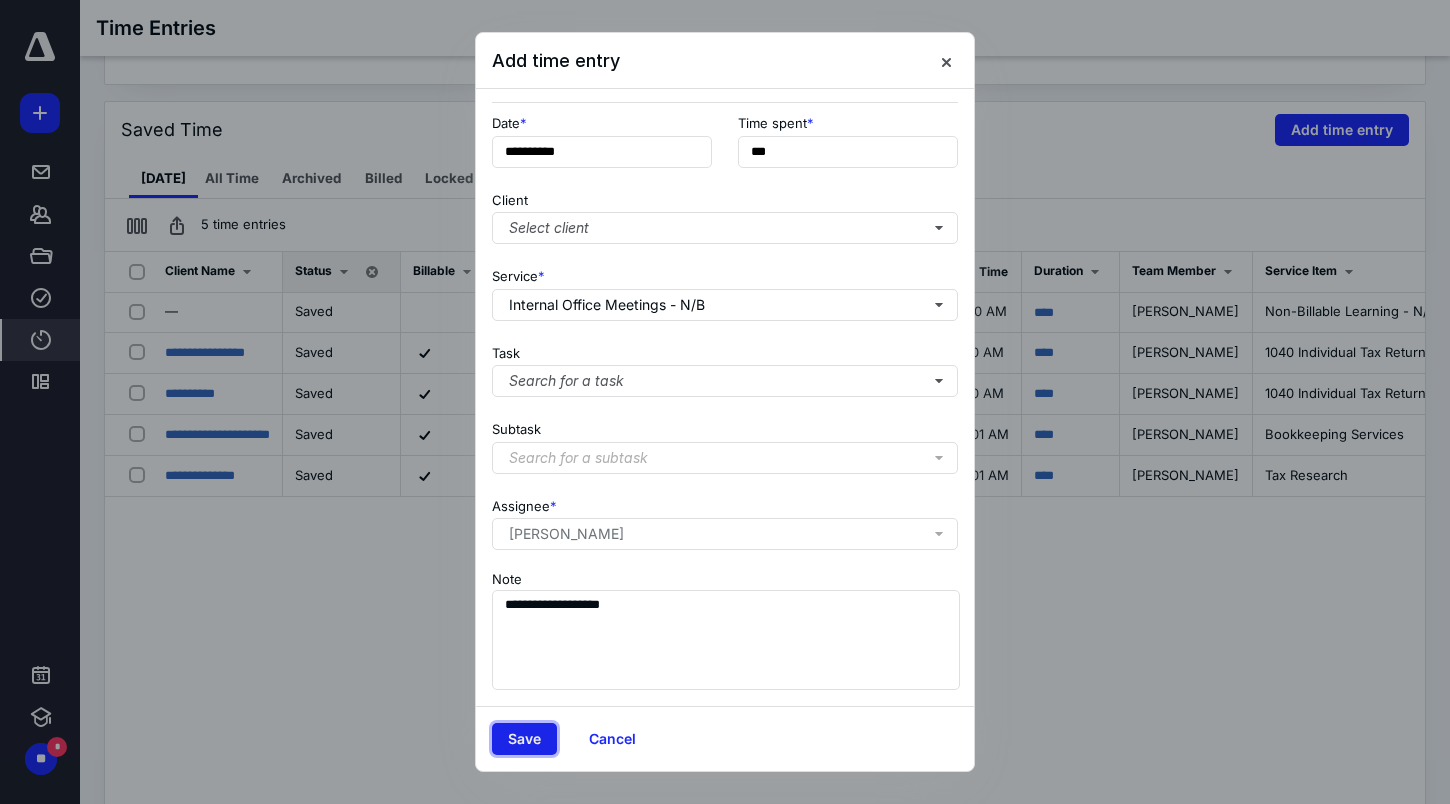 click on "Save" at bounding box center (524, 739) 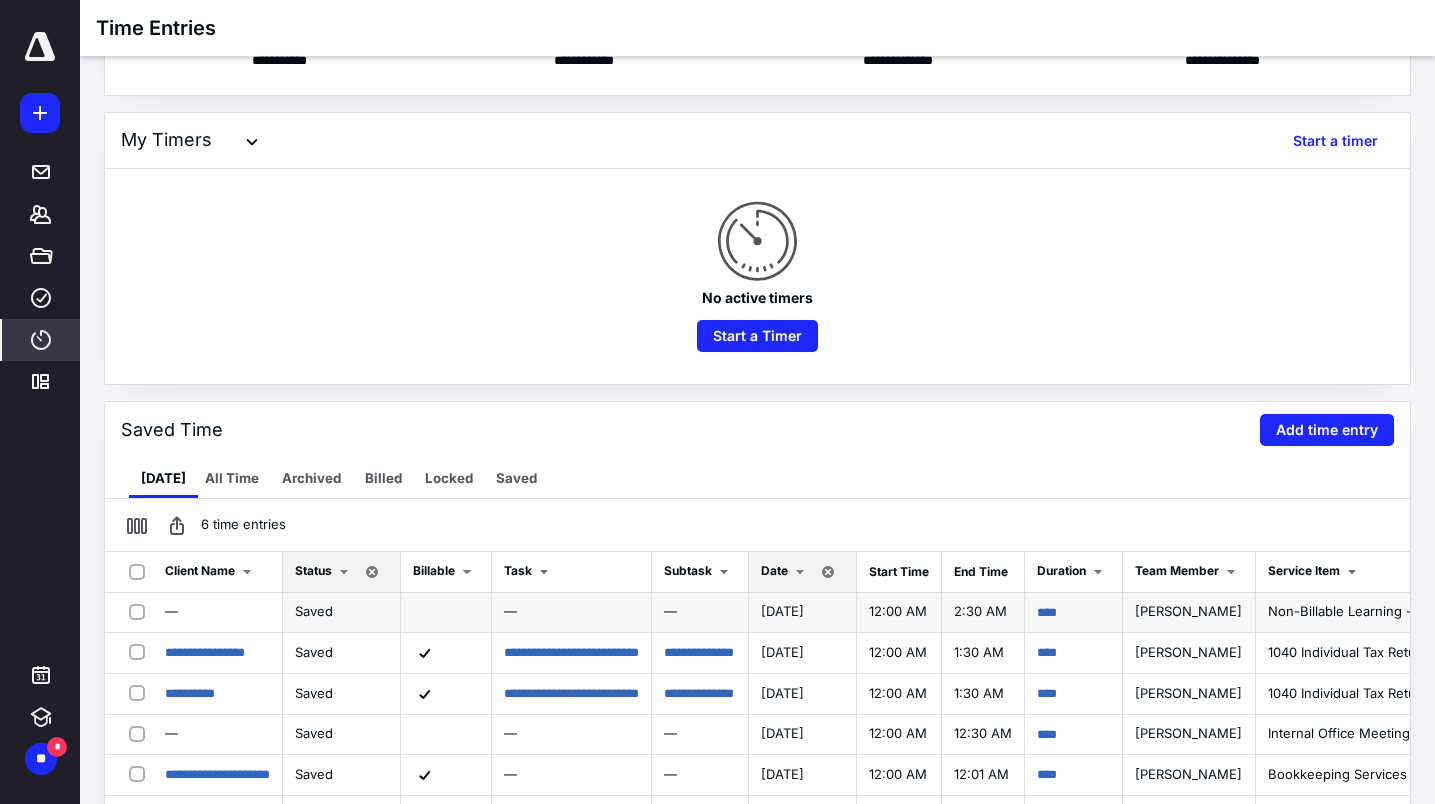scroll, scrollTop: 200, scrollLeft: 0, axis: vertical 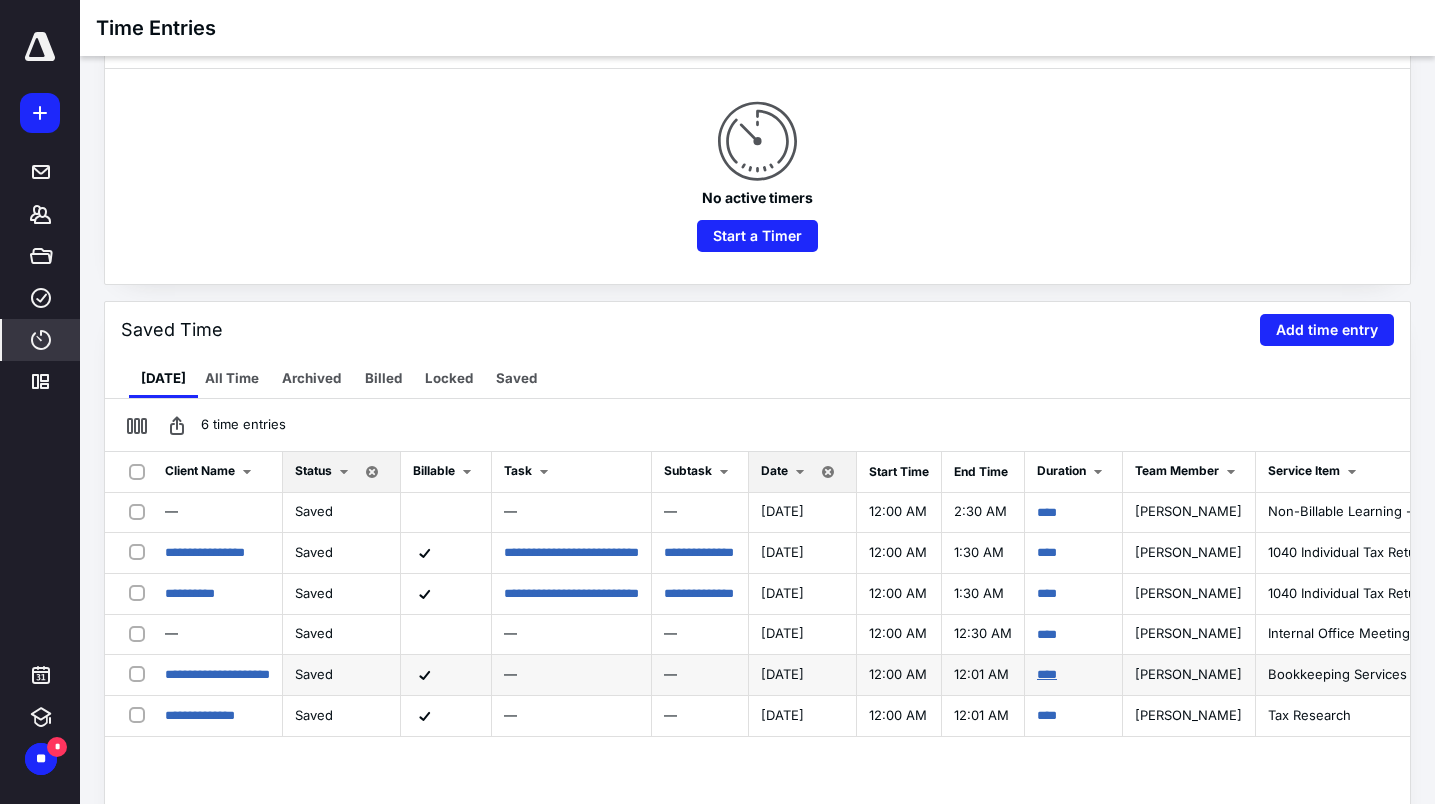 click on "****" at bounding box center [1047, 674] 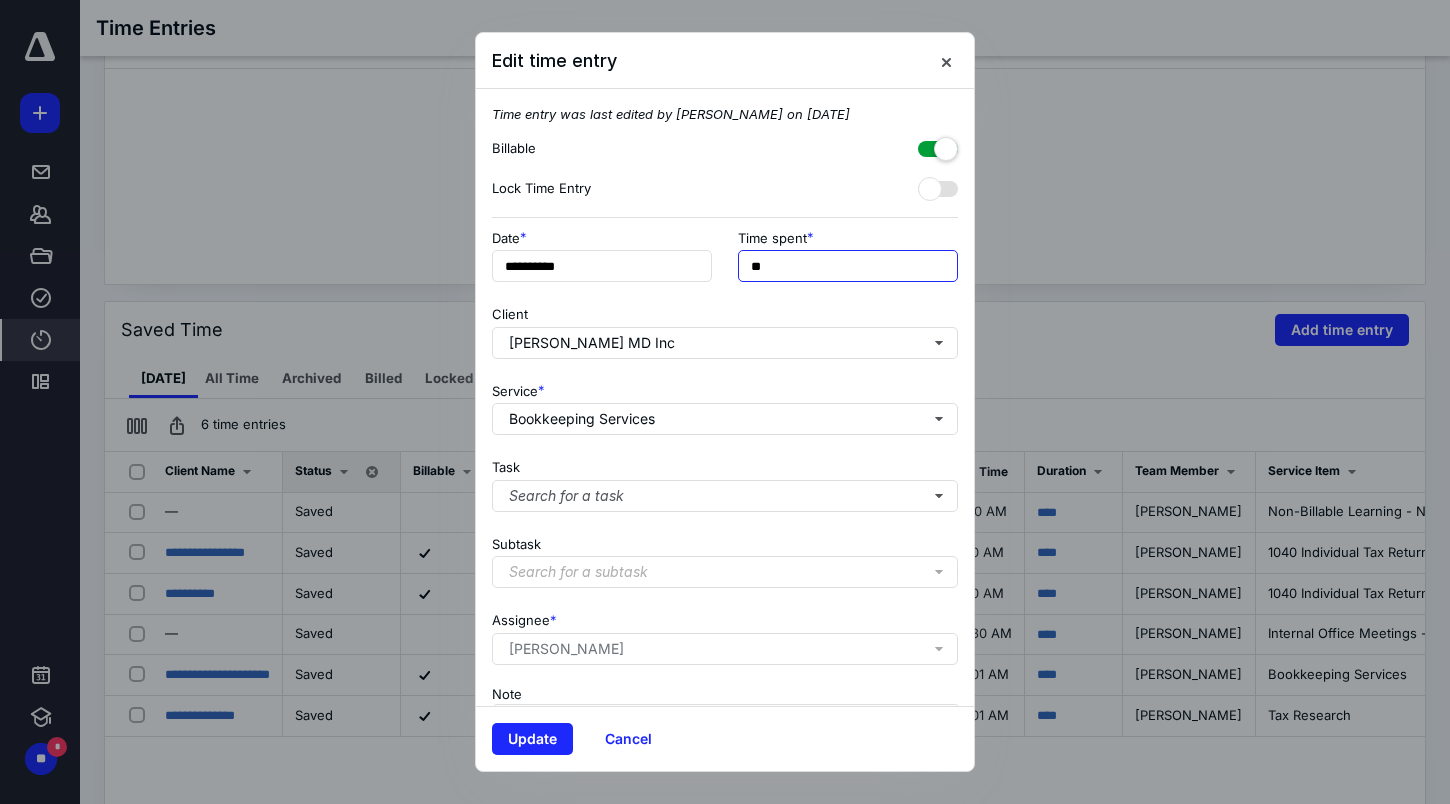 drag, startPoint x: 797, startPoint y: 261, endPoint x: 727, endPoint y: 262, distance: 70.00714 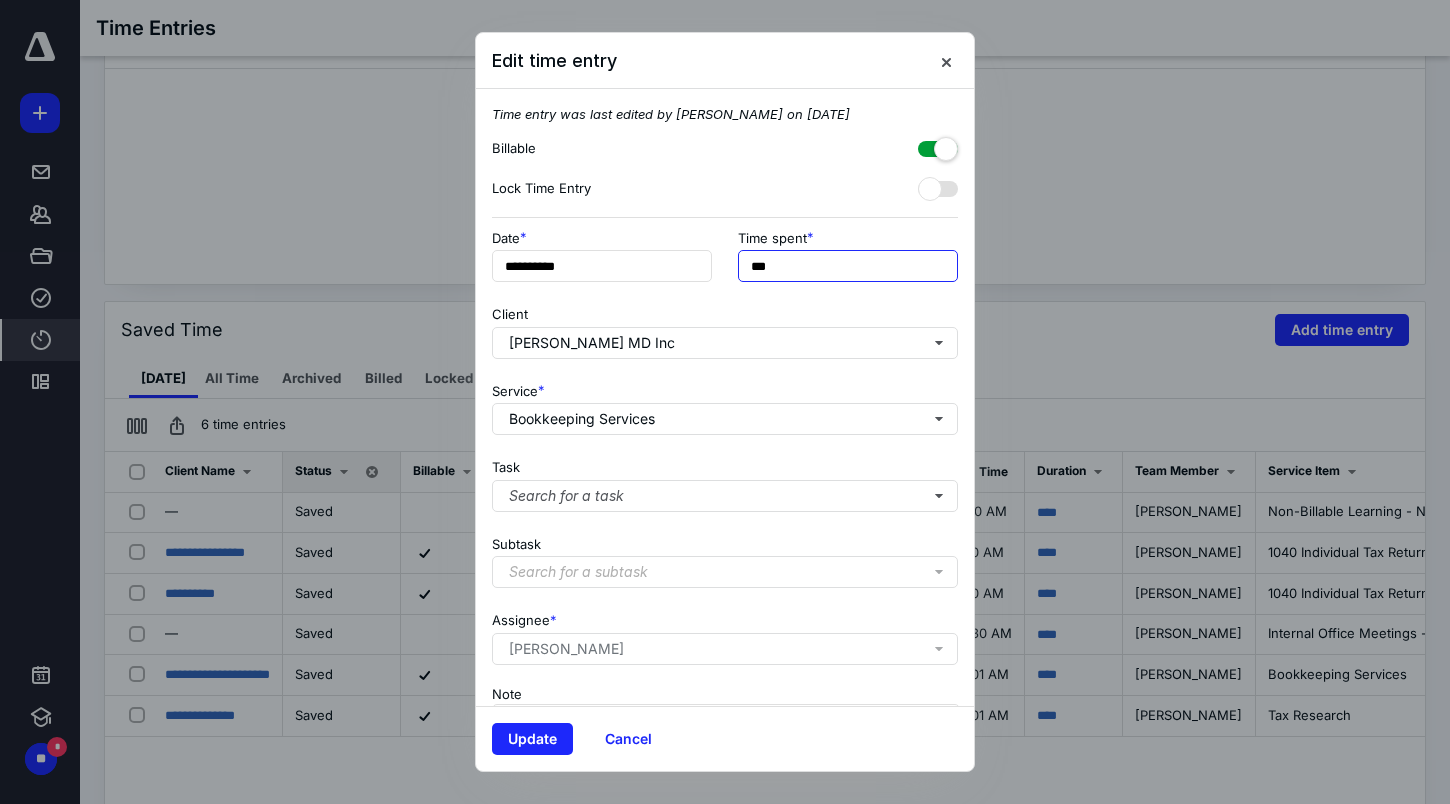 type on "***" 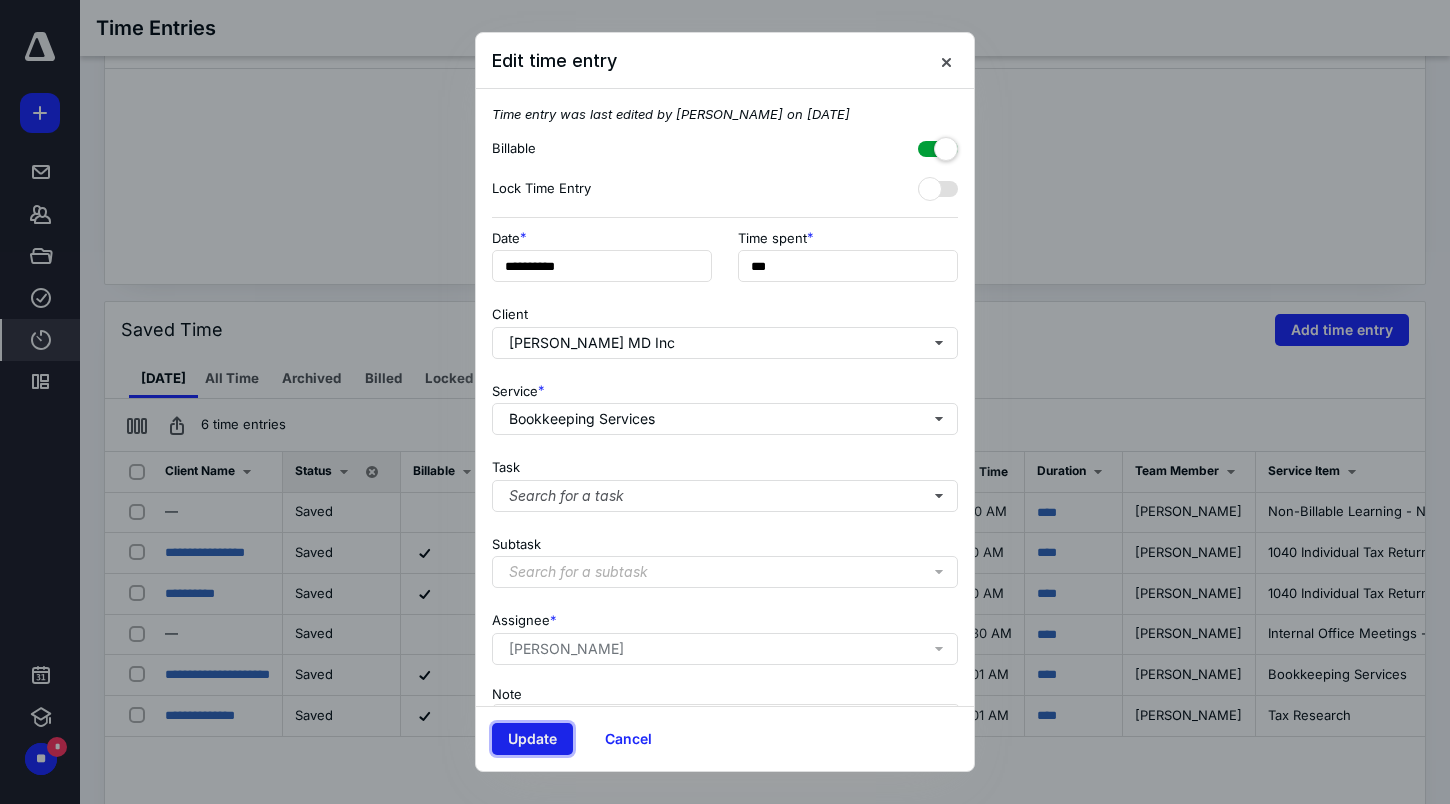 click on "Update" at bounding box center (532, 739) 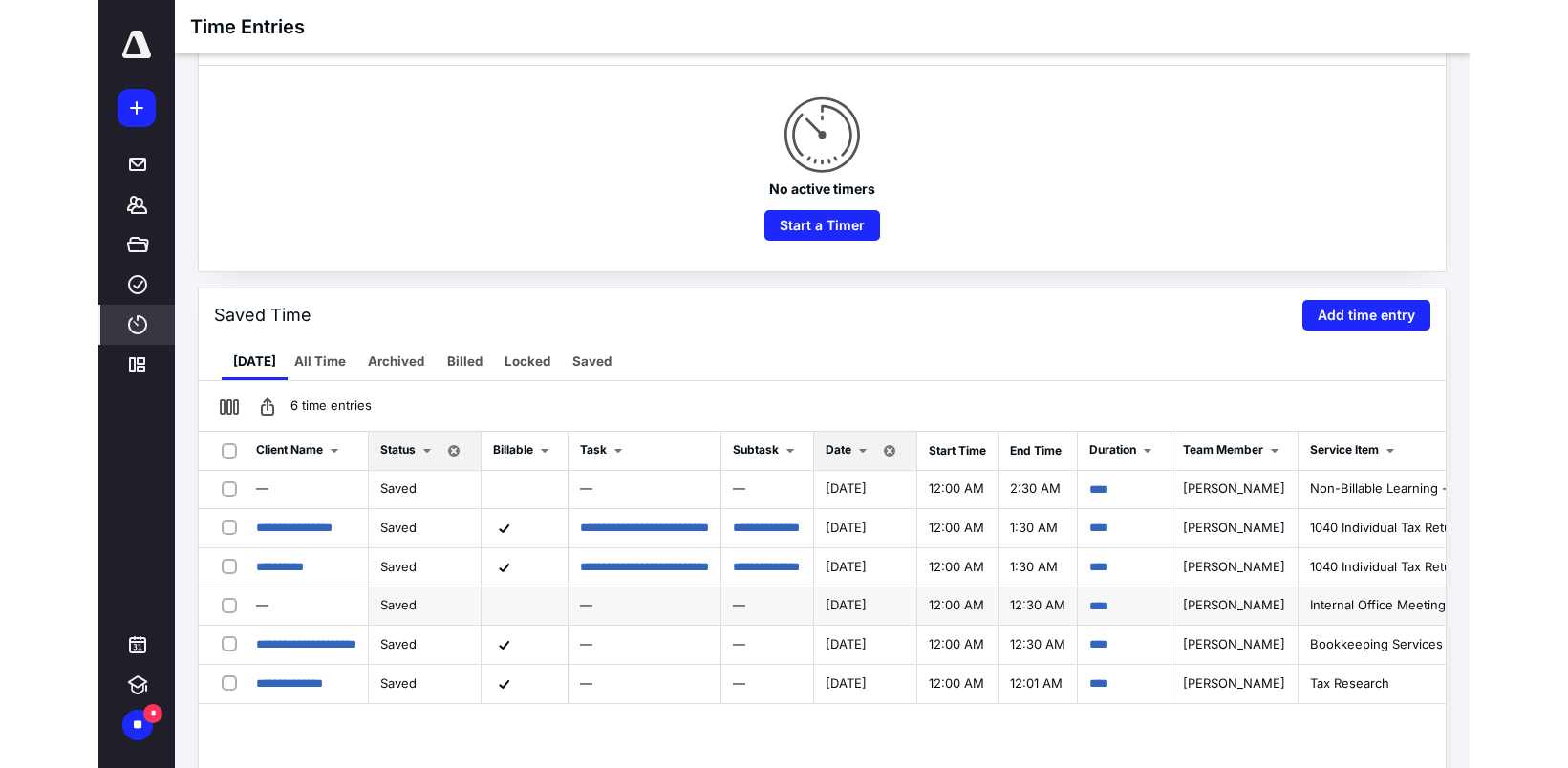 scroll, scrollTop: 287, scrollLeft: 0, axis: vertical 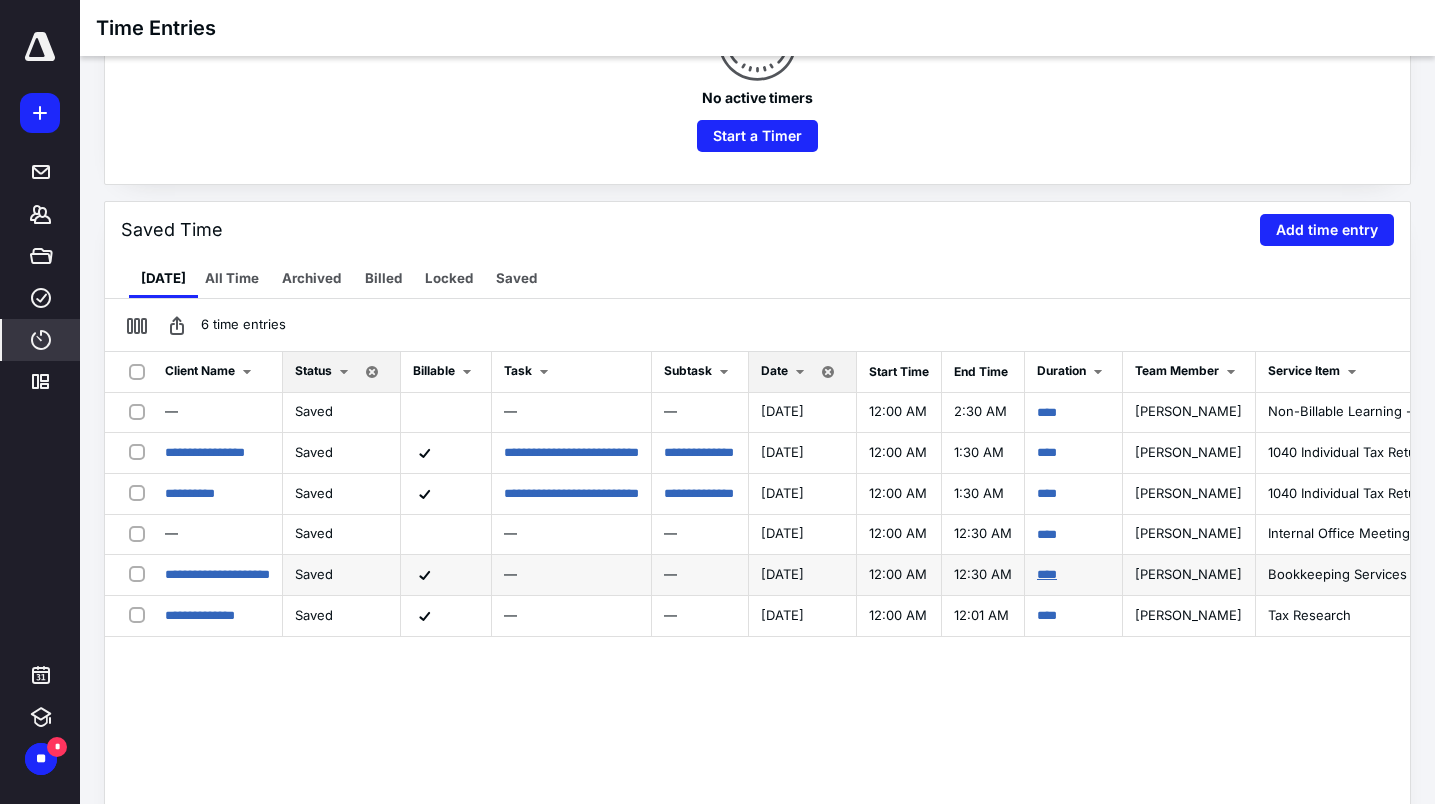 click on "****" at bounding box center [1047, 574] 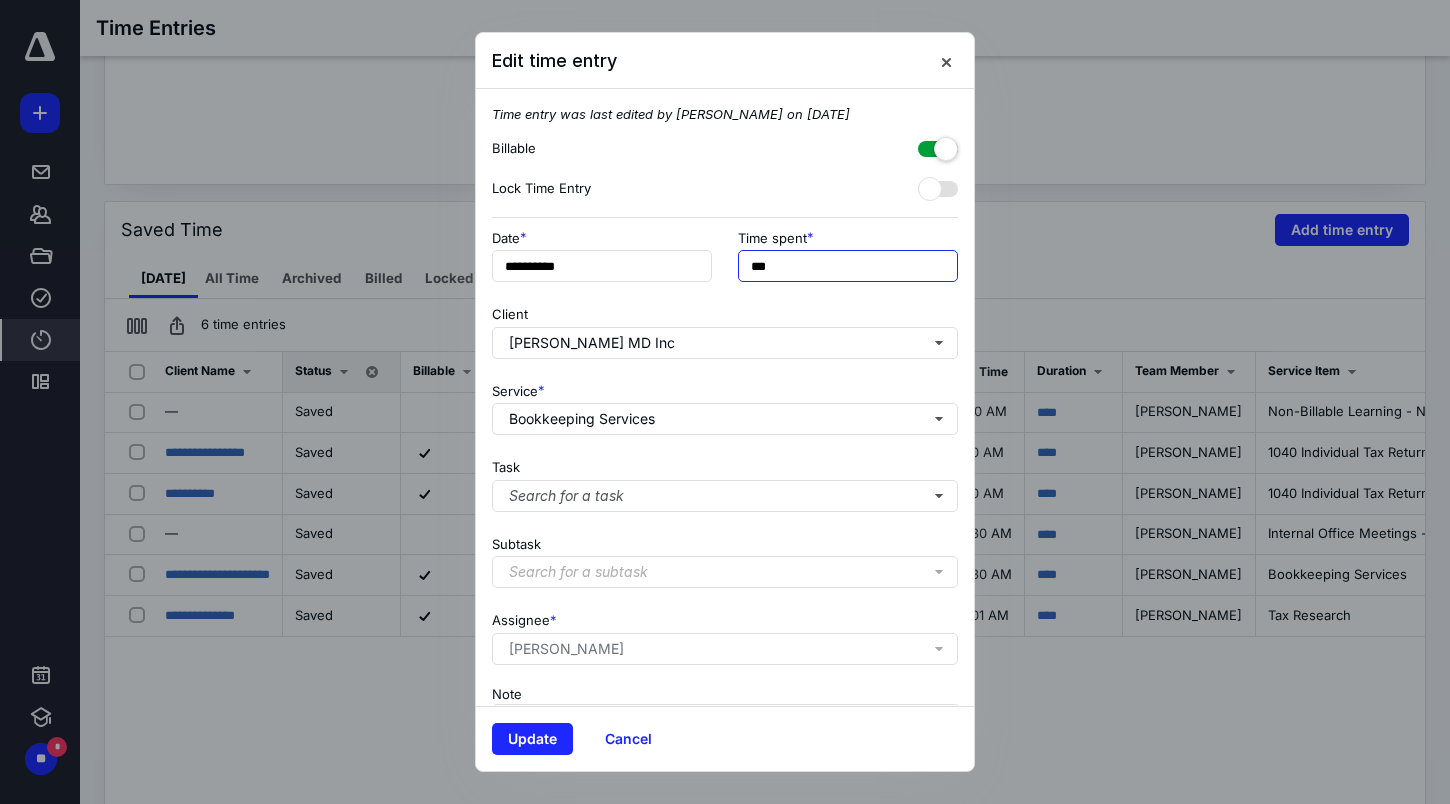 click on "***" at bounding box center [848, 266] 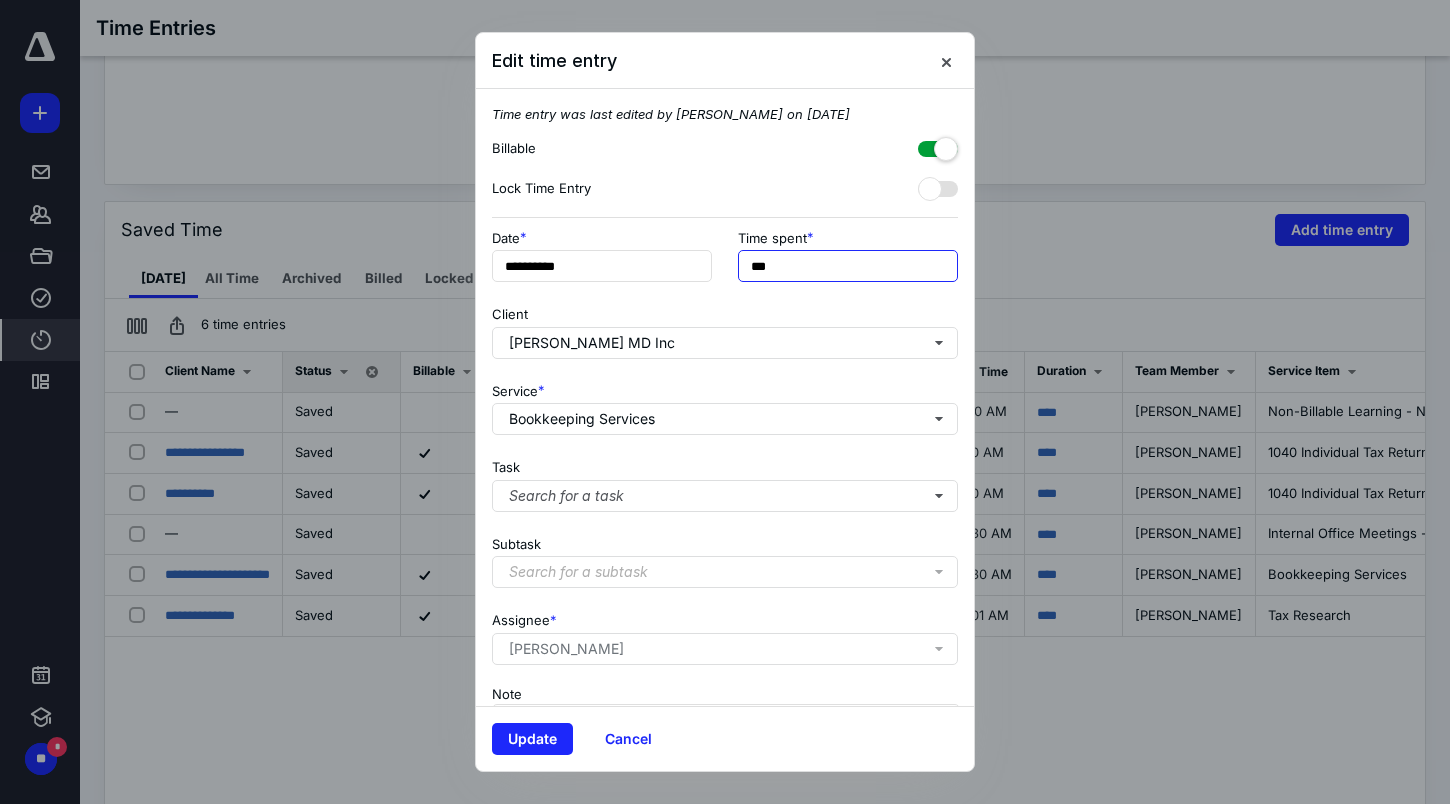 type on "**" 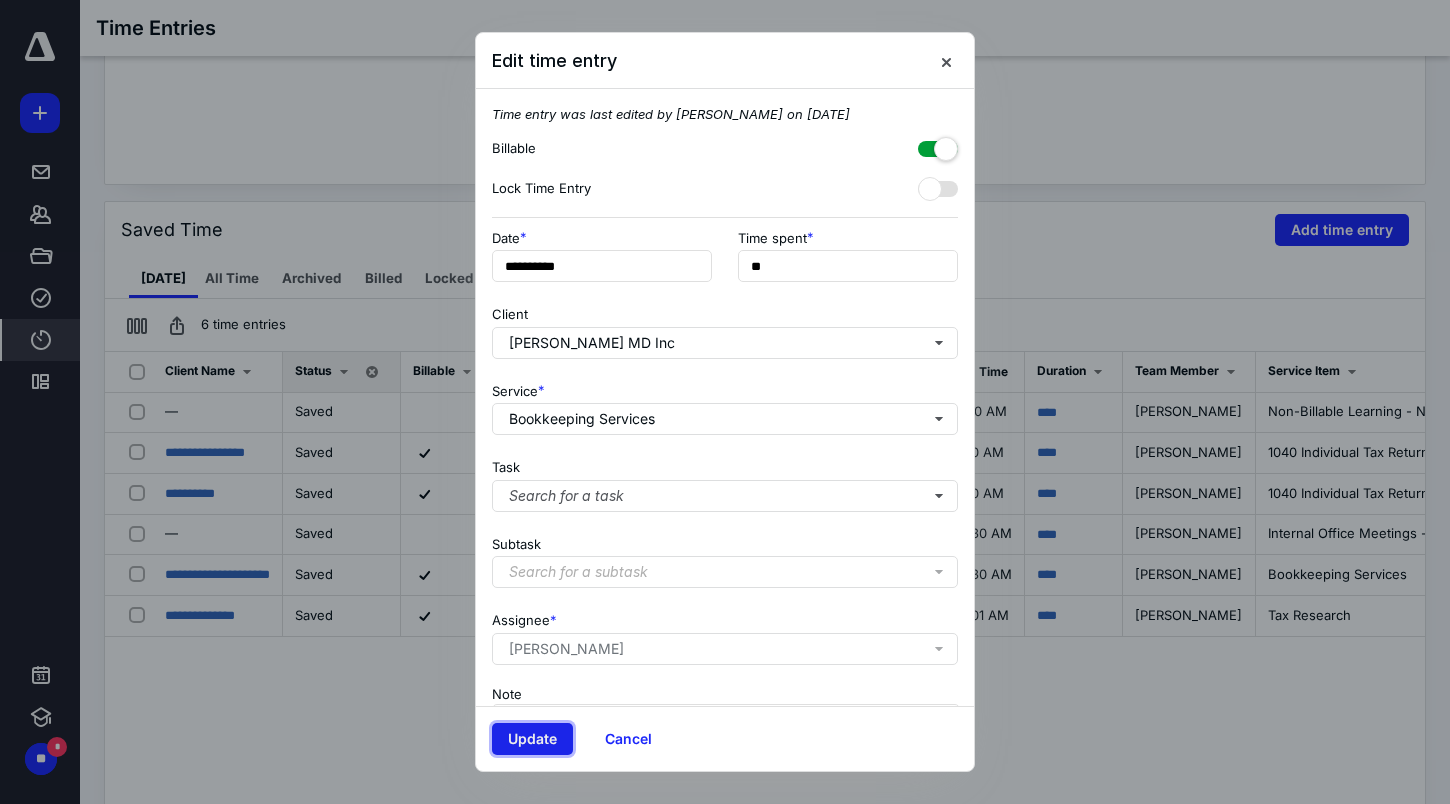 click on "Update" at bounding box center (532, 739) 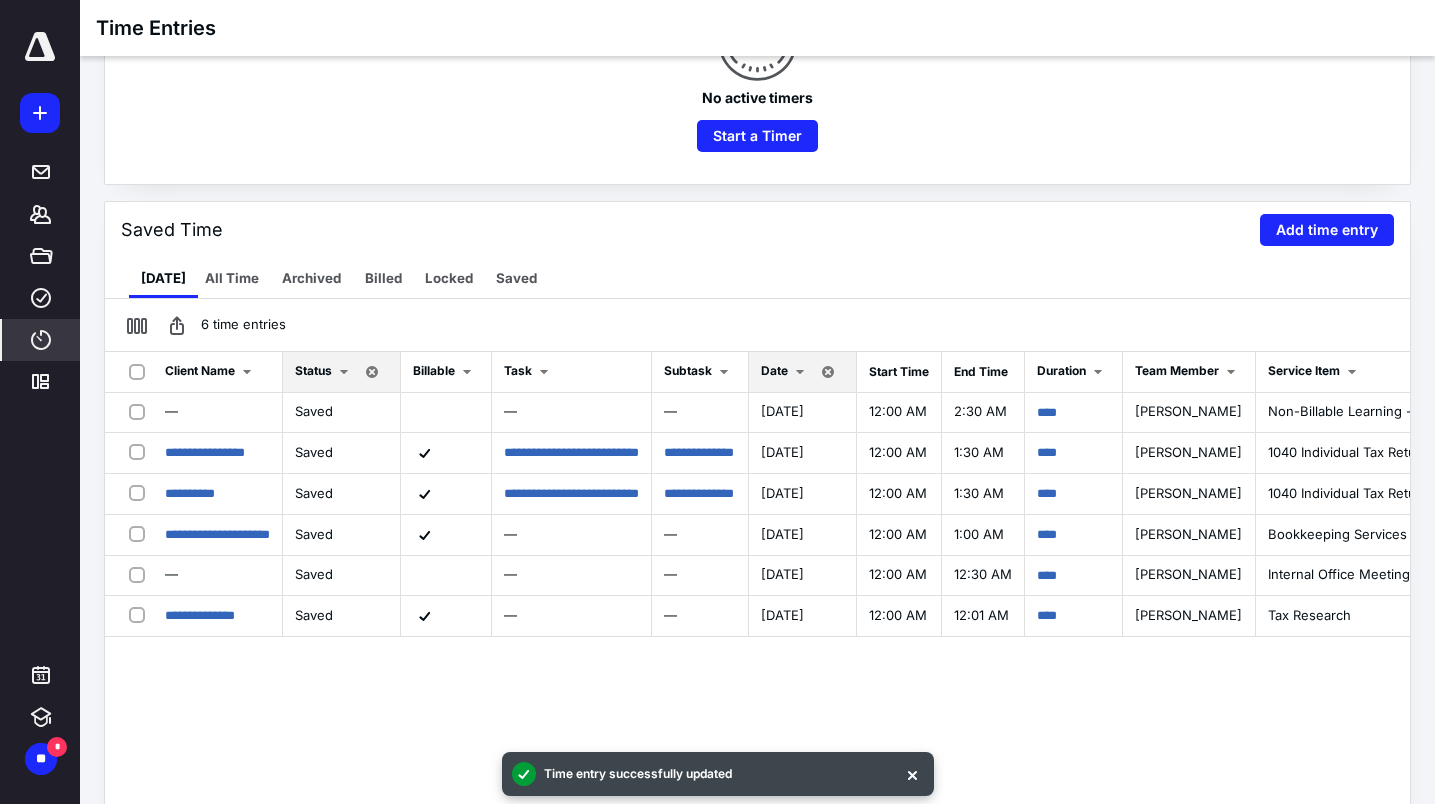 click on "**********" at bounding box center [757, 629] 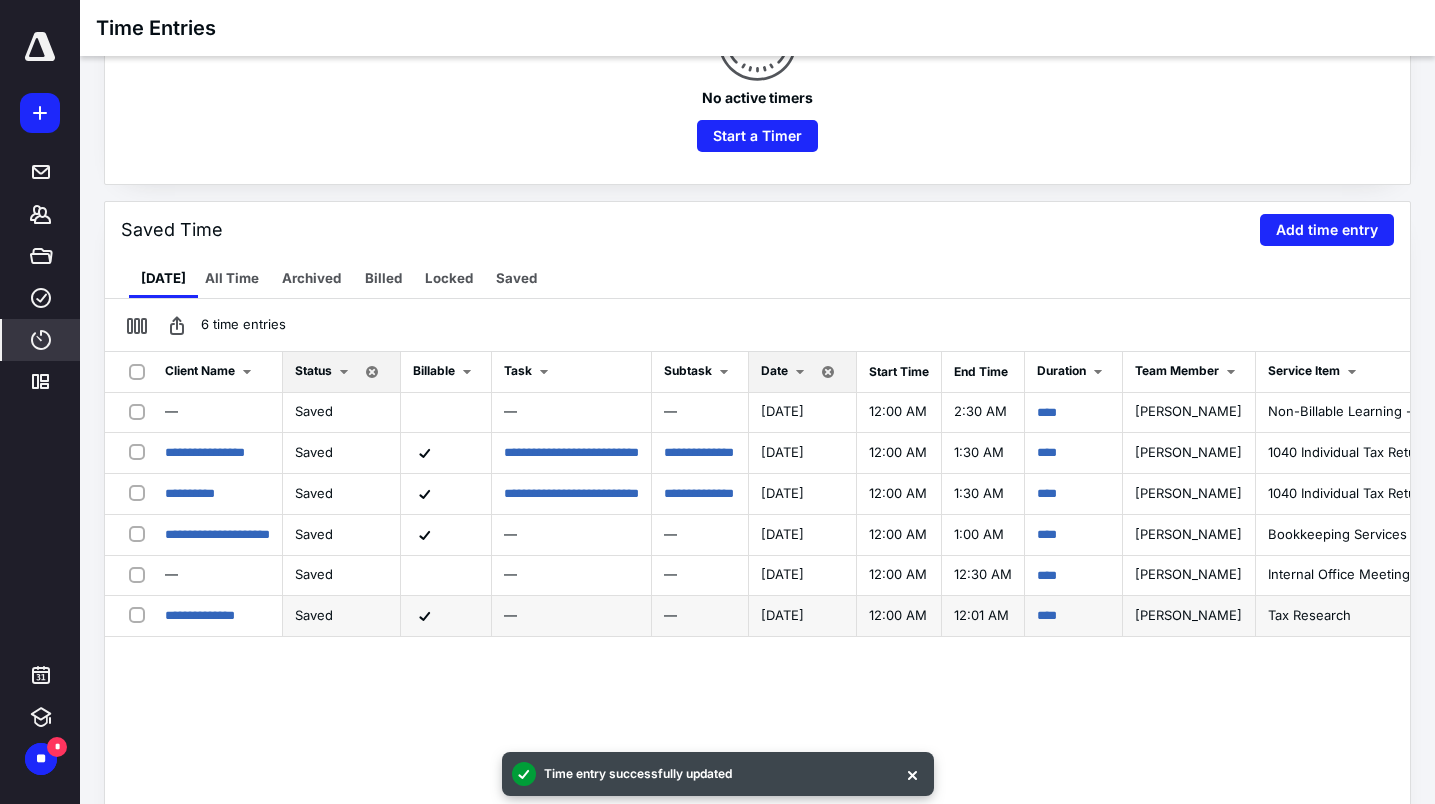 click on "7/10/2025" at bounding box center [782, 615] 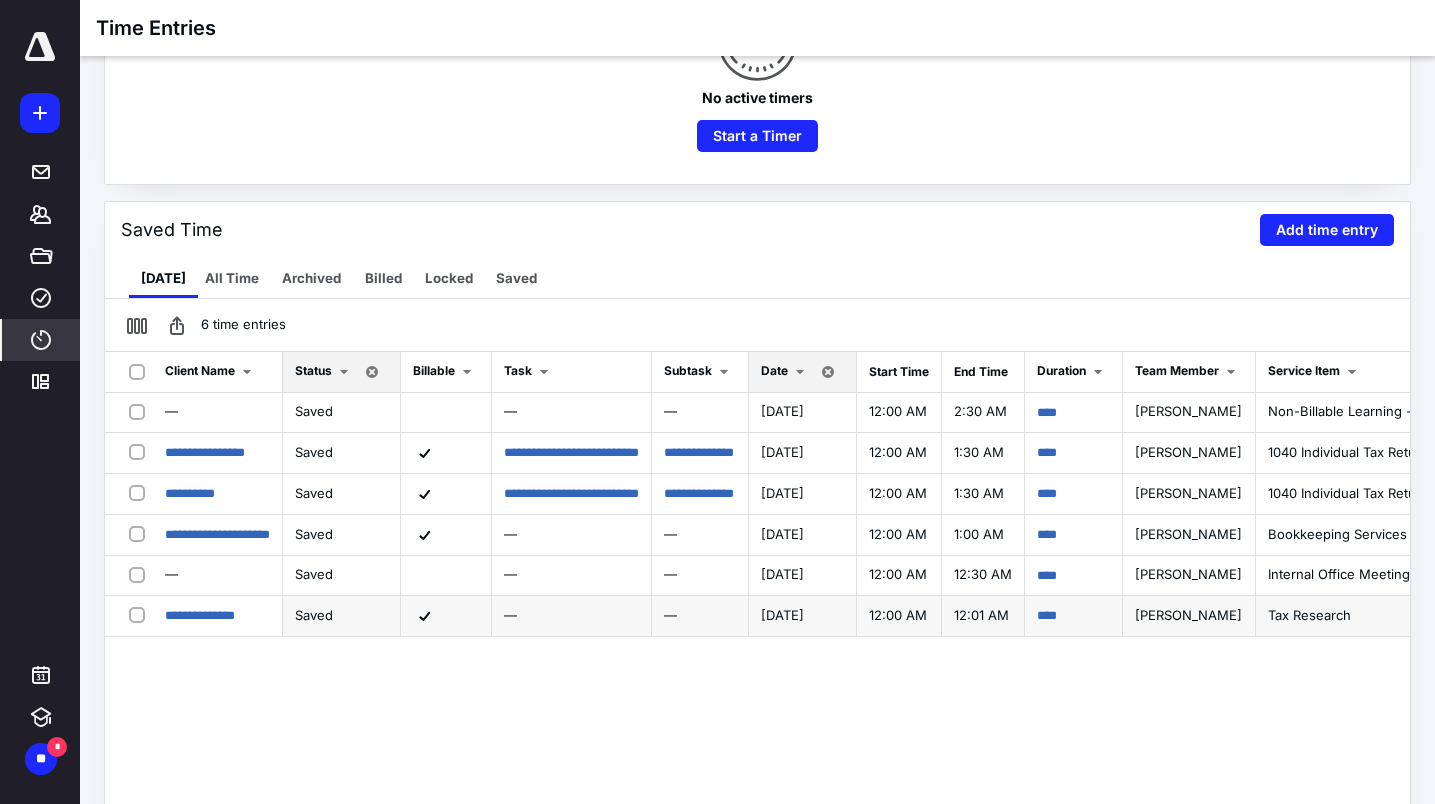 click at bounding box center [141, 614] 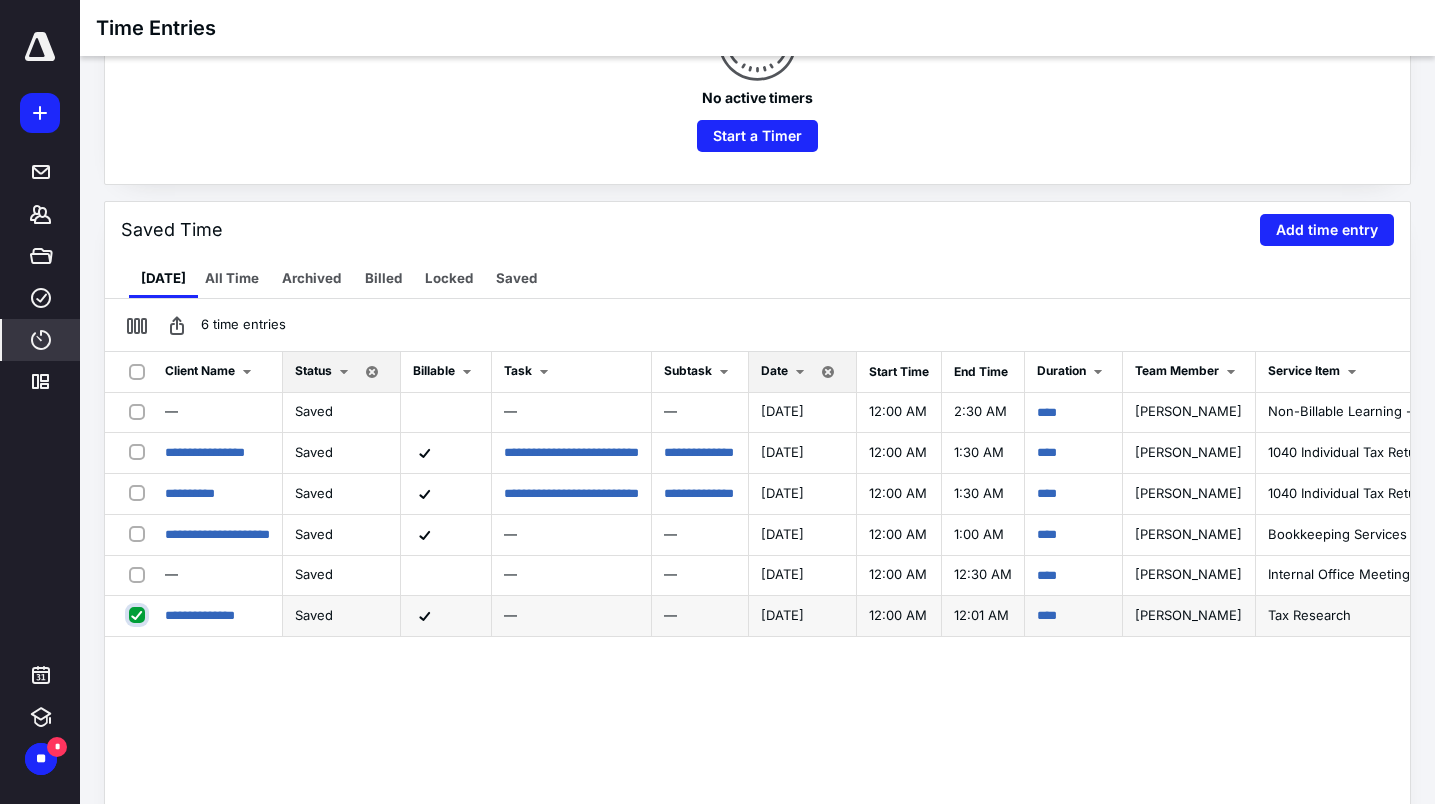 checkbox on "true" 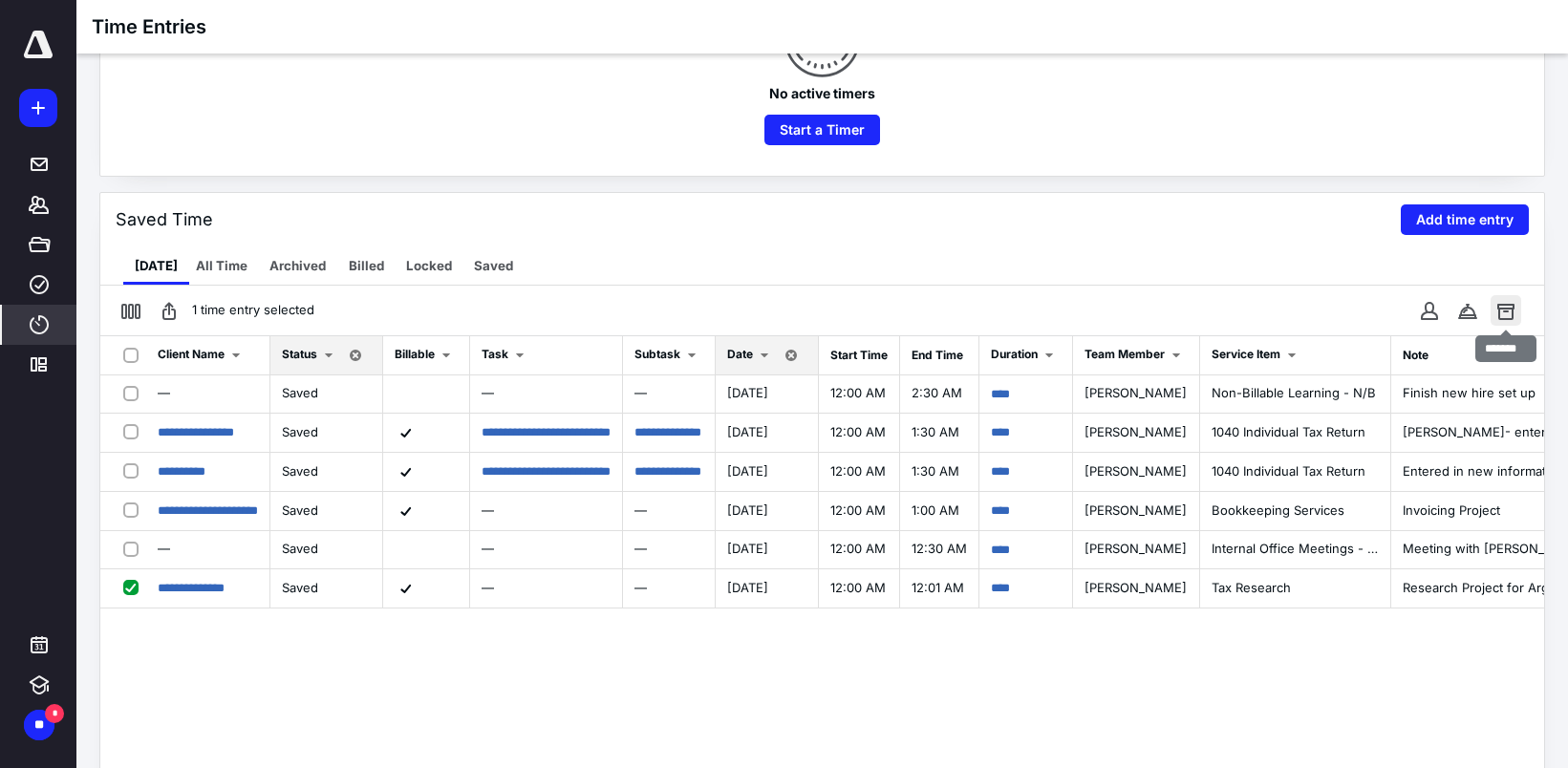 click at bounding box center [1506, 310] 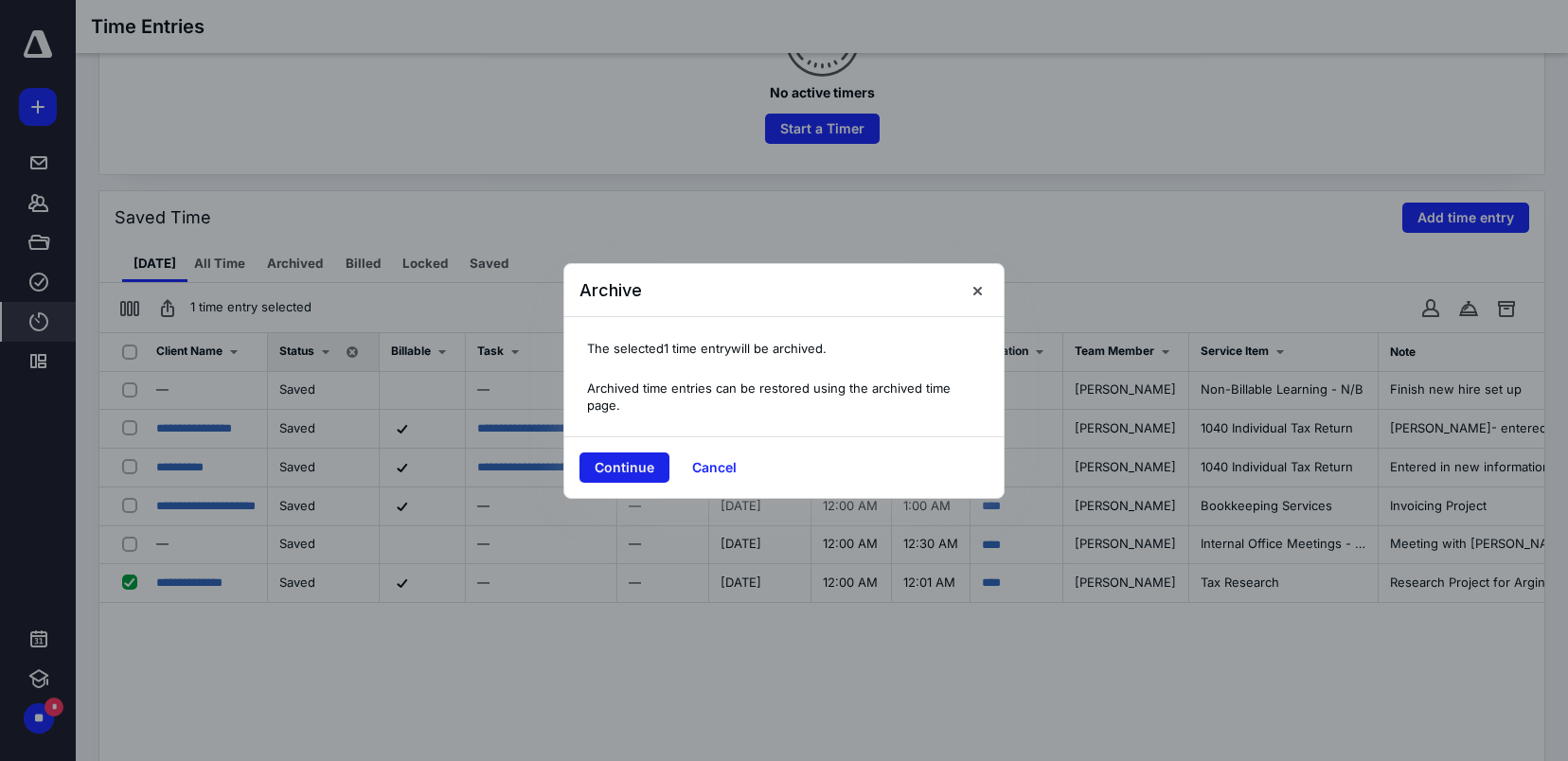click on "Continue" at bounding box center [624, 468] 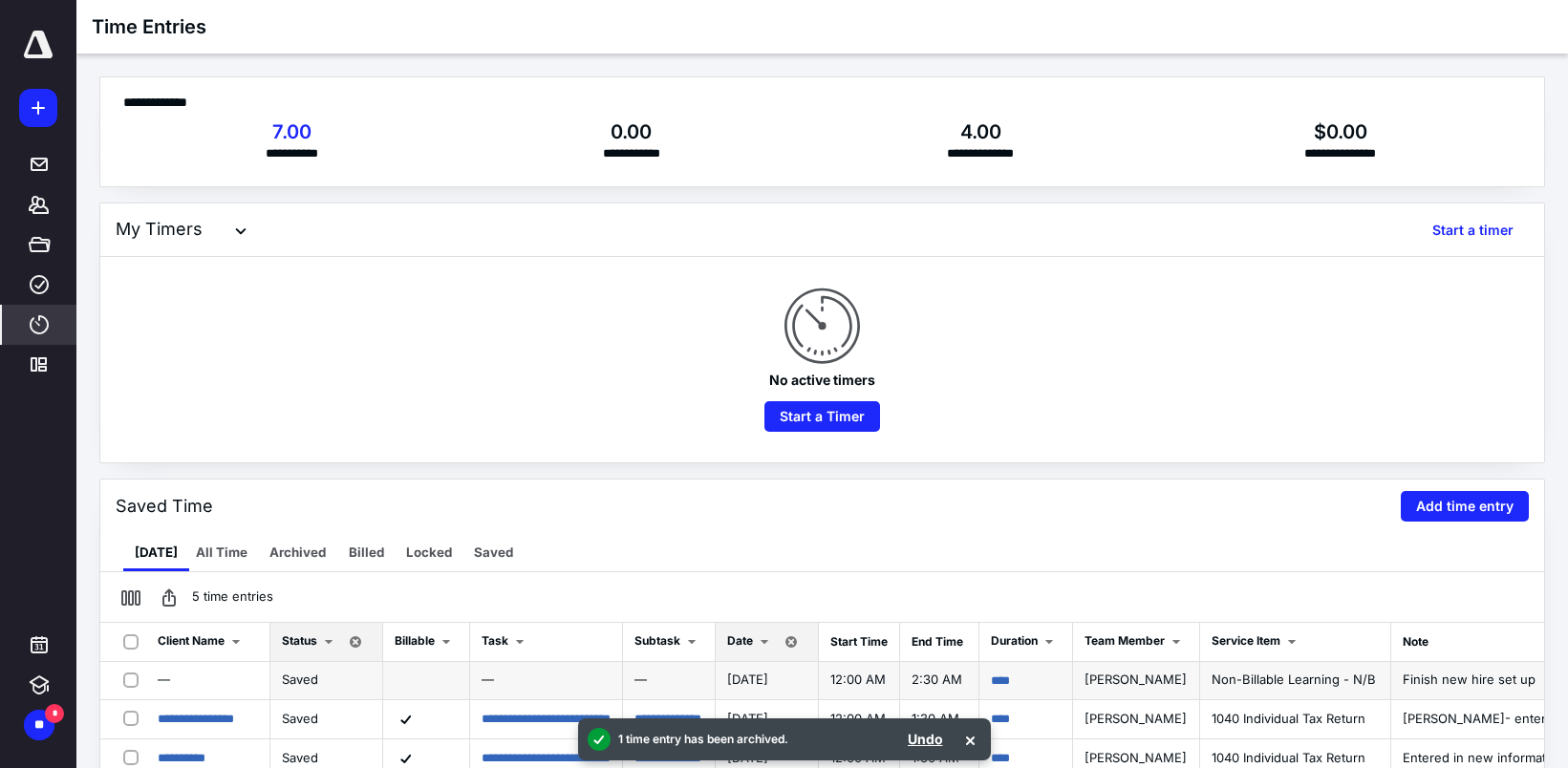 scroll, scrollTop: 287, scrollLeft: 0, axis: vertical 